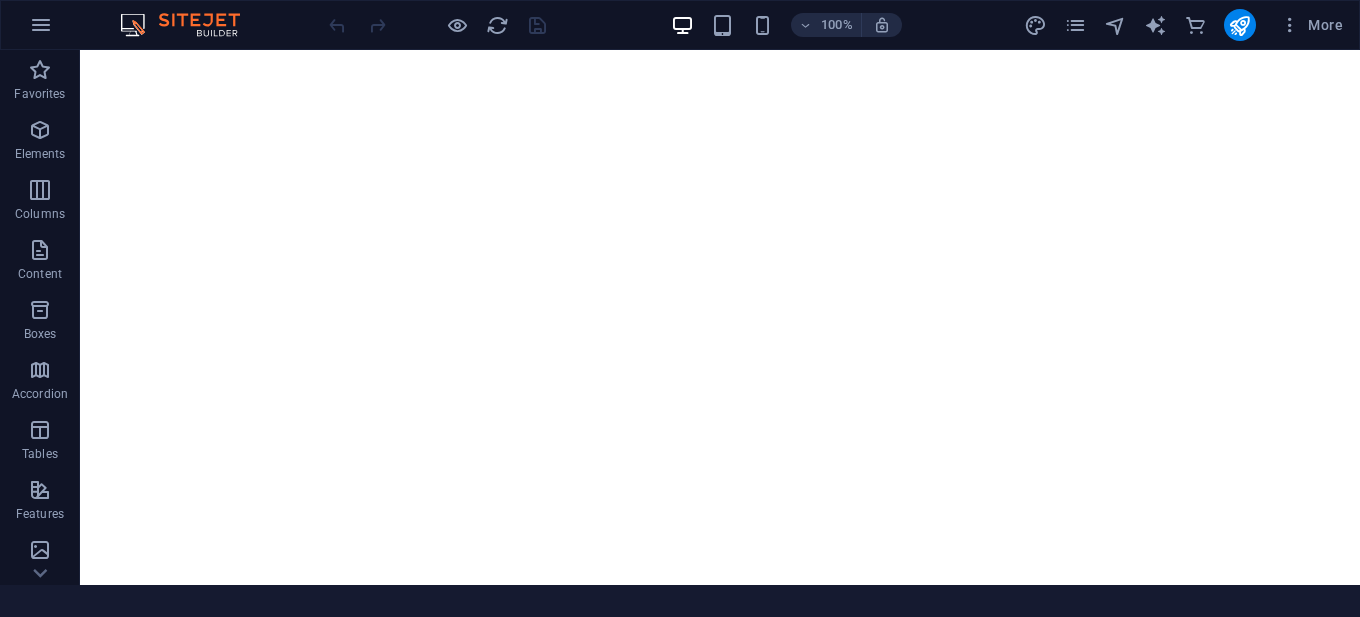 scroll, scrollTop: 0, scrollLeft: 0, axis: both 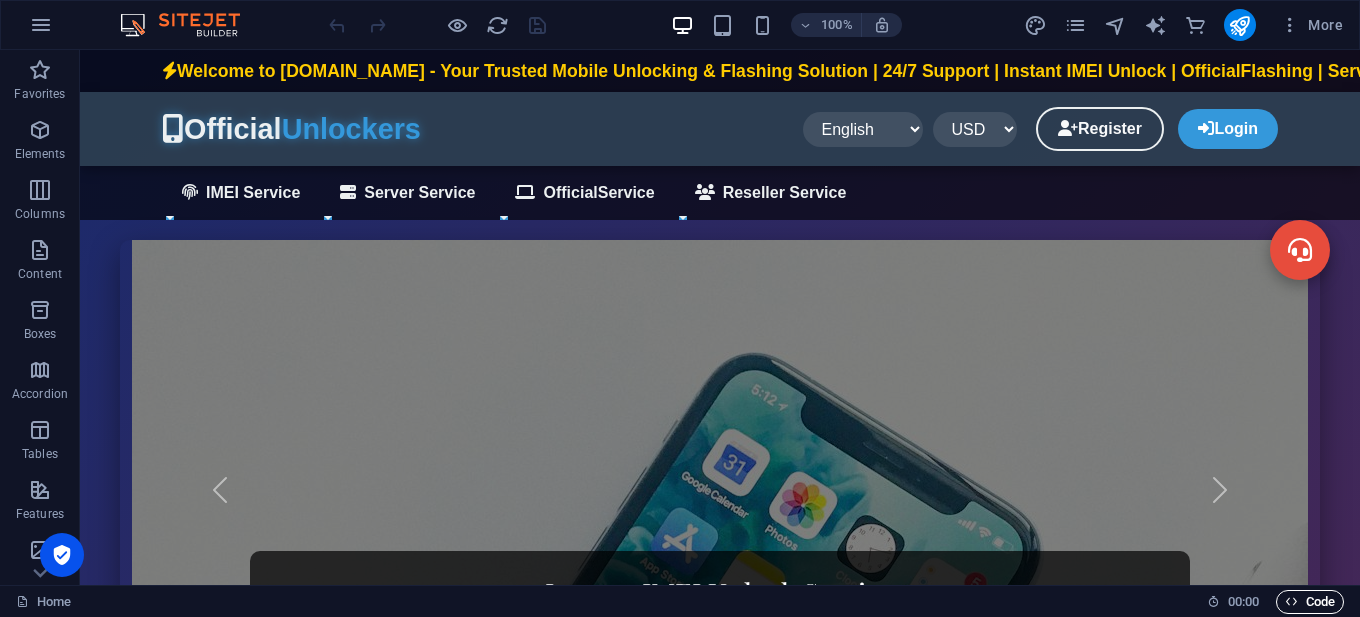 click on "Code" at bounding box center [1310, 602] 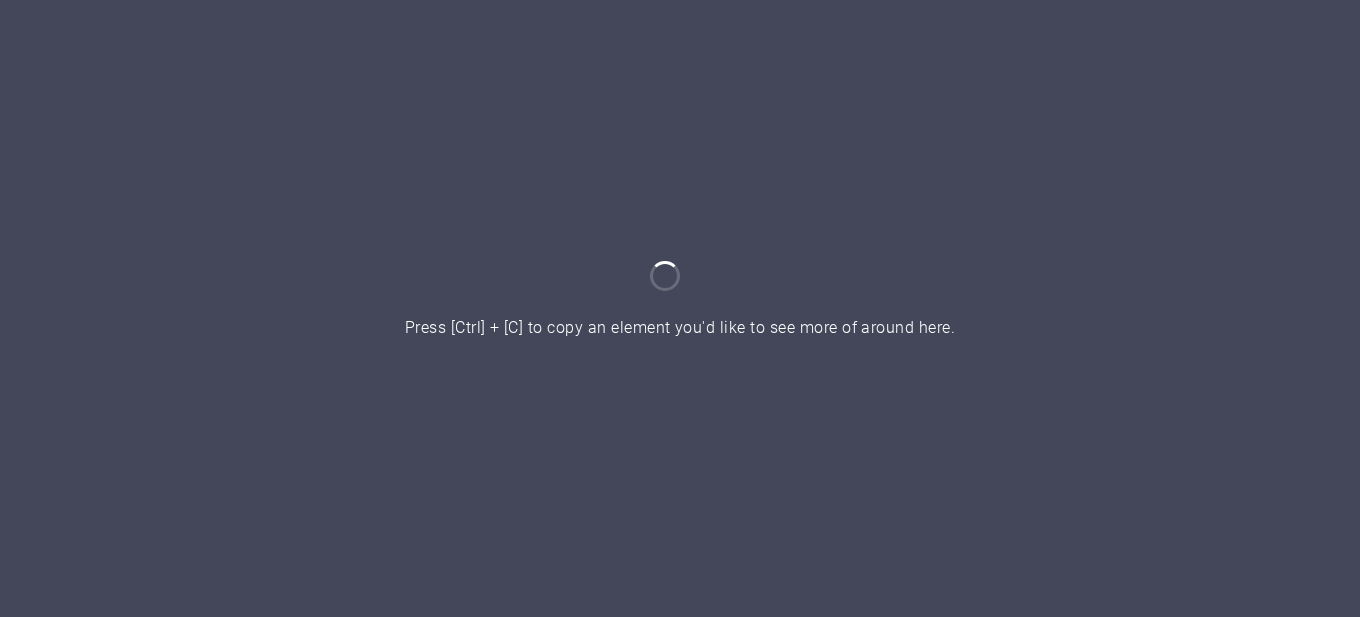 scroll, scrollTop: 0, scrollLeft: 0, axis: both 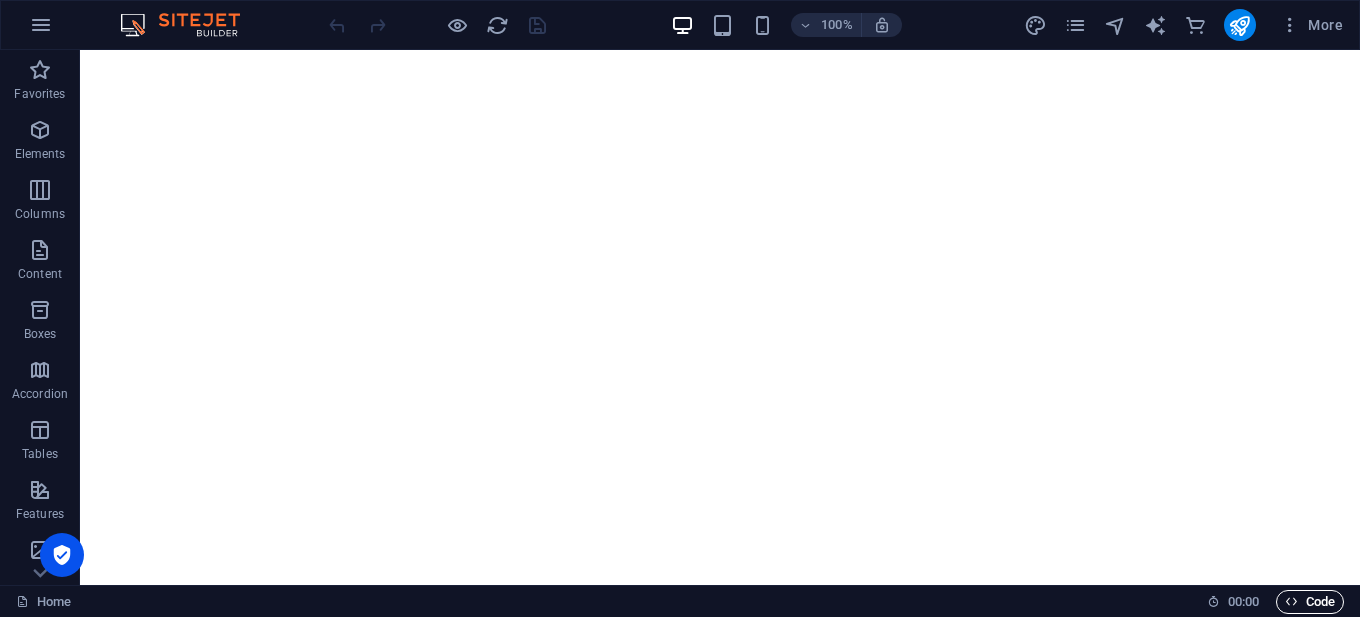 click on "Code" at bounding box center (1310, 602) 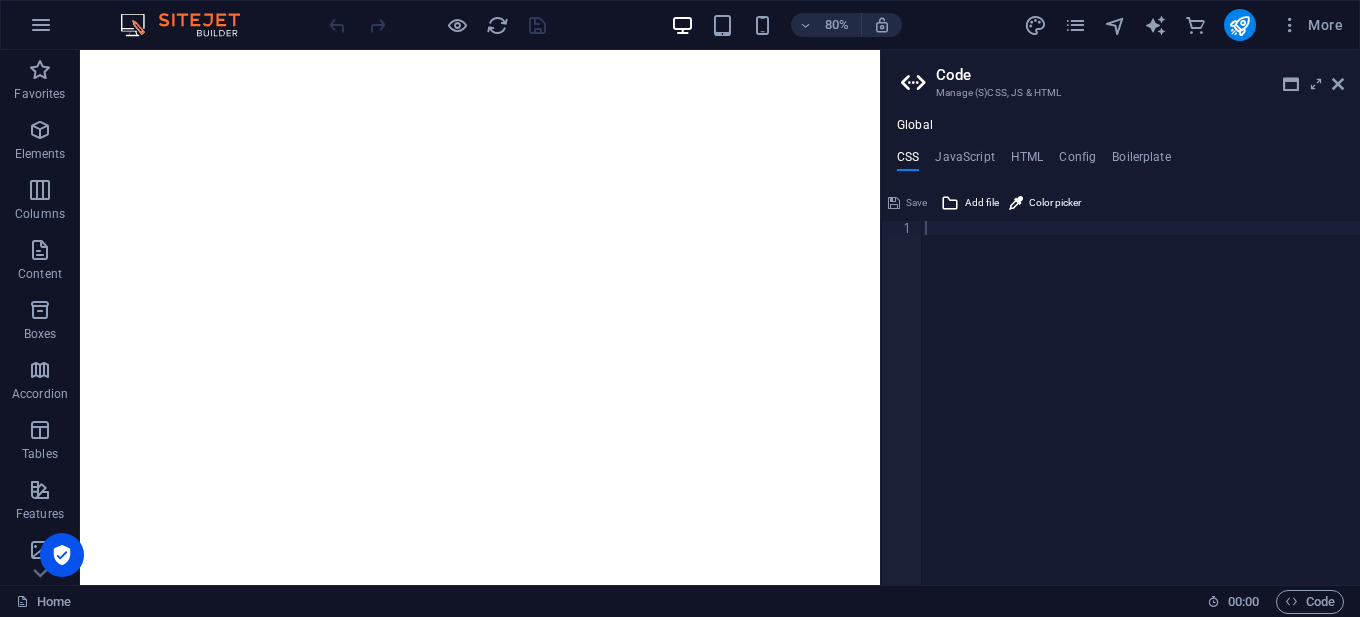 click at bounding box center (1140, 417) 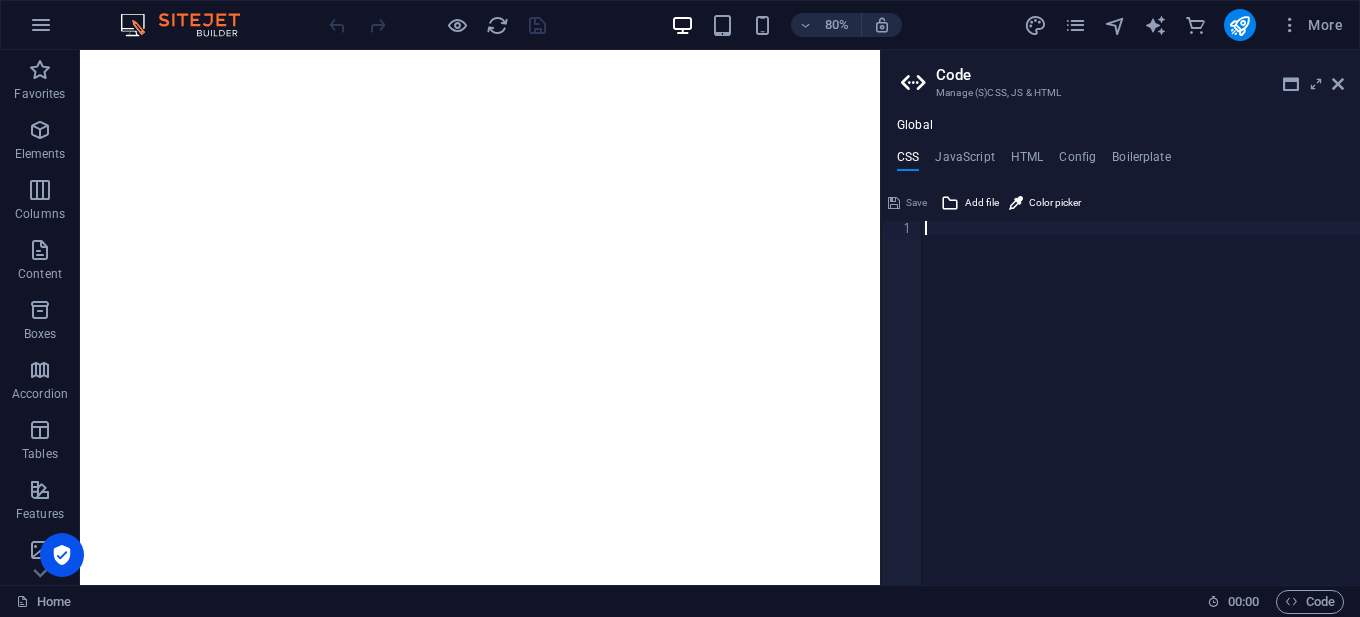 paste on "</IfModule>" 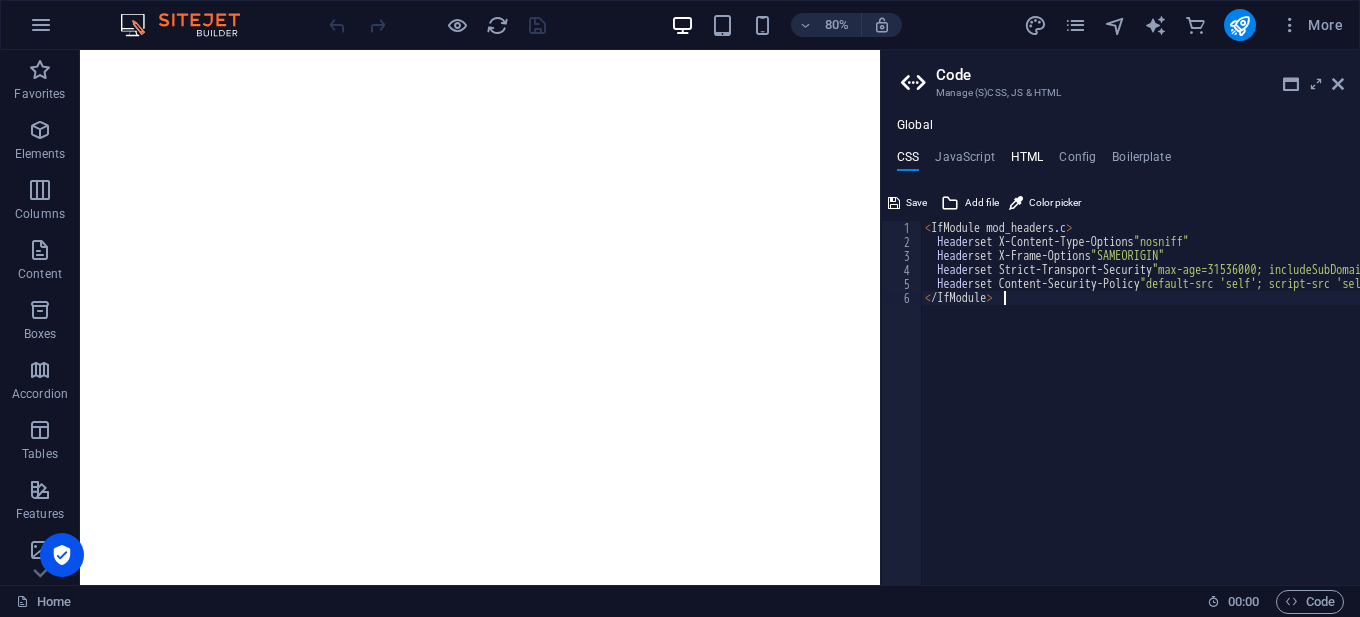 click on "HTML" at bounding box center (1027, 161) 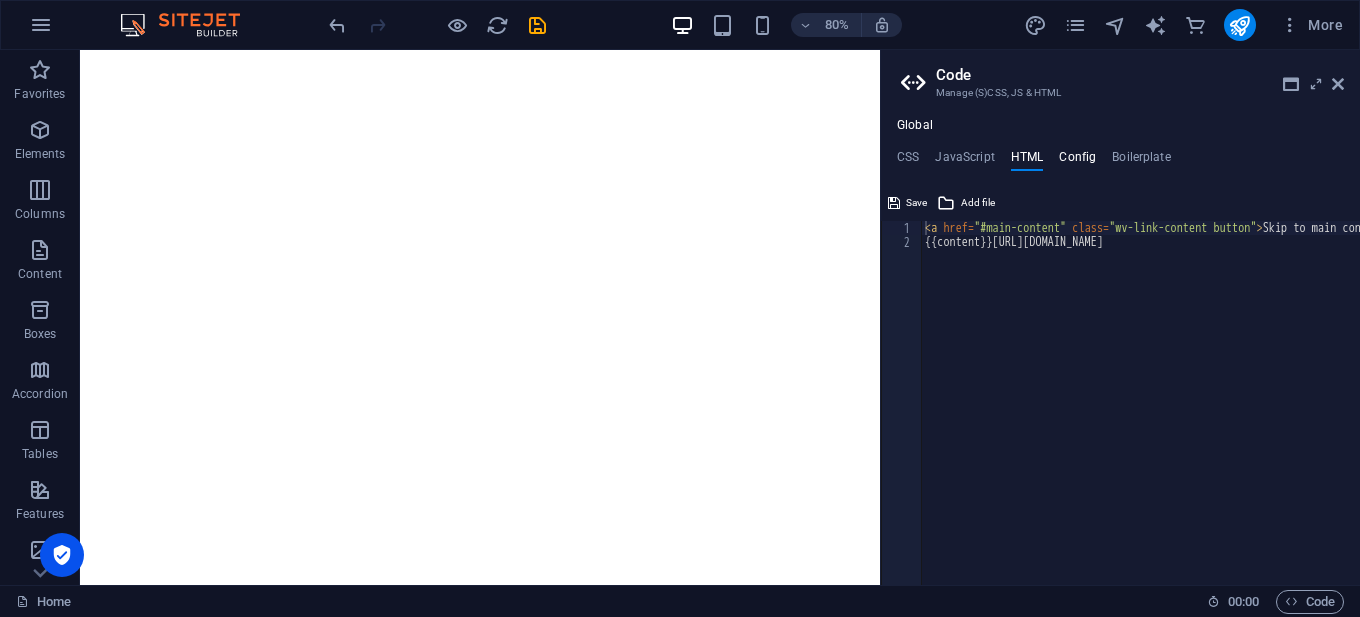 click on "Config" at bounding box center [1077, 161] 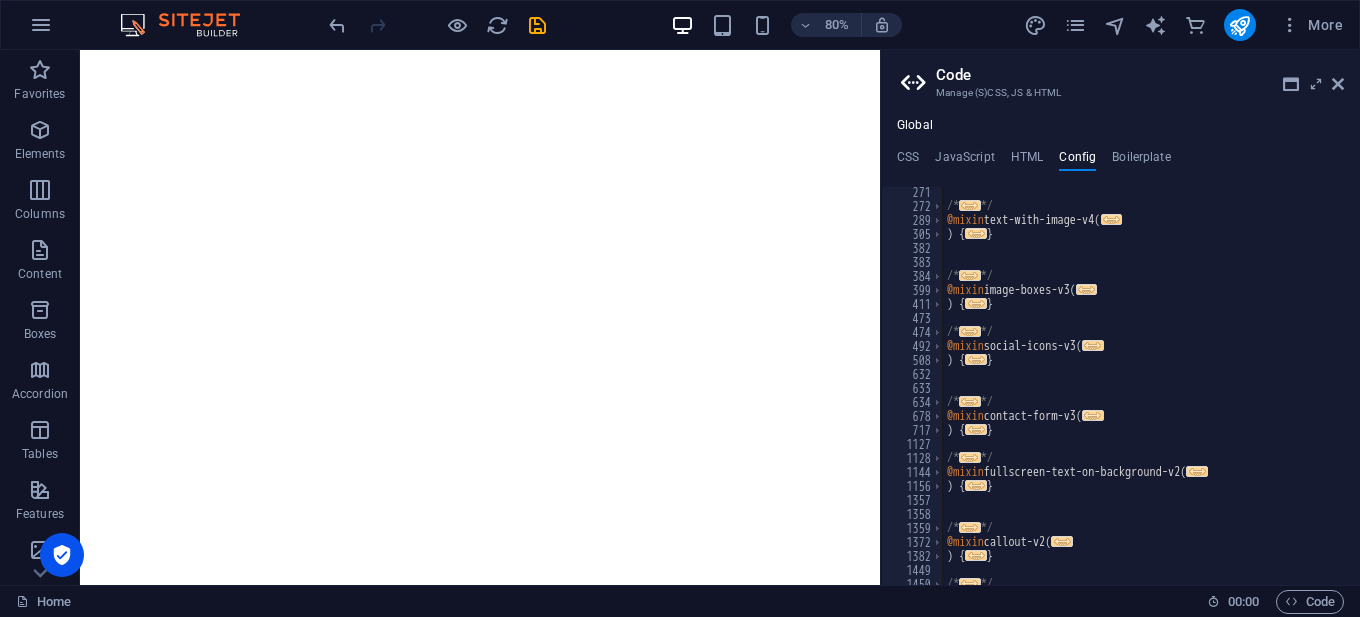 scroll, scrollTop: 1260, scrollLeft: 0, axis: vertical 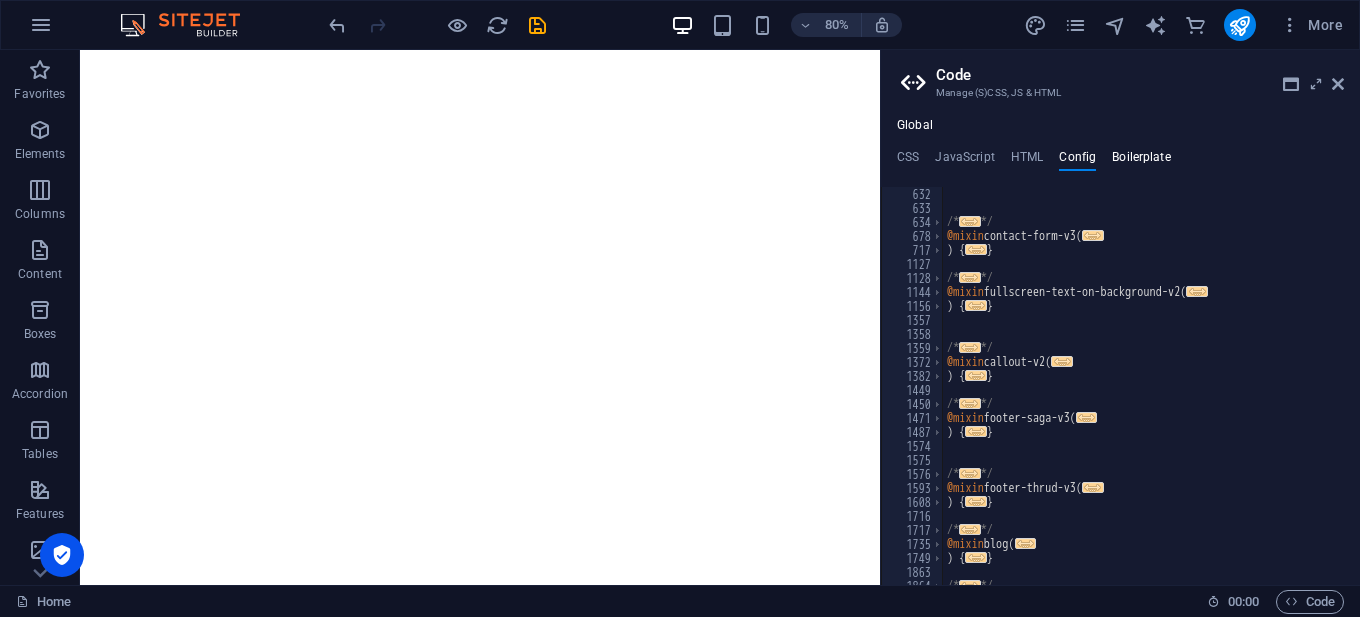 click on "Boilerplate" at bounding box center [1141, 161] 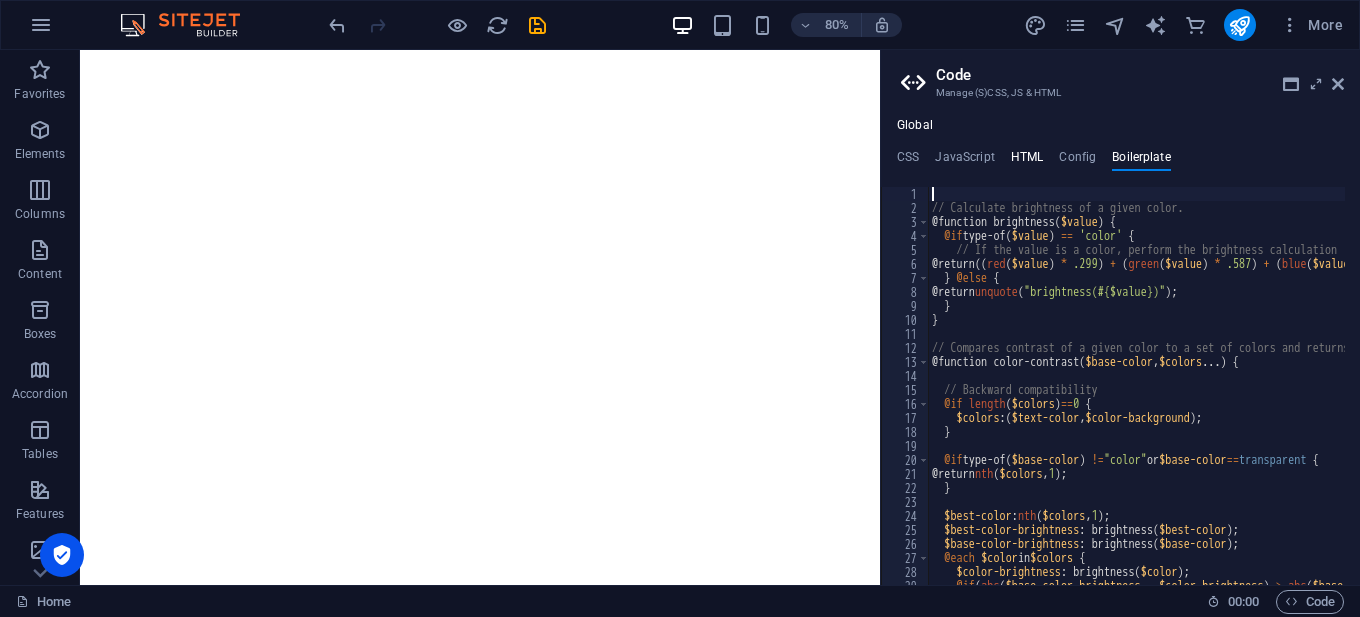 click on "HTML" at bounding box center (1027, 161) 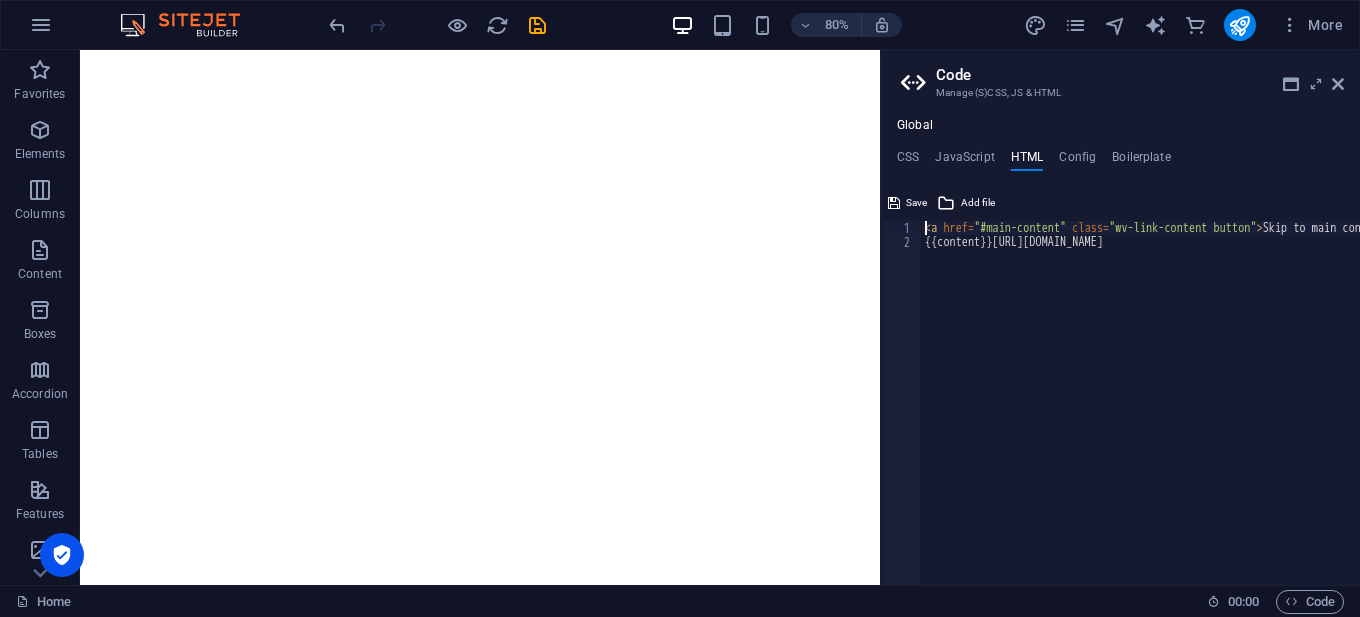 click on "< a   href = "#main-content"   class = "wv-link-content button" > Skip to main content </ a > {{content}}[URL][DOMAIN_NAME]" at bounding box center [1243, 409] 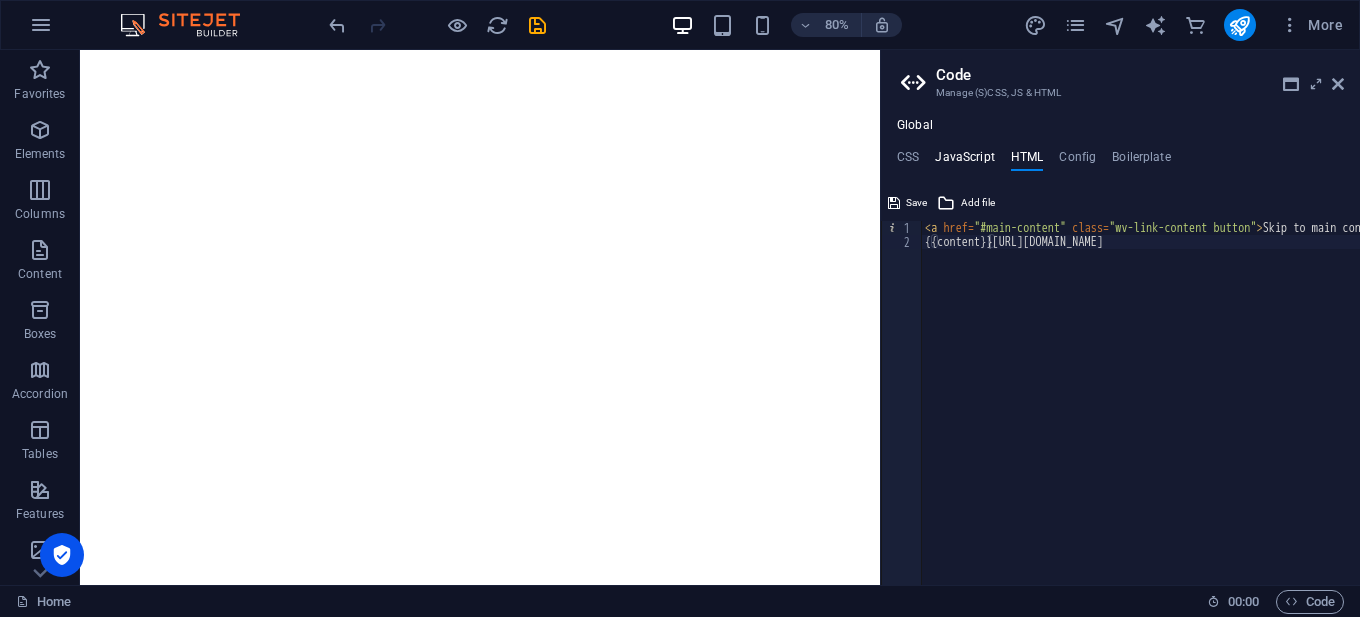 click on "JavaScript" at bounding box center [964, 161] 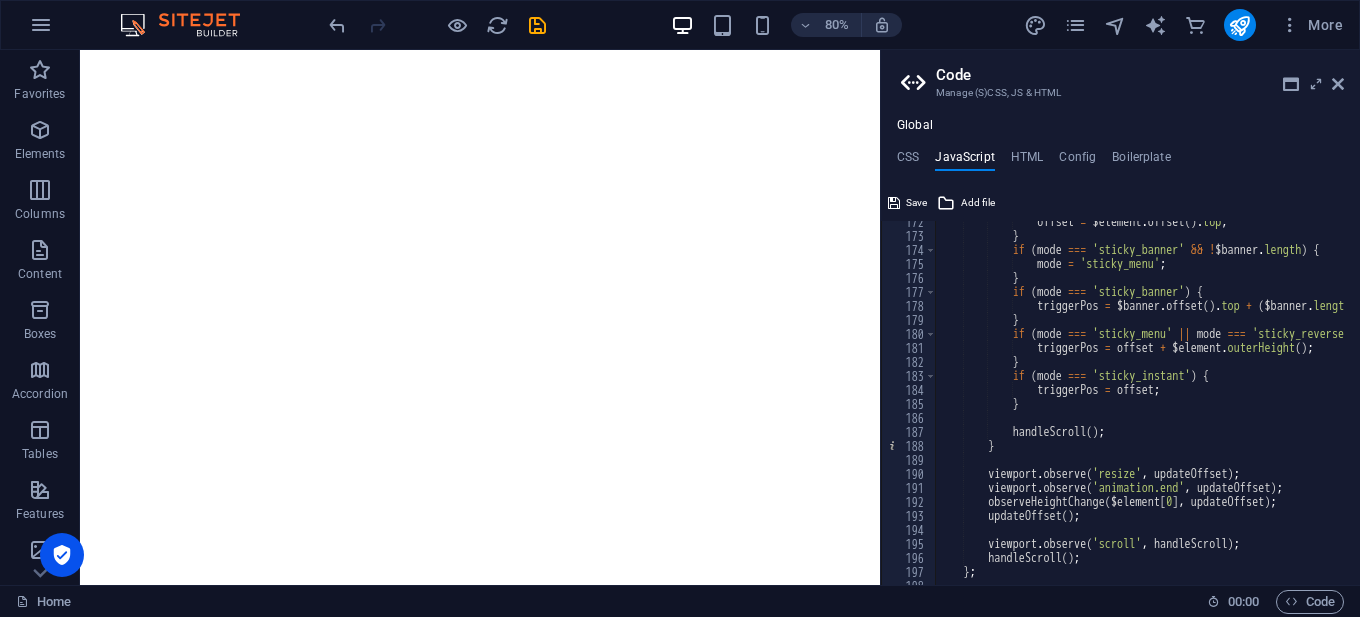 scroll, scrollTop: 2400, scrollLeft: 0, axis: vertical 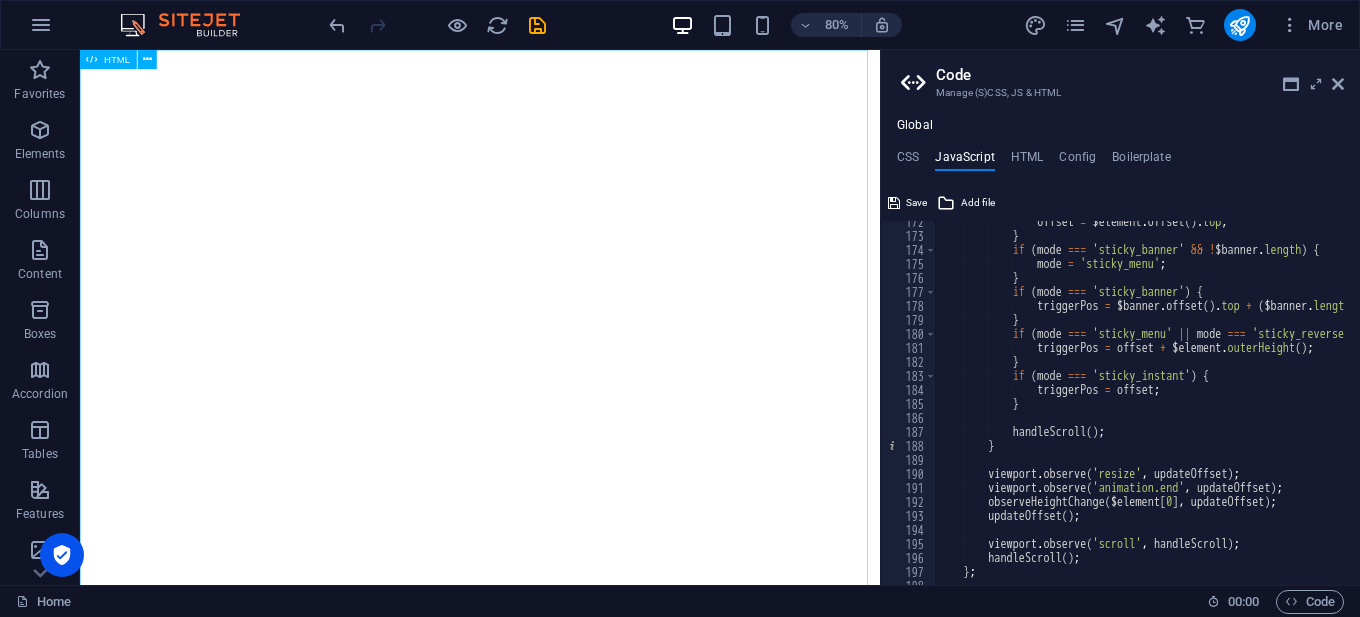 click on "HTML" at bounding box center (108, 59) 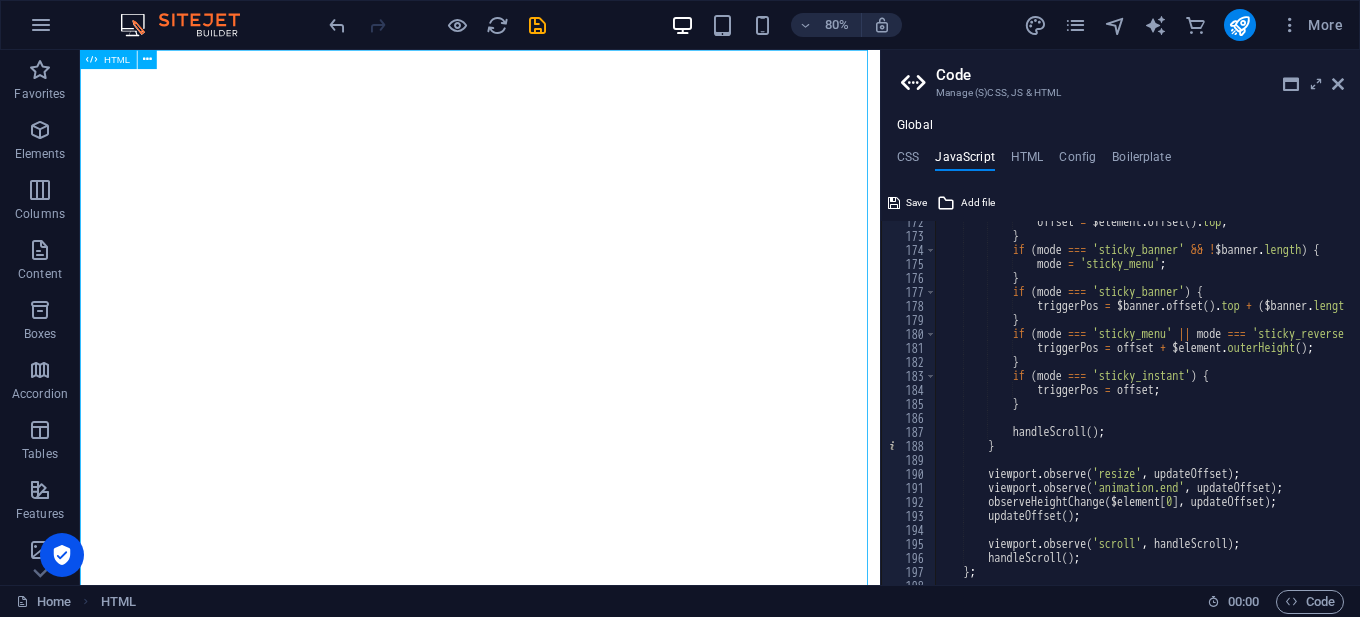 click on "HTML" at bounding box center [117, 60] 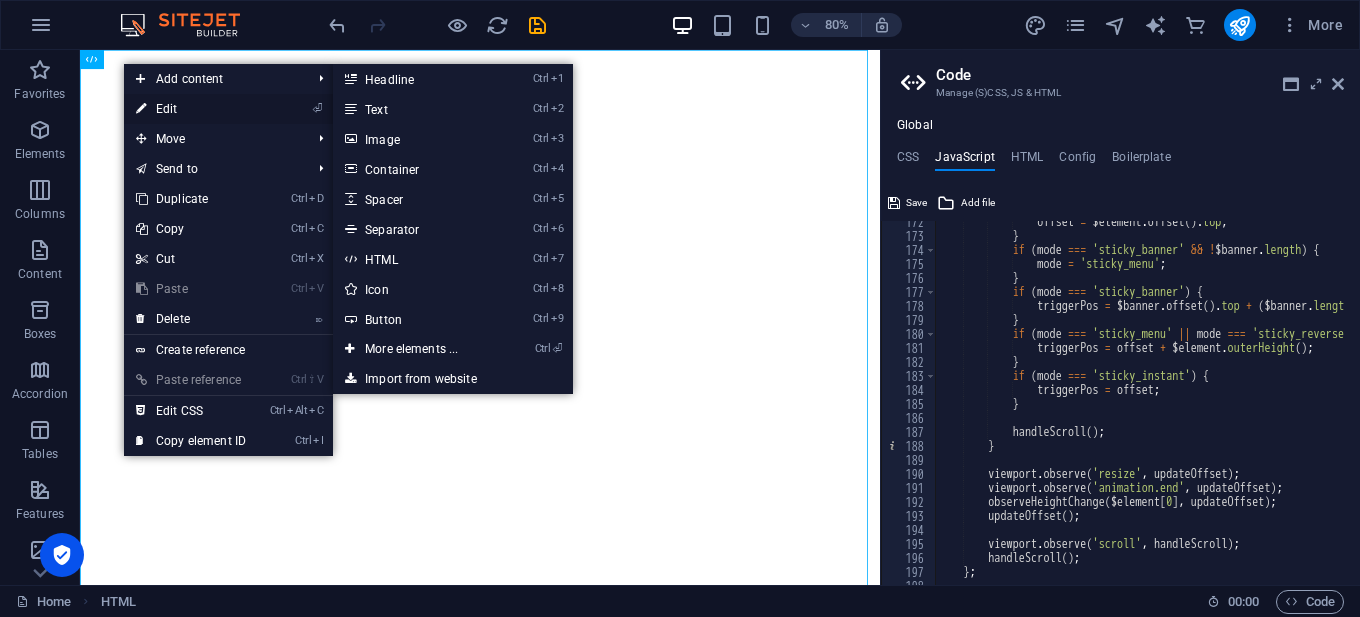 click on "⏎  Edit" at bounding box center [191, 109] 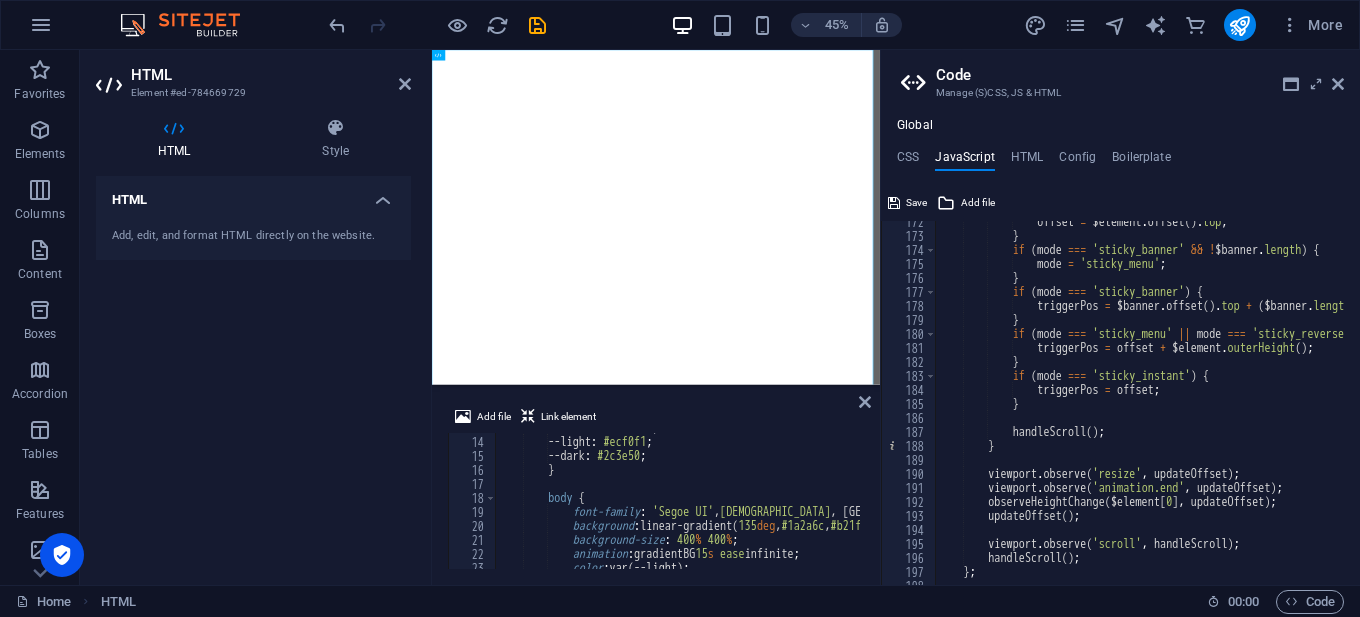 scroll, scrollTop: 0, scrollLeft: 0, axis: both 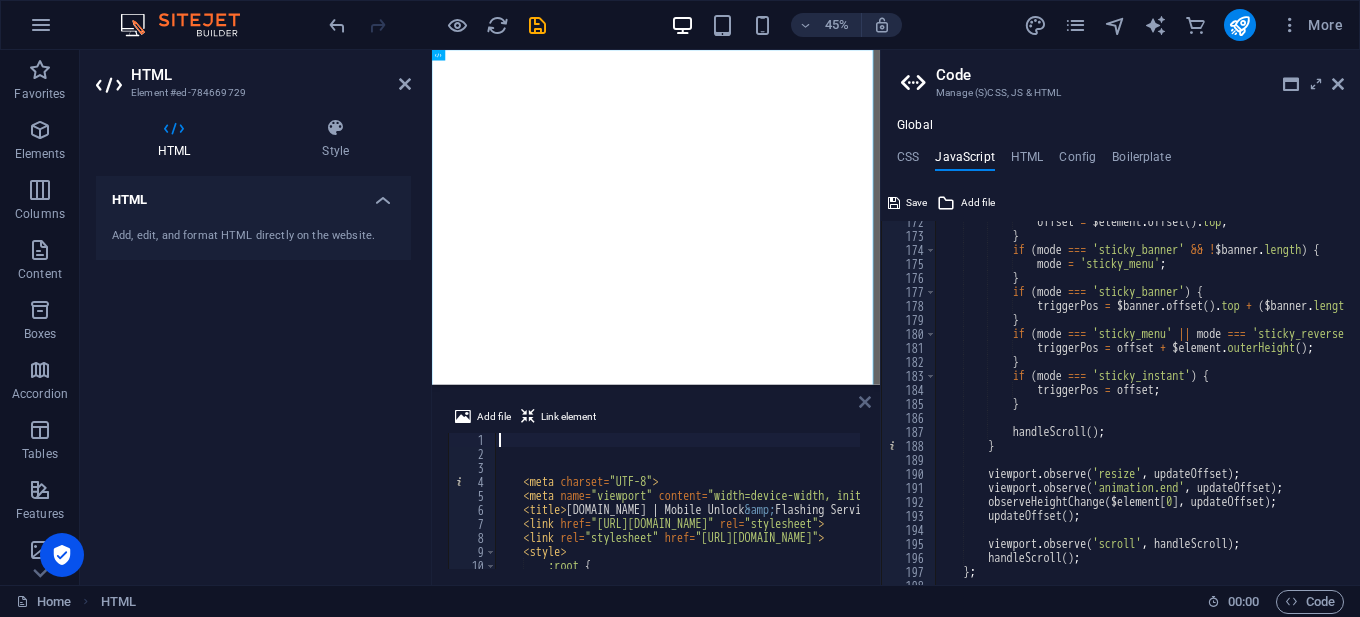 click at bounding box center (865, 402) 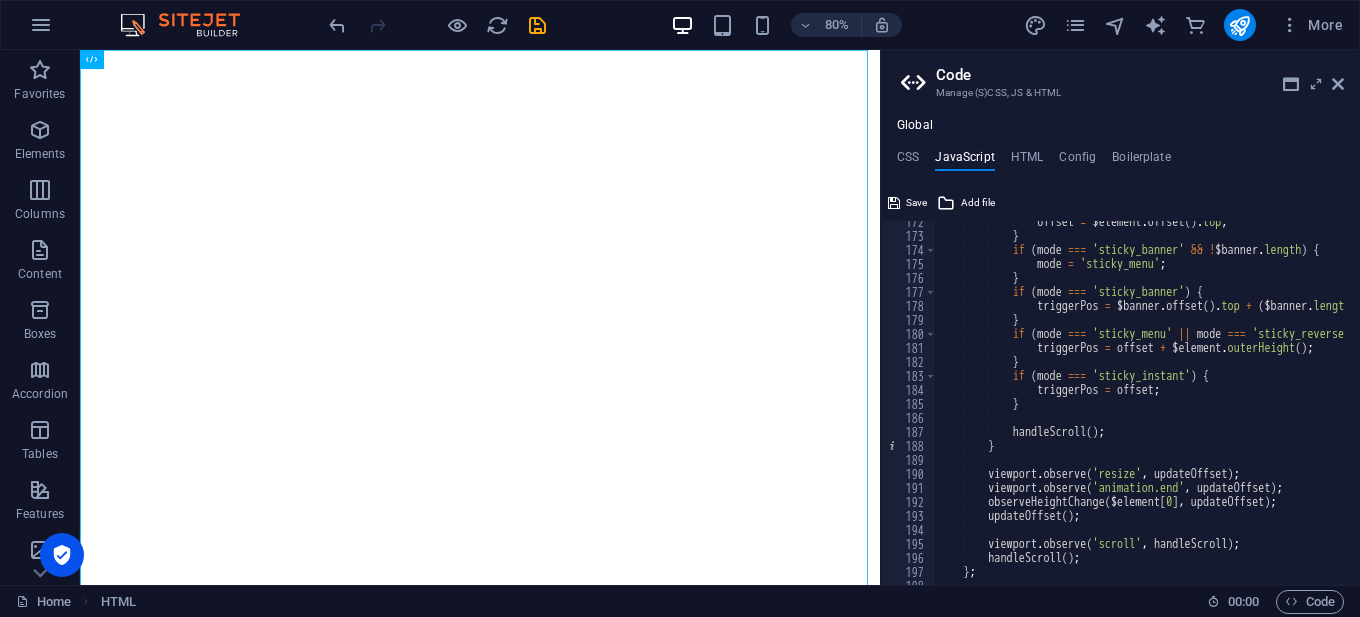 click on "Code Manage (S)CSS, JS & HTML Global CSS JavaScript HTML Config Boilerplate </IfModule> 1 2 3 4 5 6 < IfModule mod_headers .c >    Header  set X-Content-Type-Options  "nosniff"    Header  set X-Frame-Options  "SAMEORIGIN"    Header  set Strict-Transport-Security  "max-age=31536000; includeSubDomains"    Header  set Content-Security-Policy  "default-src 'self'; script-src 'self' 'unsafe-inline' [URL][DOMAIN_NAME] [URL][DOMAIN_NAME]; style-src 'self' 'unsafe-inline' [URL][DOMAIN_NAME] [URL][DOMAIN_NAME]; img-src 'self' data: https:; font-src 'self' [URL][DOMAIN_NAME]; connect-src 'self'" < /IfModule >     XXXXXXXXXXXXXXXXXXXXXXXXXXXXXXXXXXXXXXXXXXXXXXXXXXXXXXXXXXXXXXXXXXXXXXXXXXXXXXXXXXXXXXXXXXXXXXXXXXXXXXXXXXXXXXXXXXXXXXXXXXXXXXXXXXXXXXXXXXXXXXXXXXXXXXXXXXXXXXXXXXXXXXXXXXXXXXXXXXXXXXXXXXXXXXXXXXXXXXXXXXXXXXXXXXXXXXXXXXXXXXXXXXXXXXXXXXXXXXXXXXXXXXXXXXXXXXXX Save Add file Color picker /* JS for preset "Menu V2" */ 172 173 174 175 176 177 178 179 180 181 182 183 184 185" at bounding box center [1120, 317] 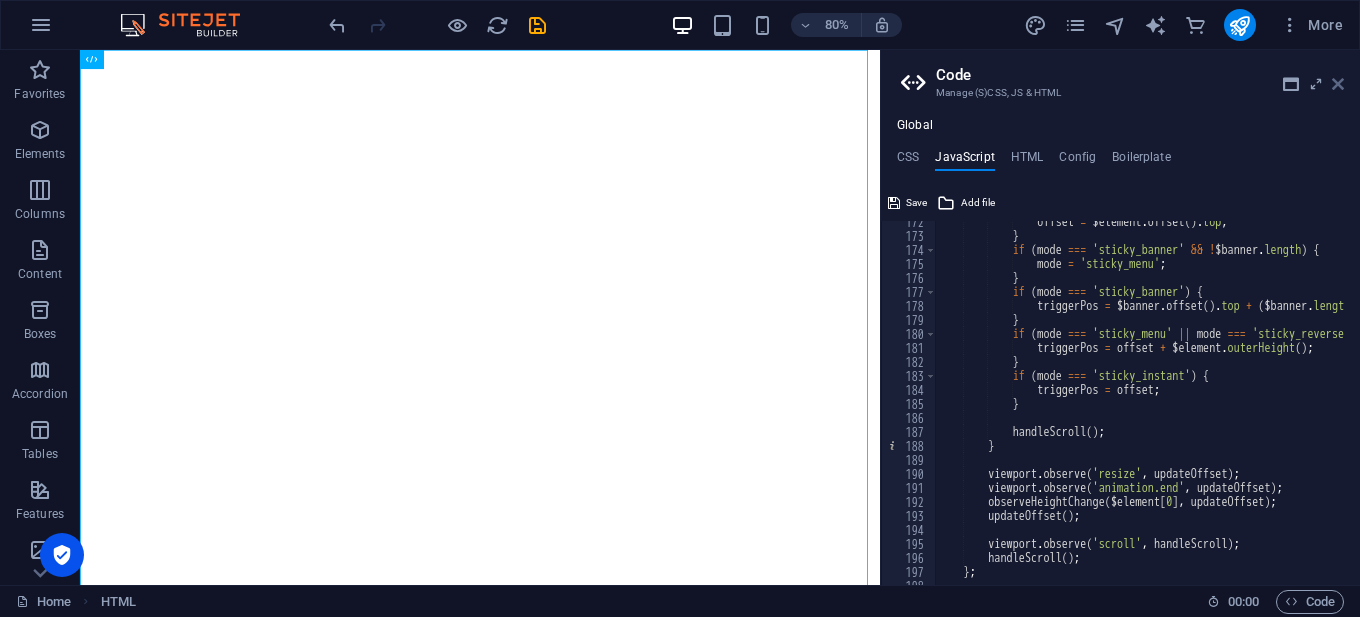 click at bounding box center [1338, 84] 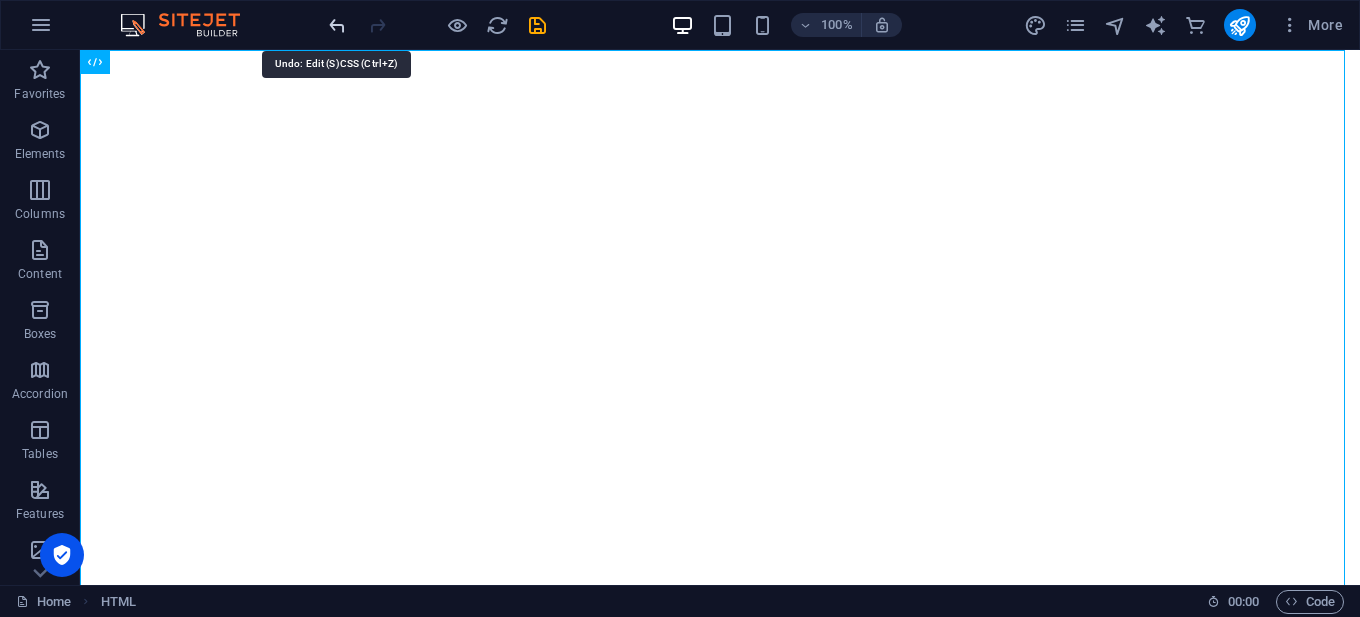click at bounding box center (337, 25) 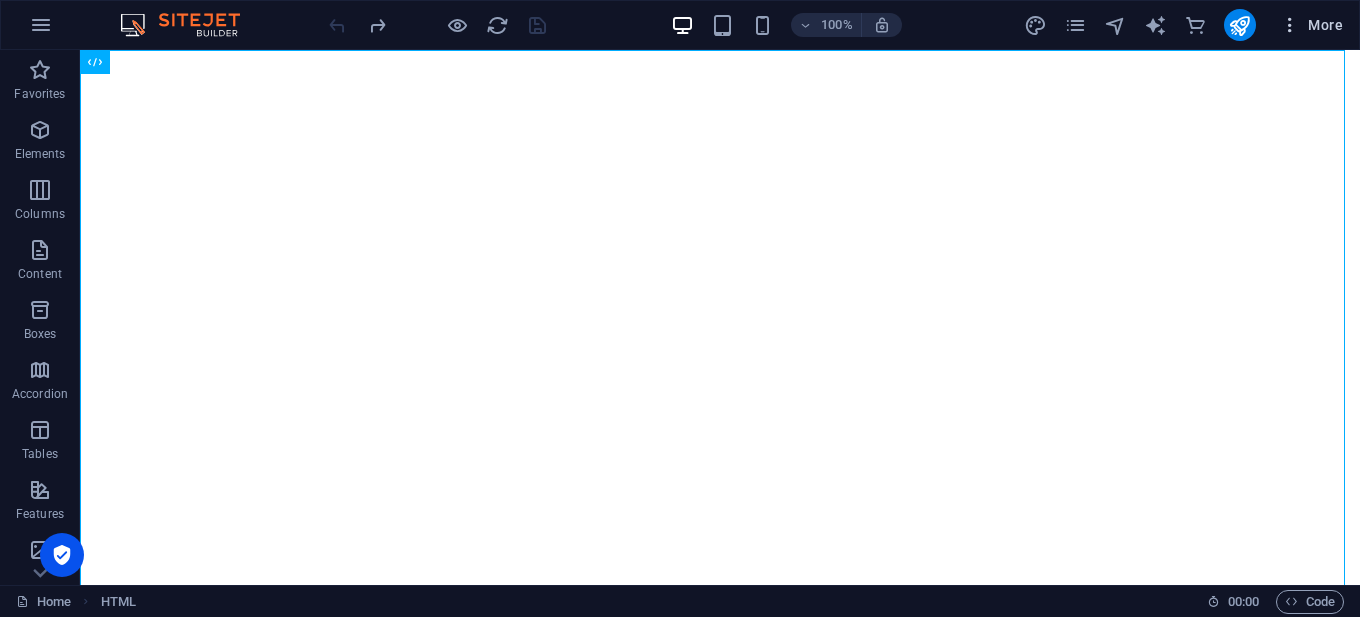 click at bounding box center (1290, 25) 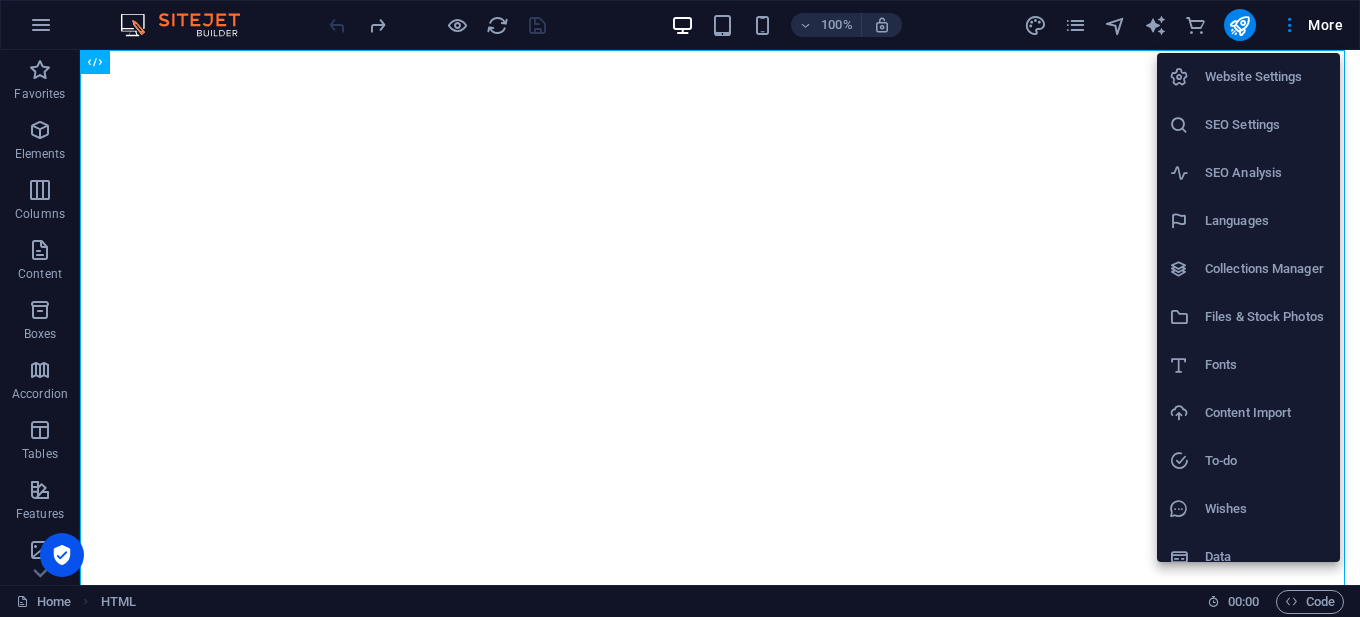 click on "Website Settings" at bounding box center [1266, 77] 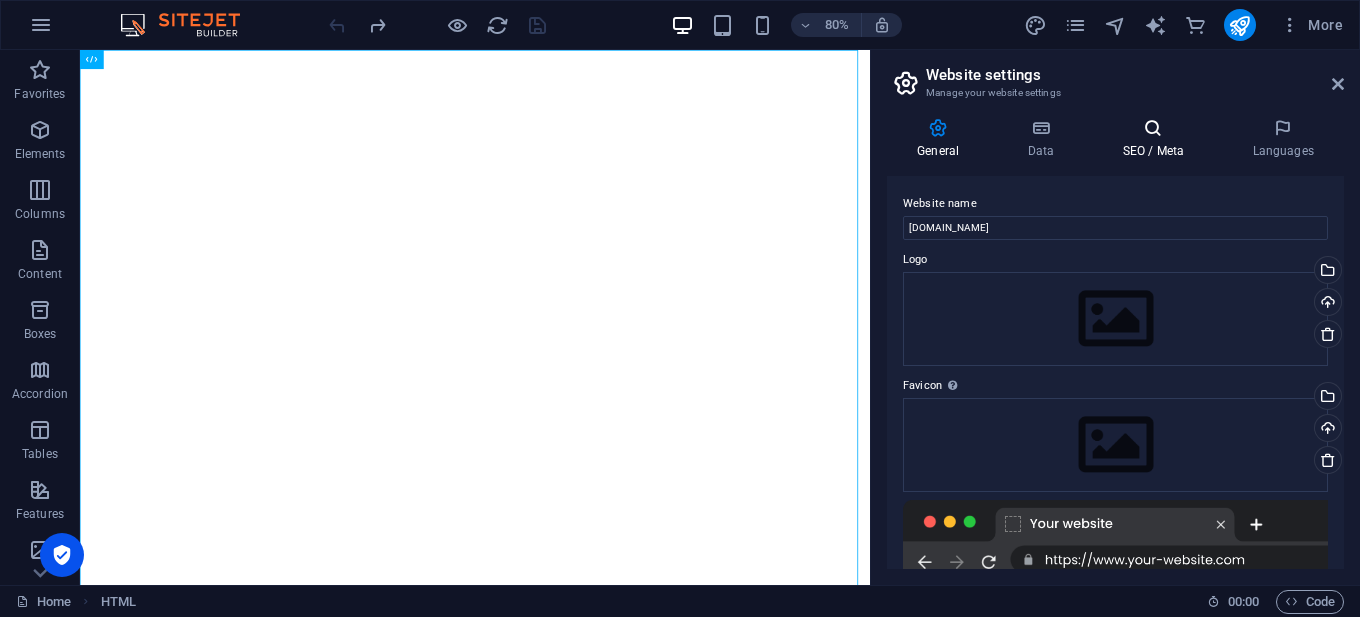 click on "SEO / Meta" at bounding box center [1157, 139] 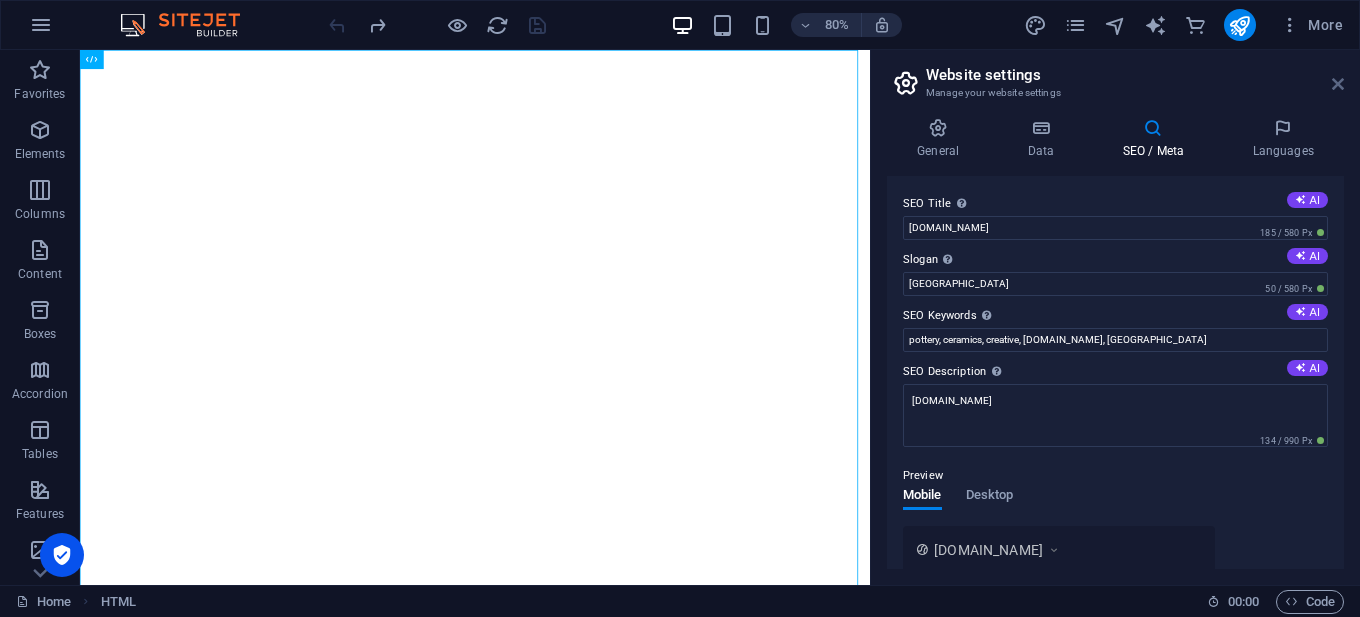 click at bounding box center (1338, 84) 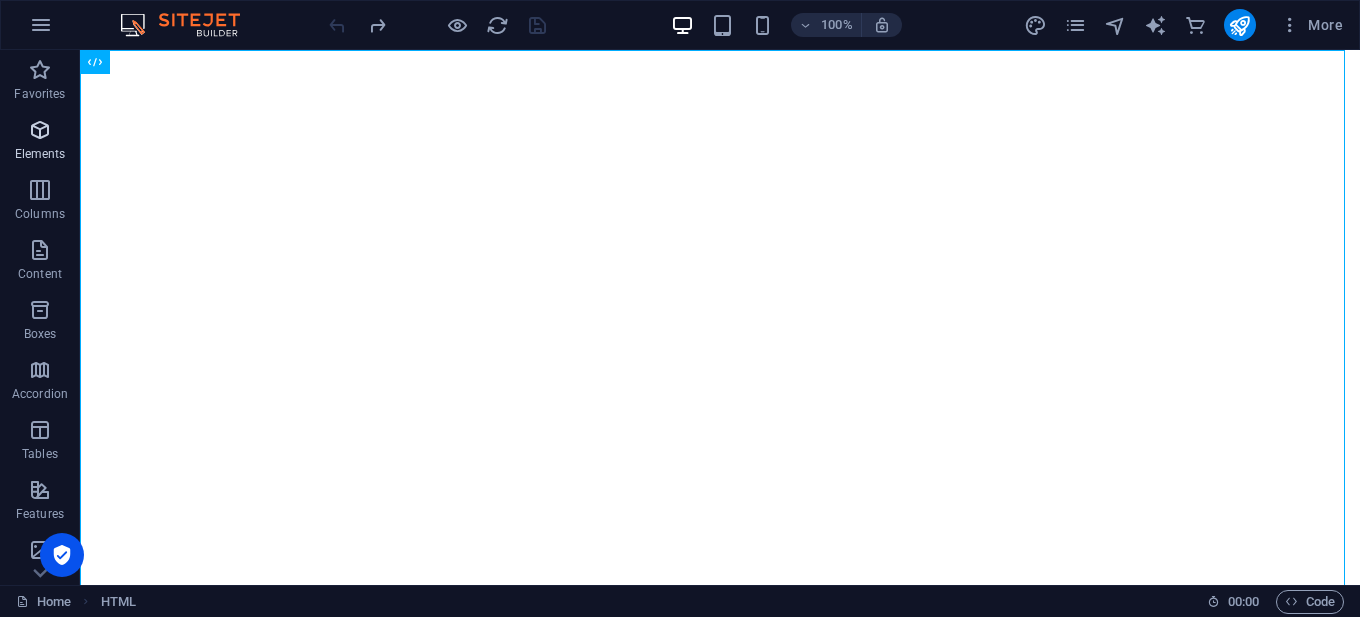 click at bounding box center (40, 130) 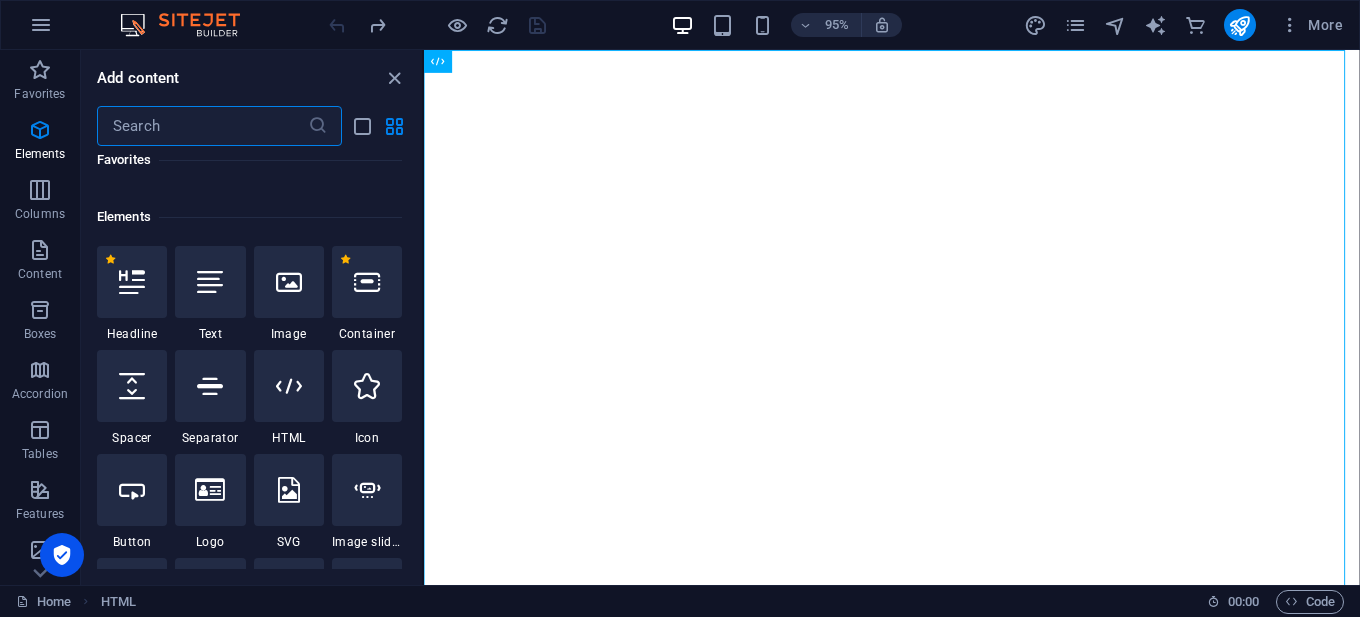 scroll, scrollTop: 213, scrollLeft: 0, axis: vertical 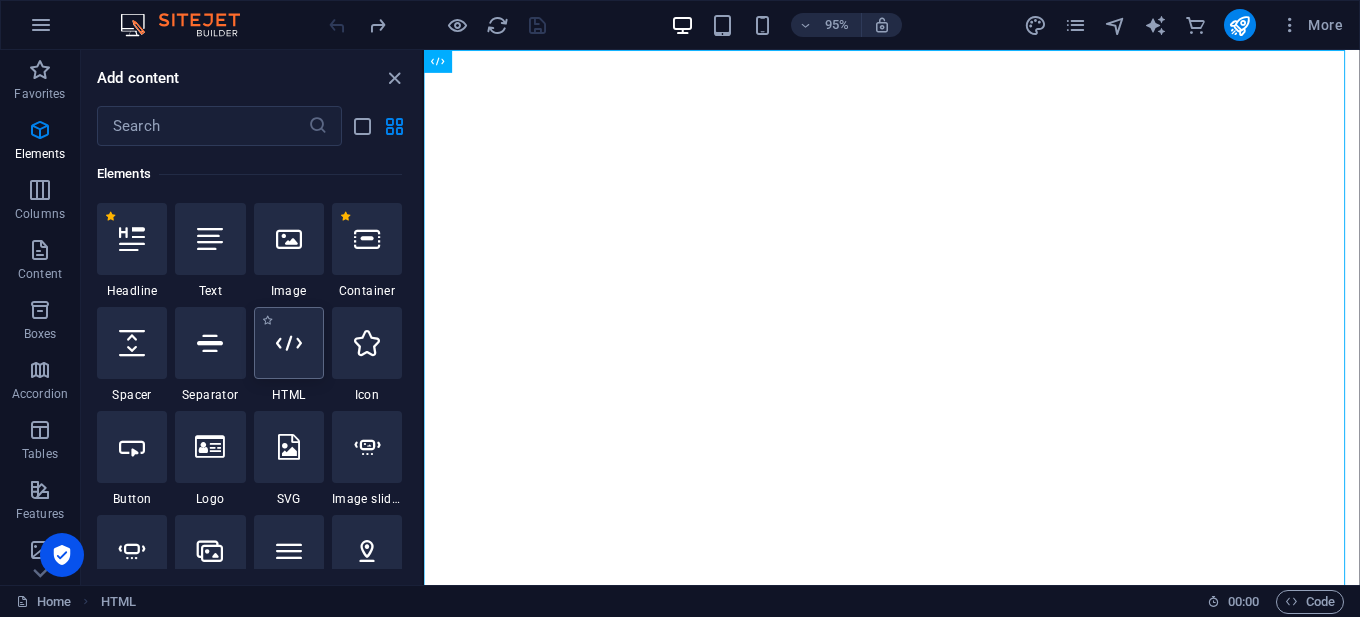 click at bounding box center (289, 343) 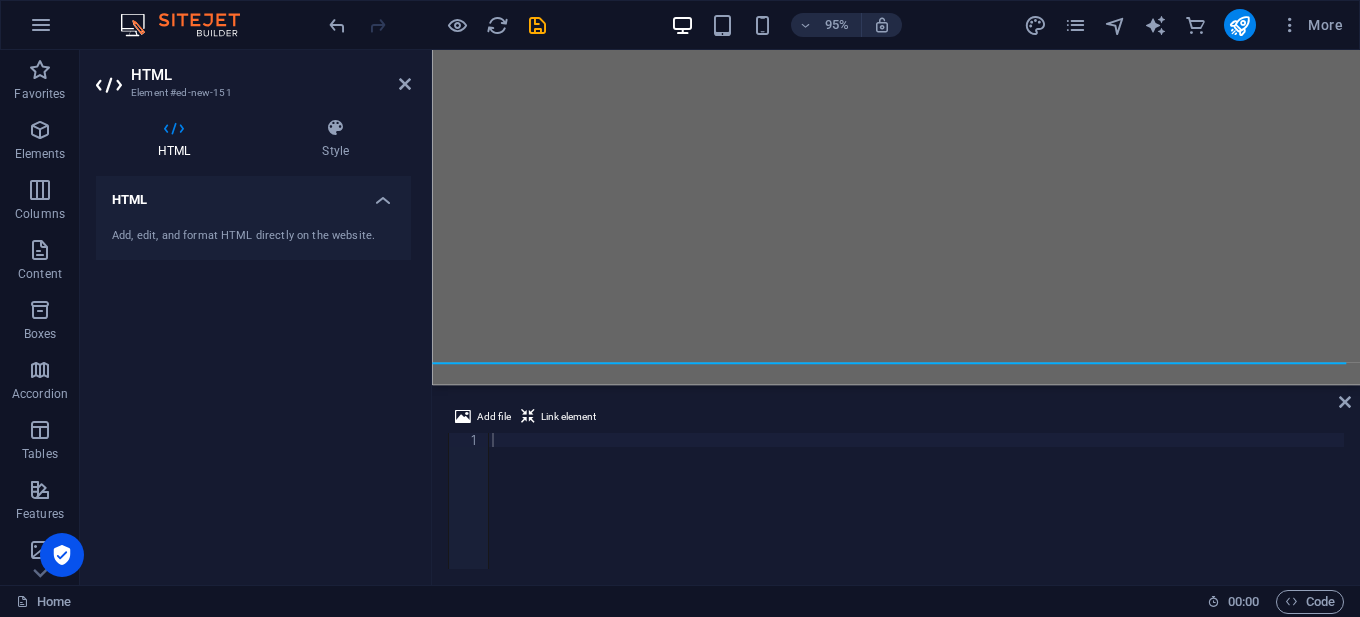 click on "Add, edit, and format HTML directly on the website." at bounding box center [253, 236] 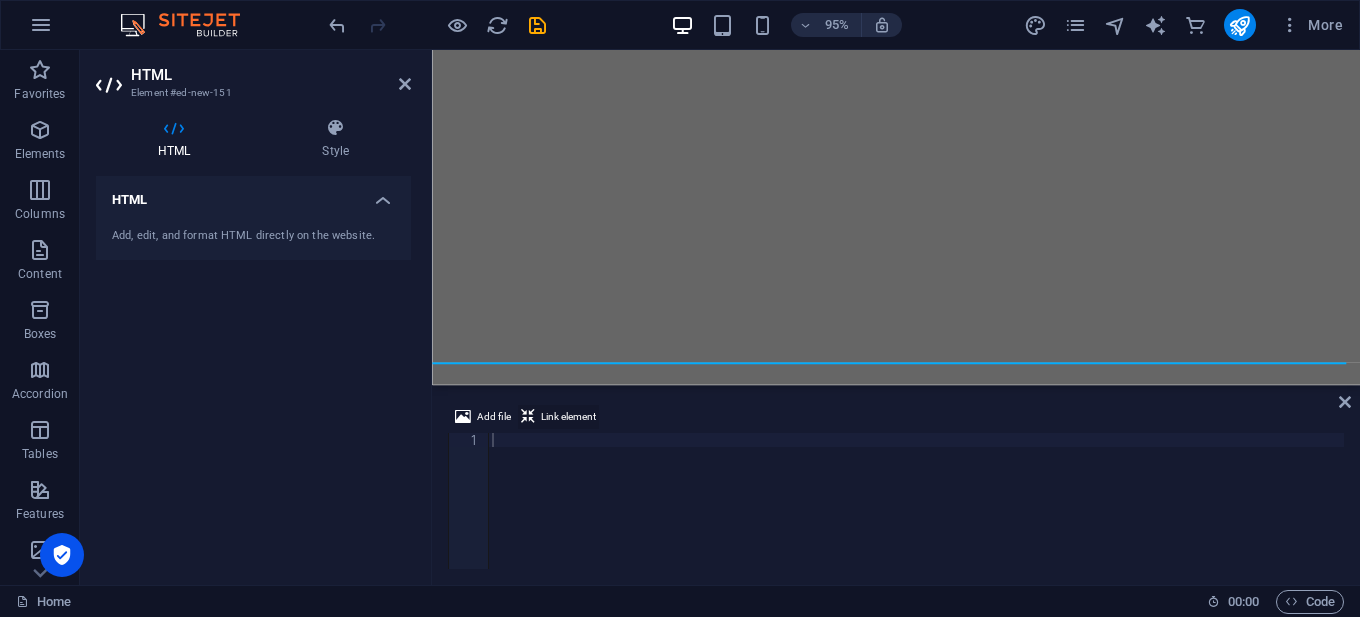 click on "Link element" at bounding box center [568, 417] 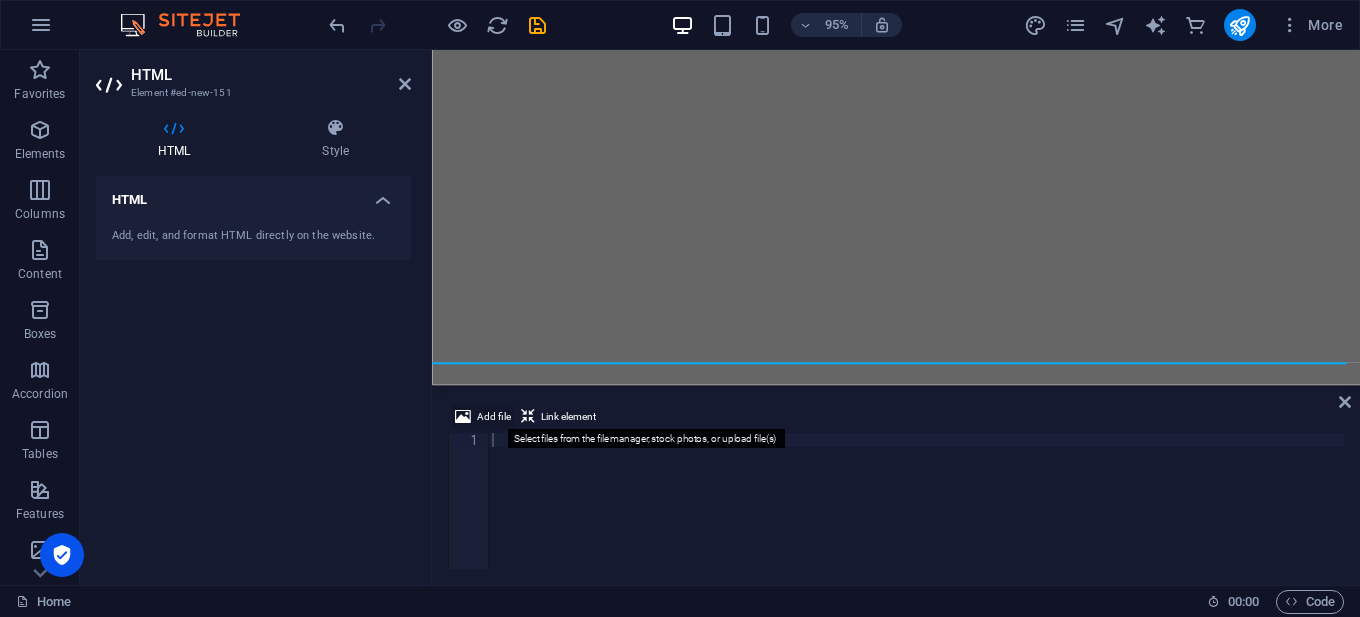 click on "Add file" at bounding box center (494, 417) 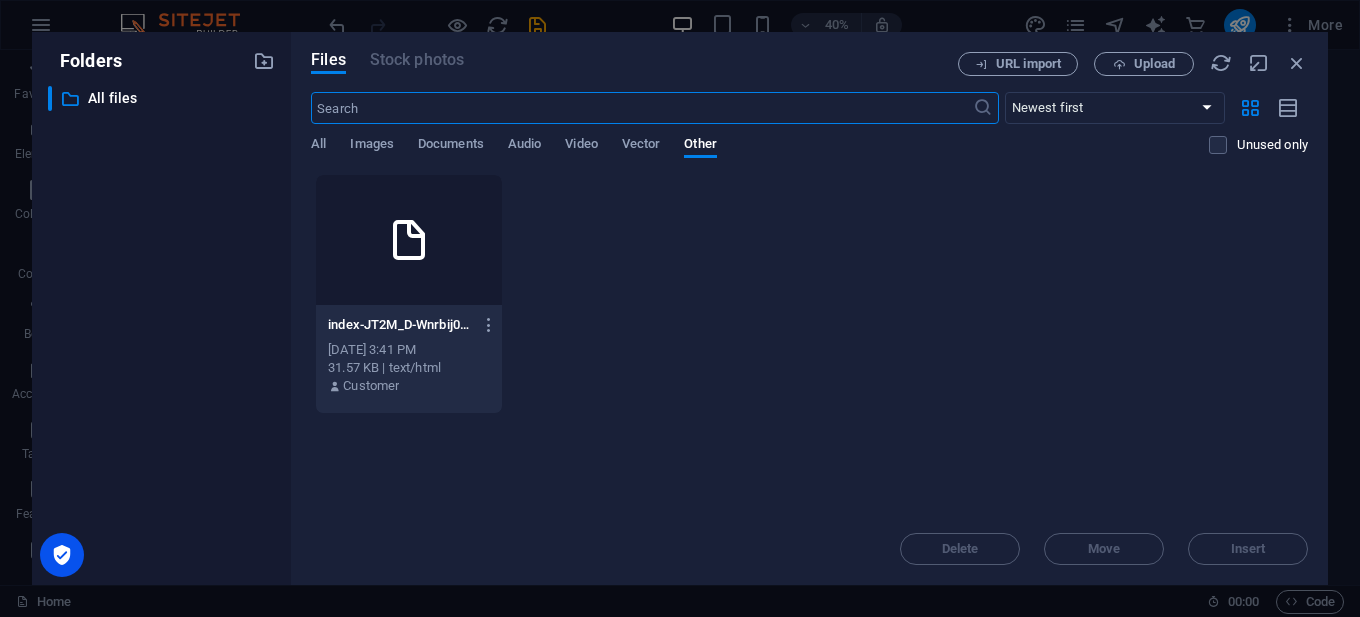 click on "index-JT2M_D-Wnrbij0rauVUeVg.html index-JT2M_D-Wnrbij0rauVUeVg.html [DATE] 3:41 PM 31.57 KB | text/html Customer" at bounding box center (809, 294) 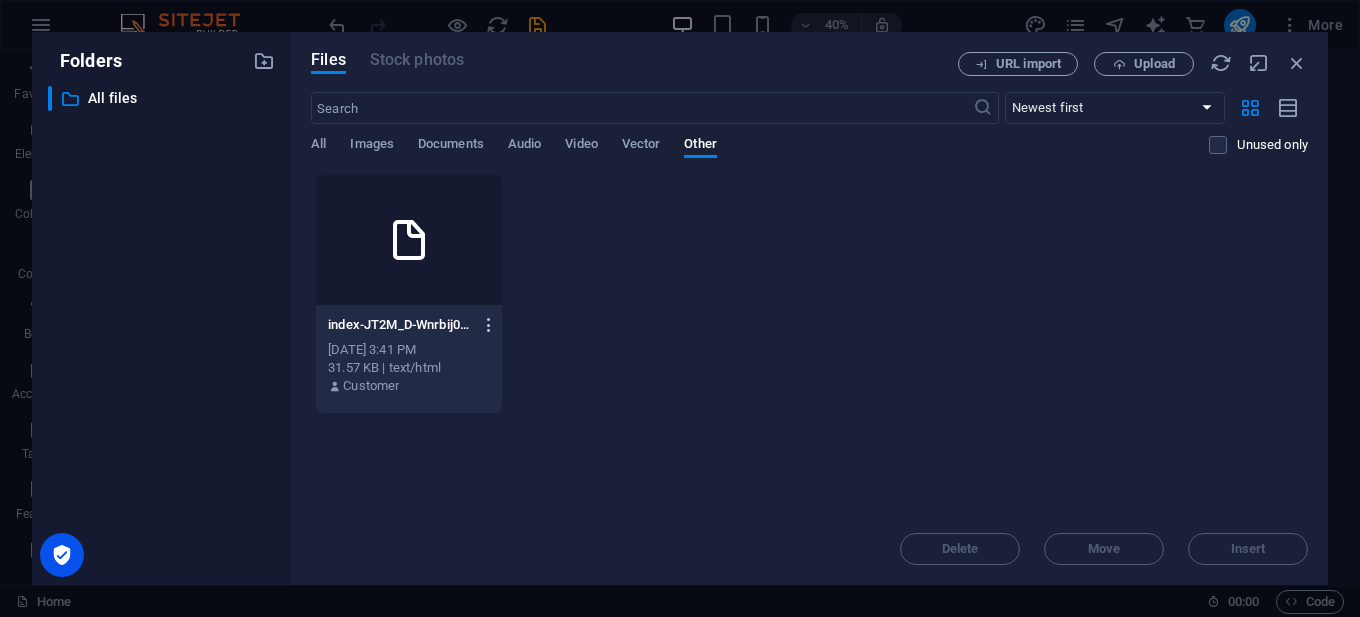 click at bounding box center (489, 325) 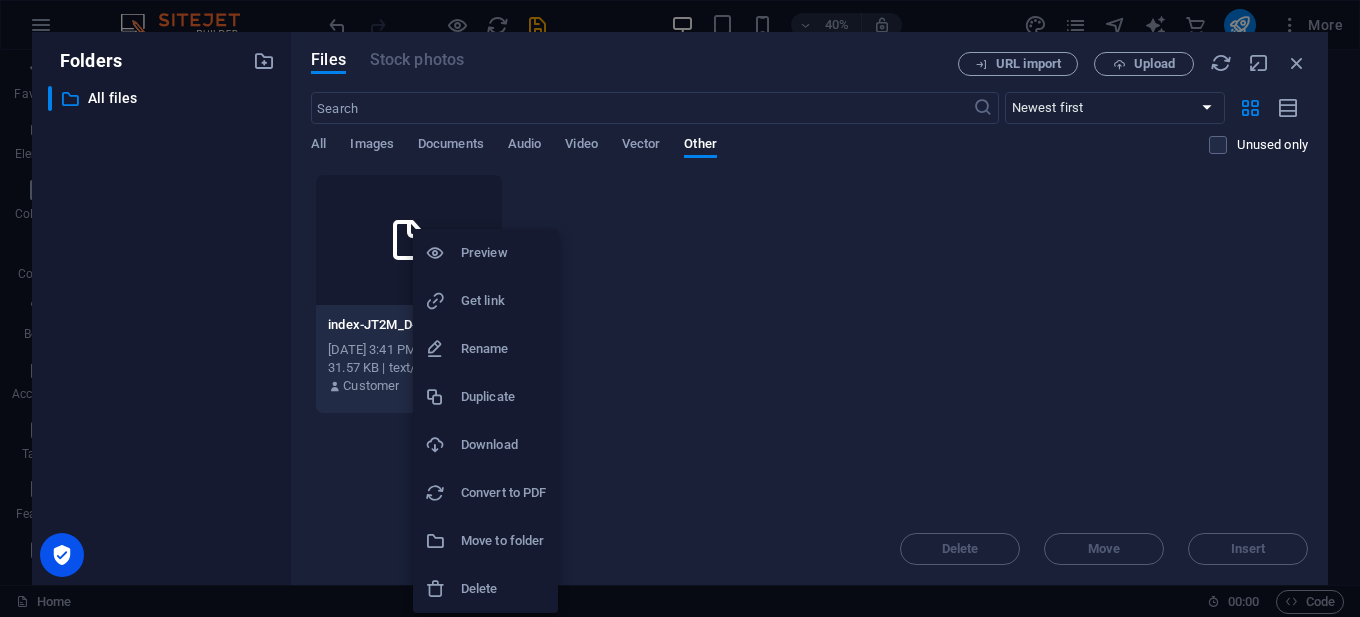 click on "Rename" at bounding box center [503, 349] 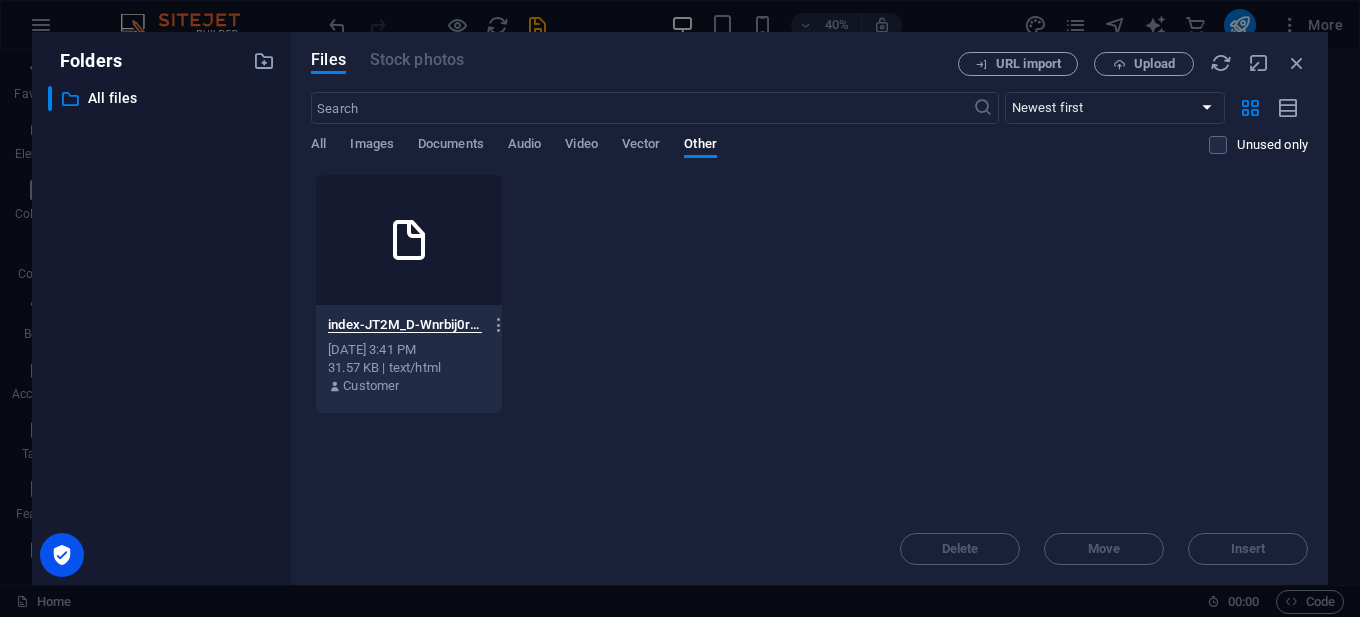 scroll, scrollTop: 0, scrollLeft: 64, axis: horizontal 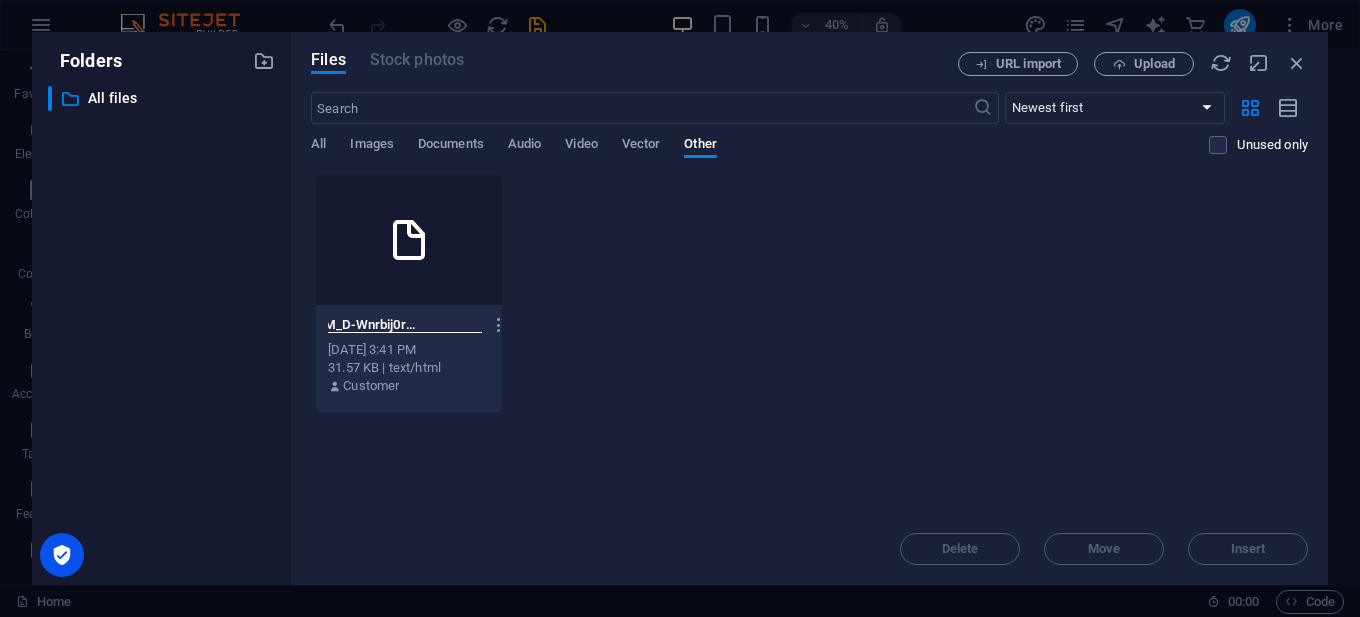 click on "index-JT2M_D-Wnrbij0rauVUeVg.html" at bounding box center (405, 325) 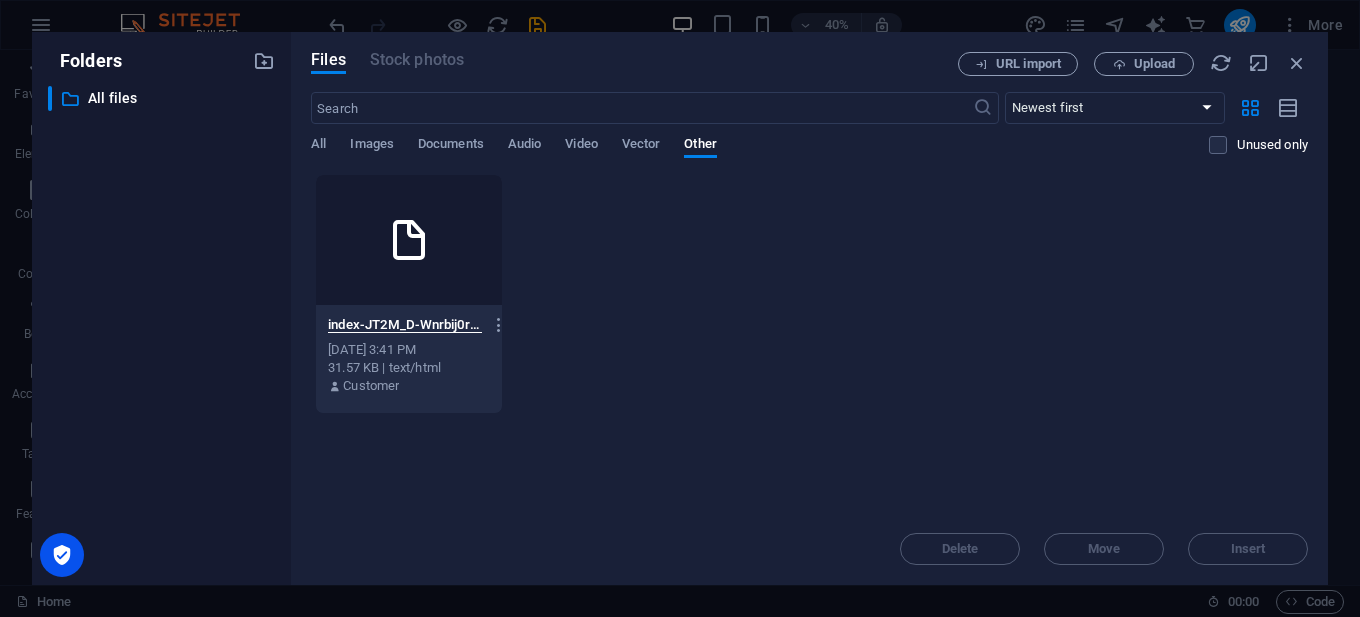 drag, startPoint x: 371, startPoint y: 321, endPoint x: 276, endPoint y: 320, distance: 95.005264 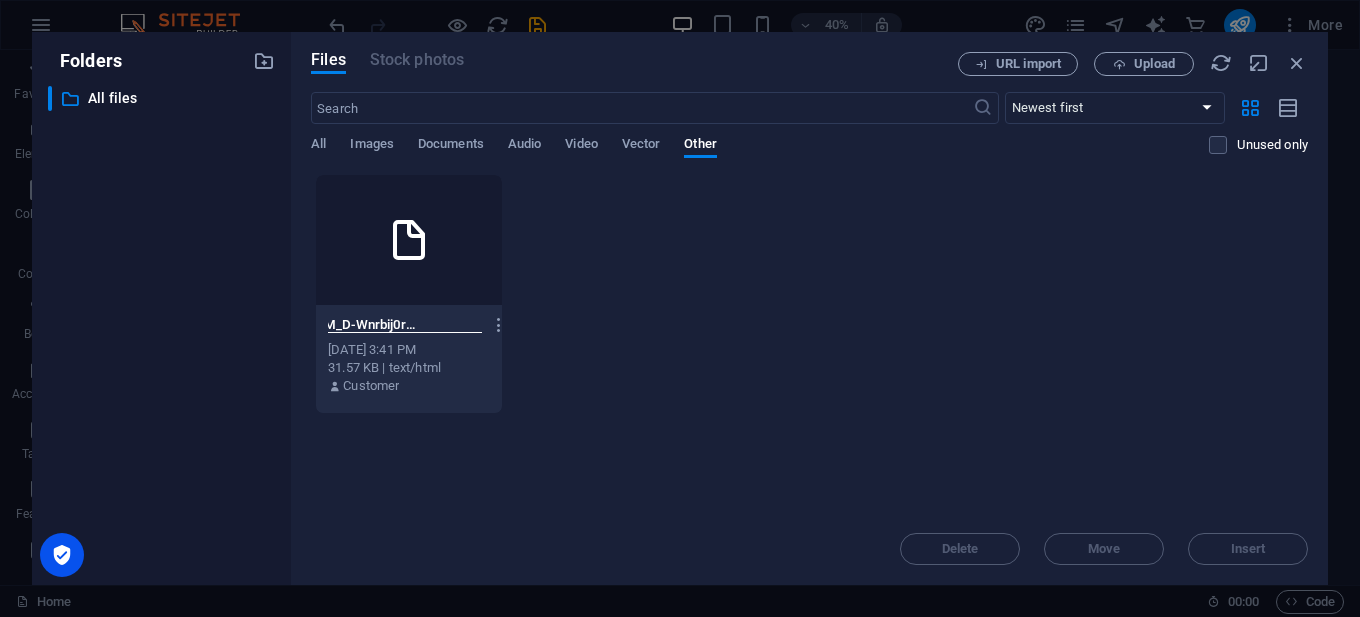 drag, startPoint x: 364, startPoint y: 322, endPoint x: 530, endPoint y: 333, distance: 166.36406 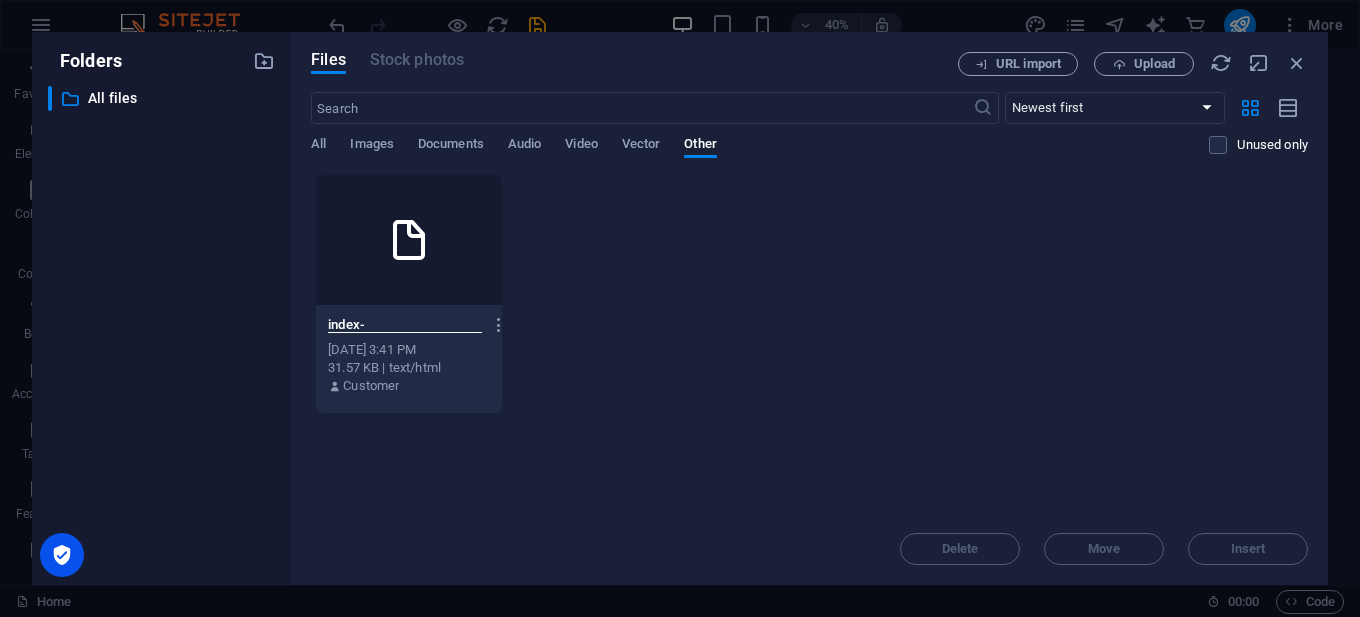 scroll, scrollTop: 0, scrollLeft: 0, axis: both 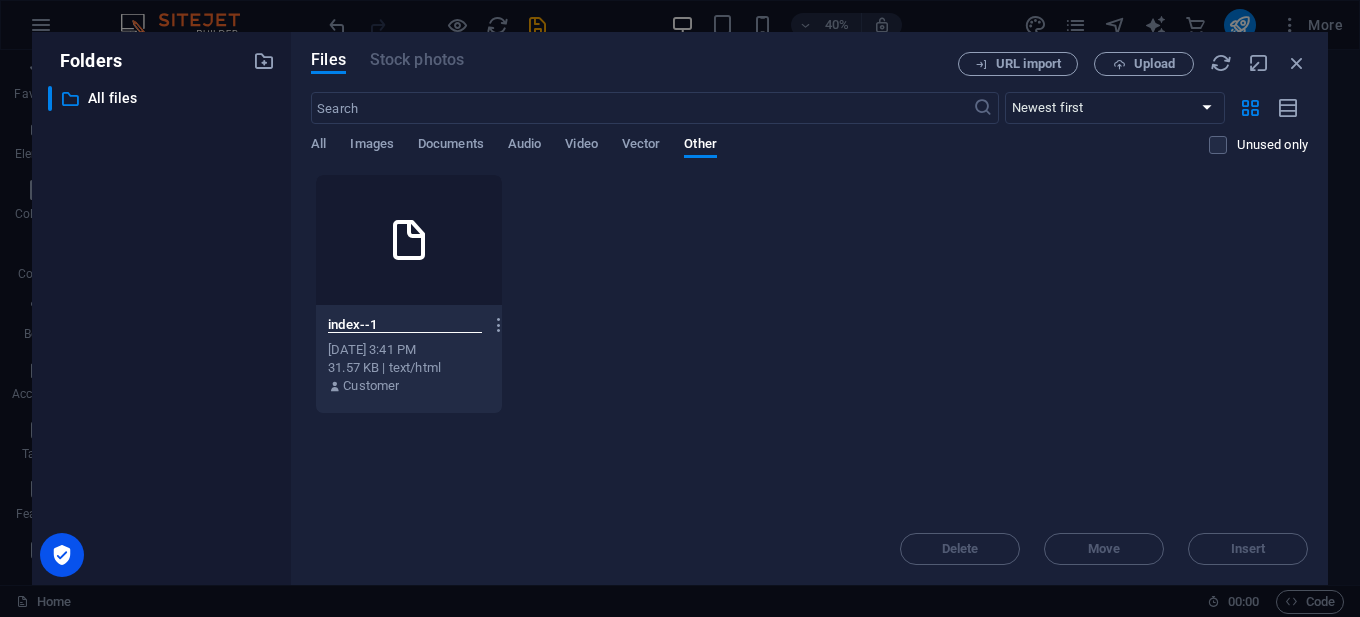 type on "index--1" 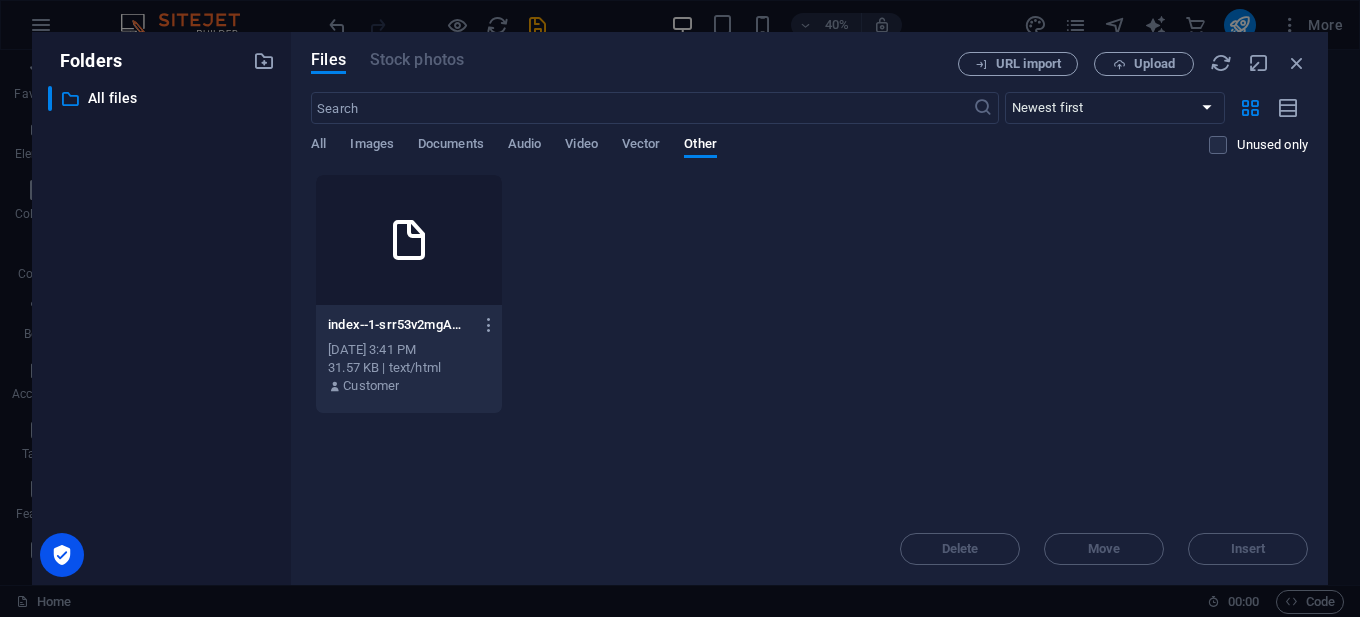click on "index--1-srr53v2mgAmEbUE-J-qFzA.html index--1-srr53v2mgAmEbUE-J-qFzA.html [DATE] 3:41 PM 31.57 KB | text/html Customer" at bounding box center [809, 294] 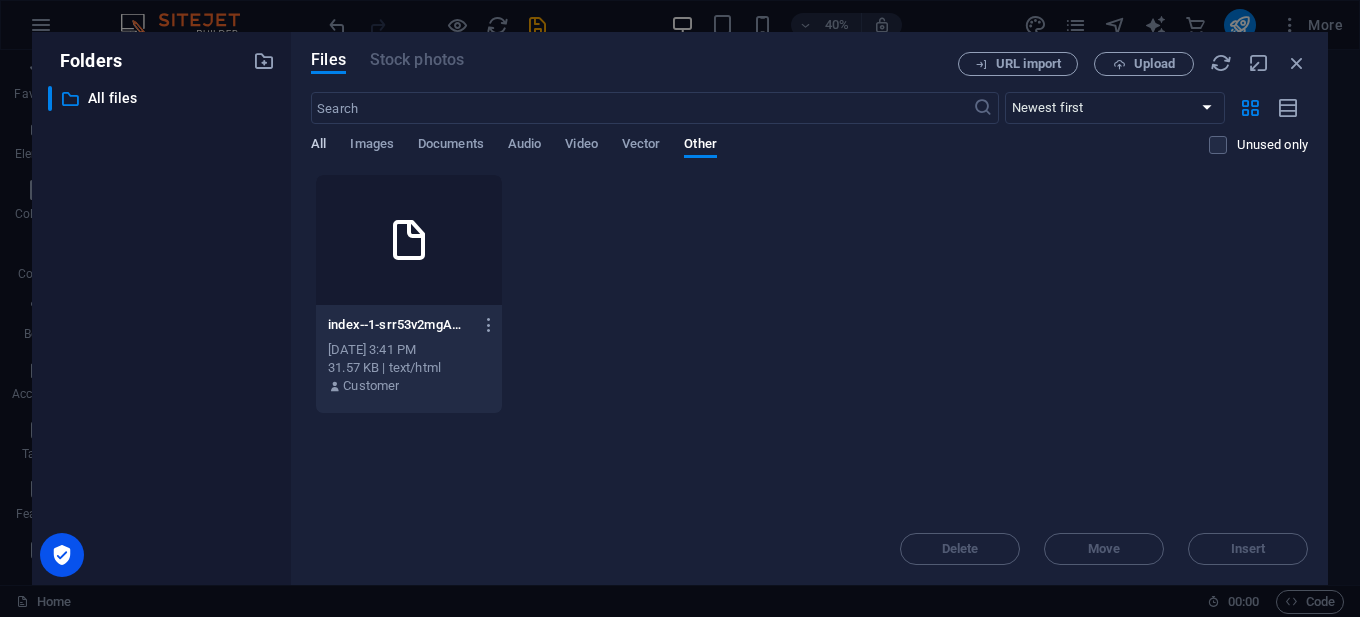 click on "All" at bounding box center [318, 146] 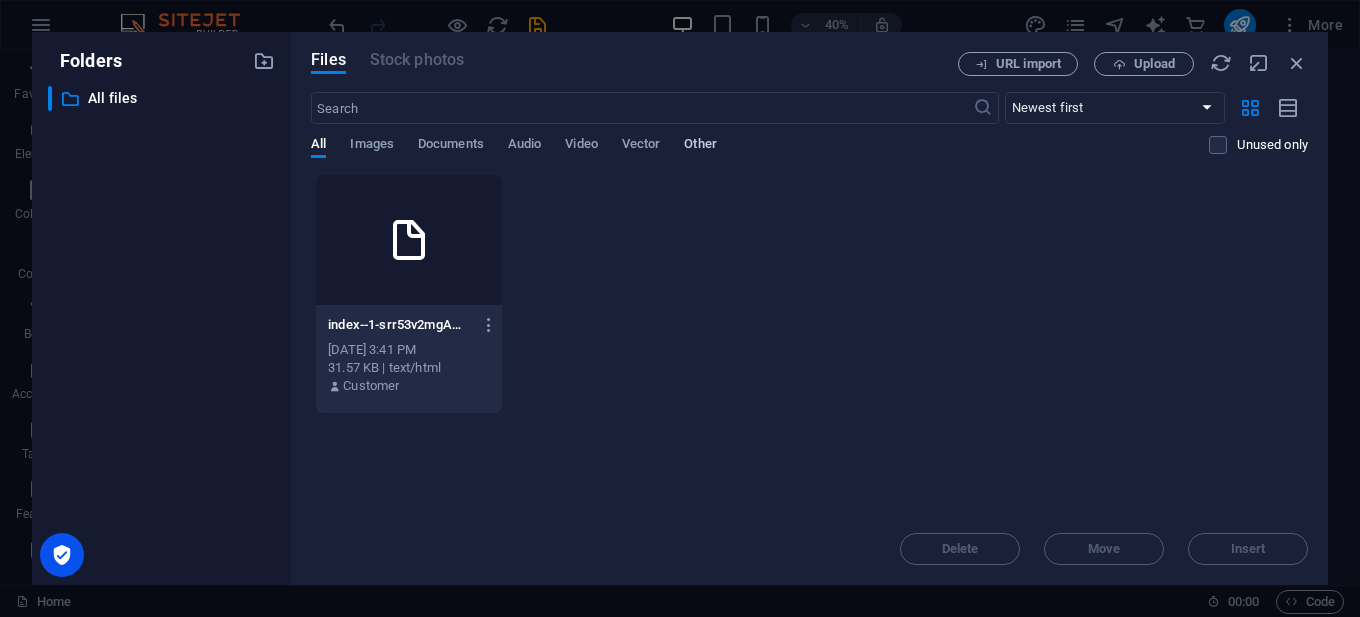 click on "Other" at bounding box center (700, 146) 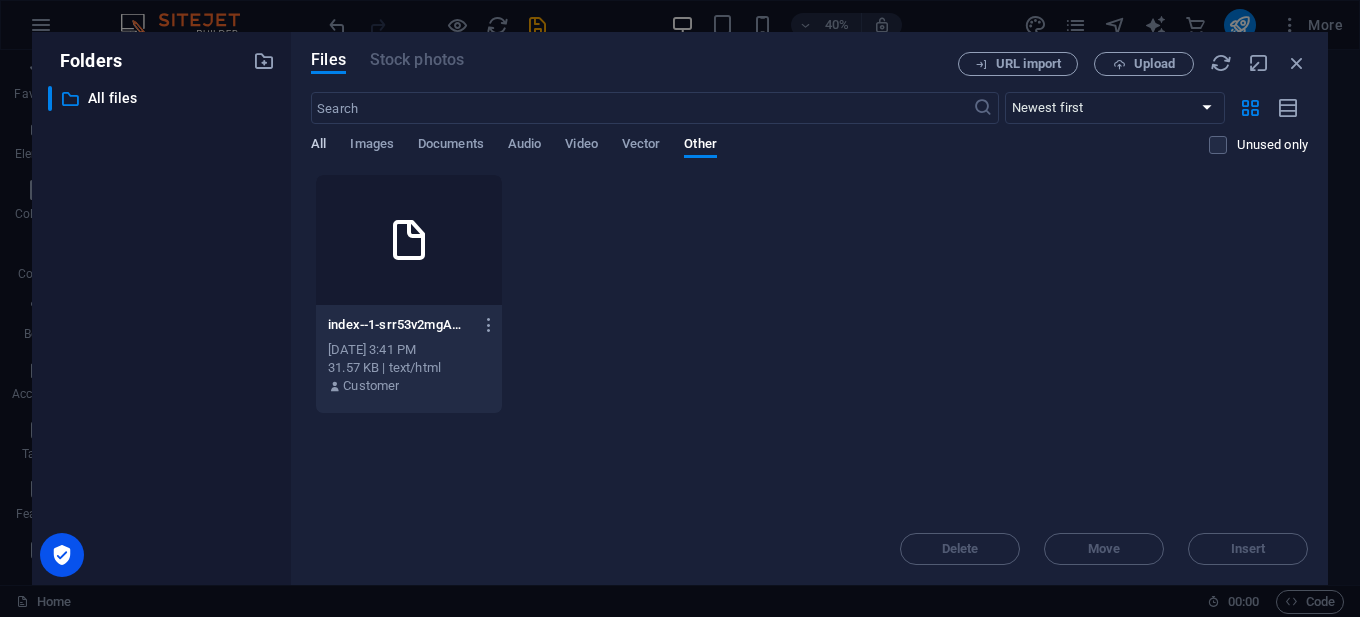 click on "All" at bounding box center (318, 146) 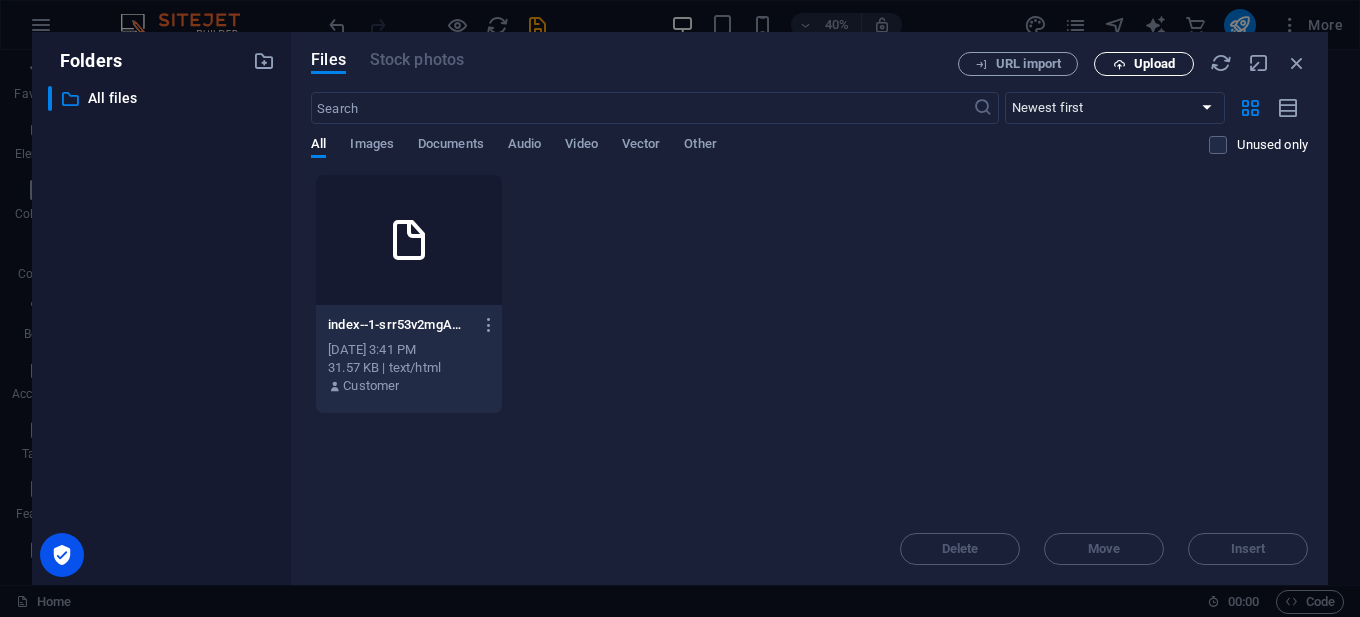 click on "Upload" at bounding box center (1144, 64) 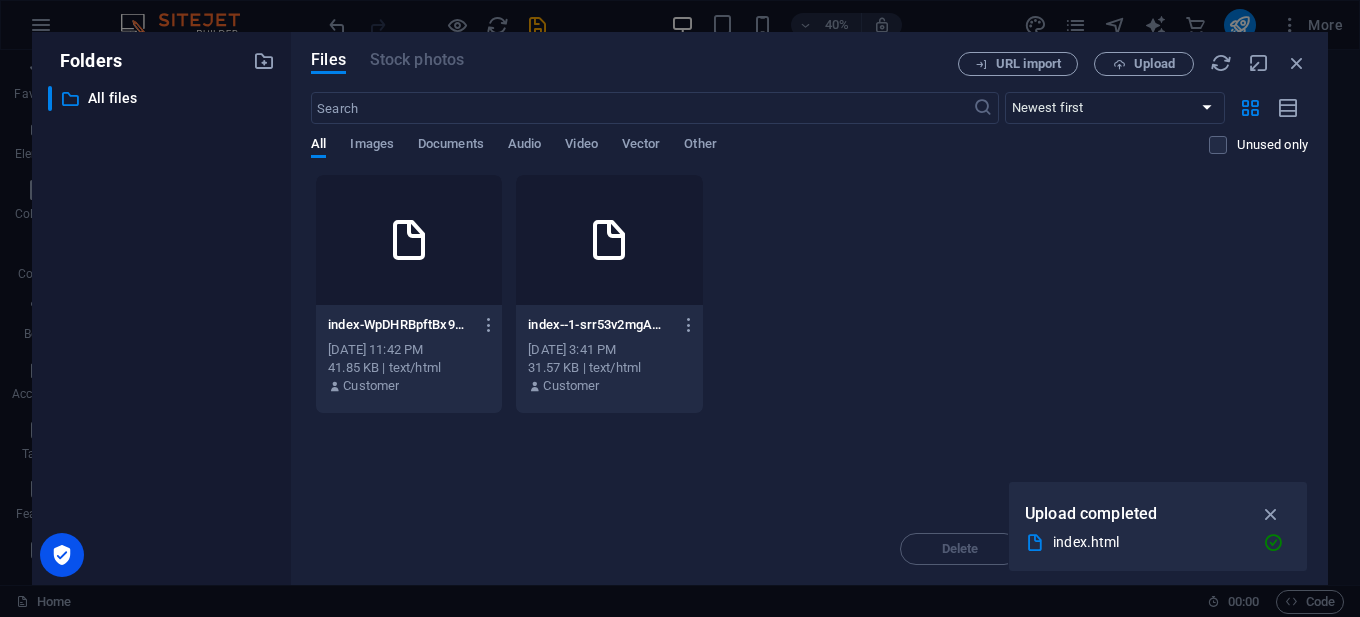 click at bounding box center [409, 240] 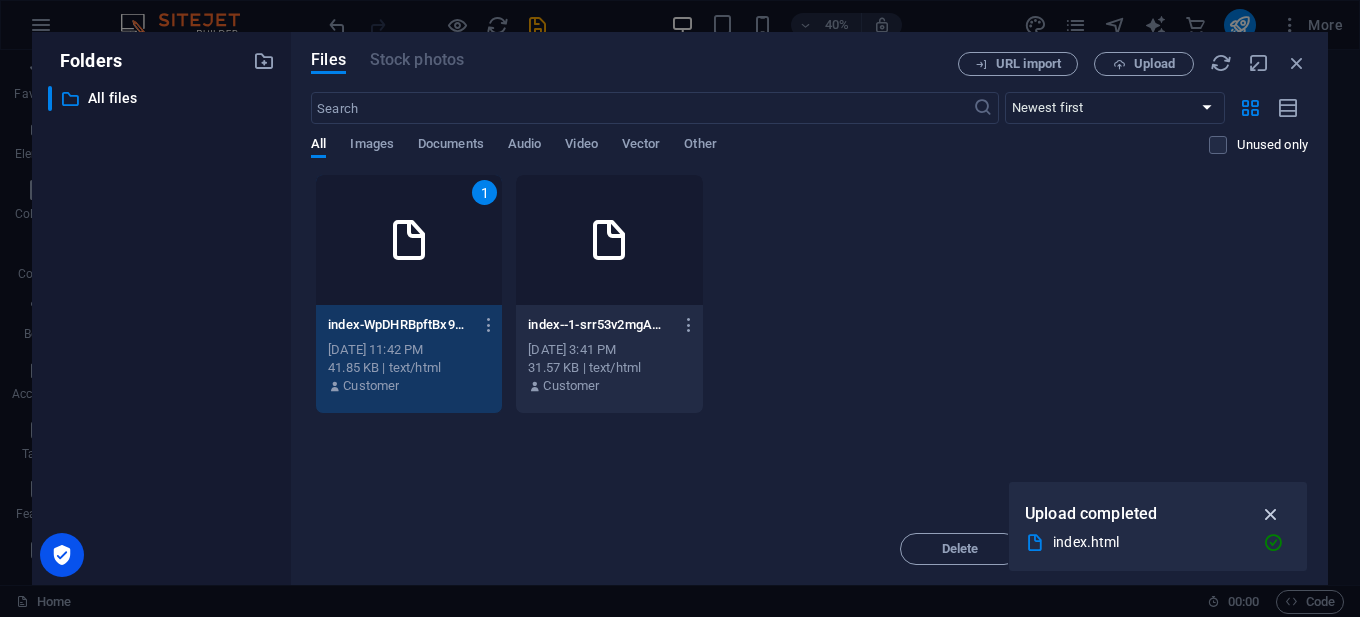 click at bounding box center (1271, 514) 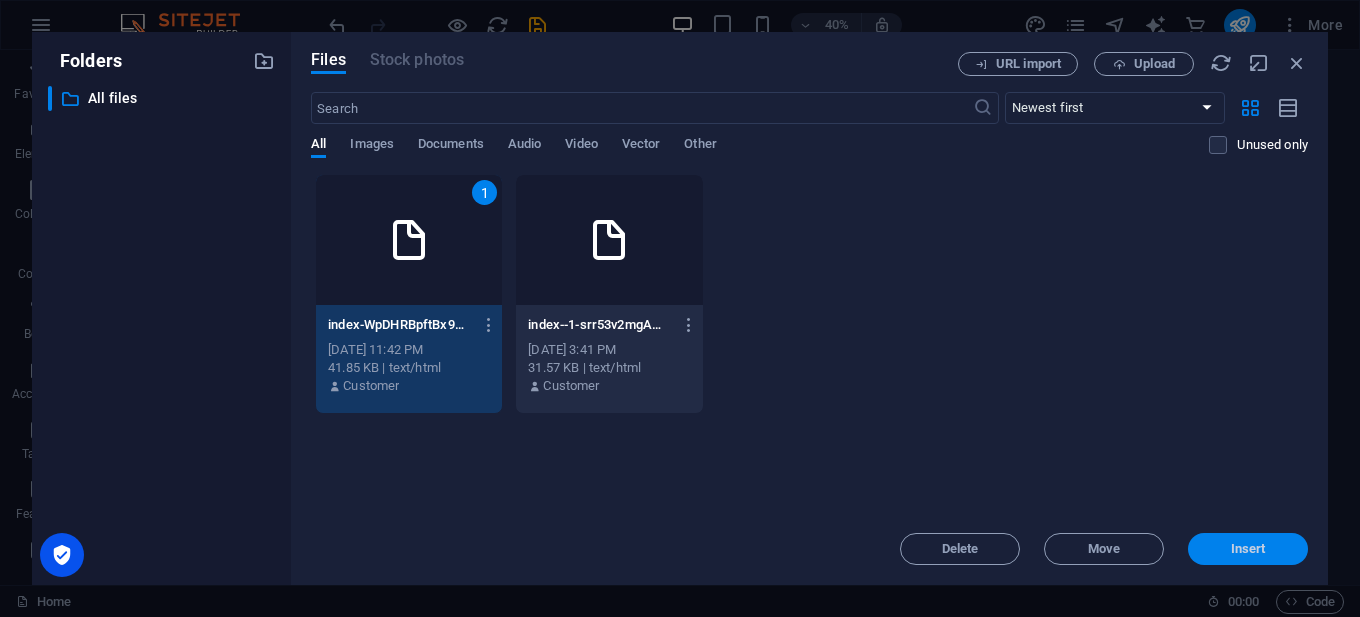 click on "Insert" at bounding box center (1248, 549) 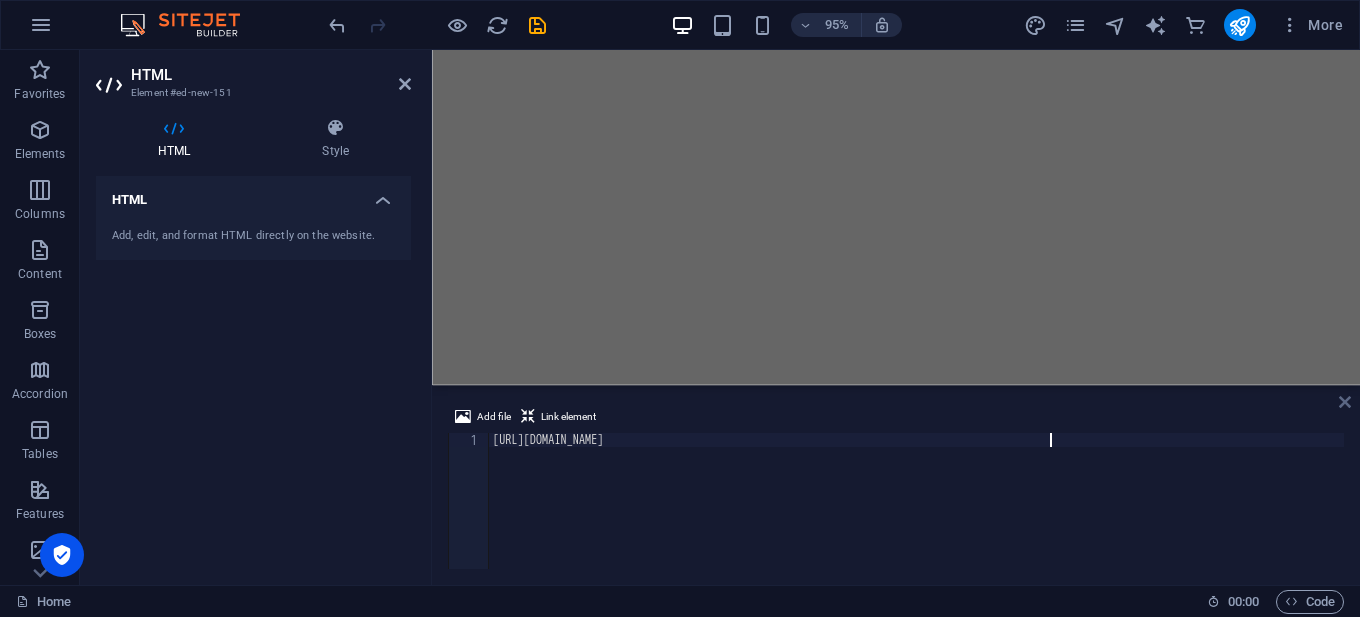 click at bounding box center (1345, 402) 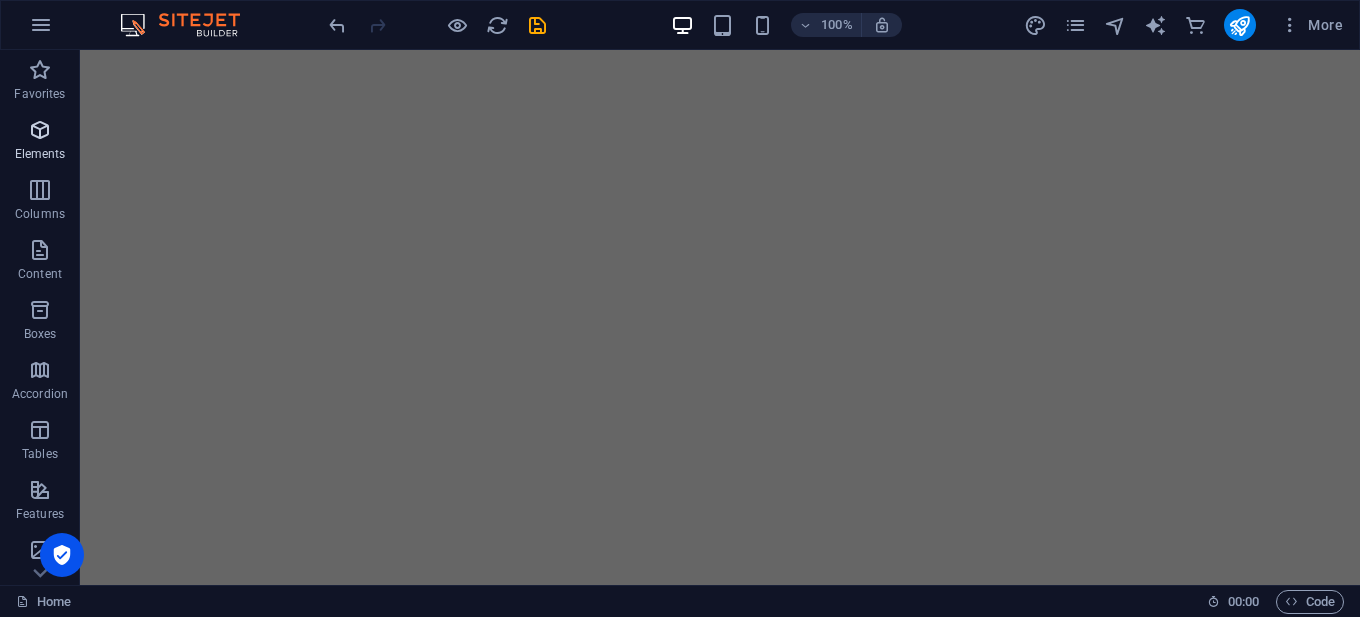click on "Elements" at bounding box center (40, 142) 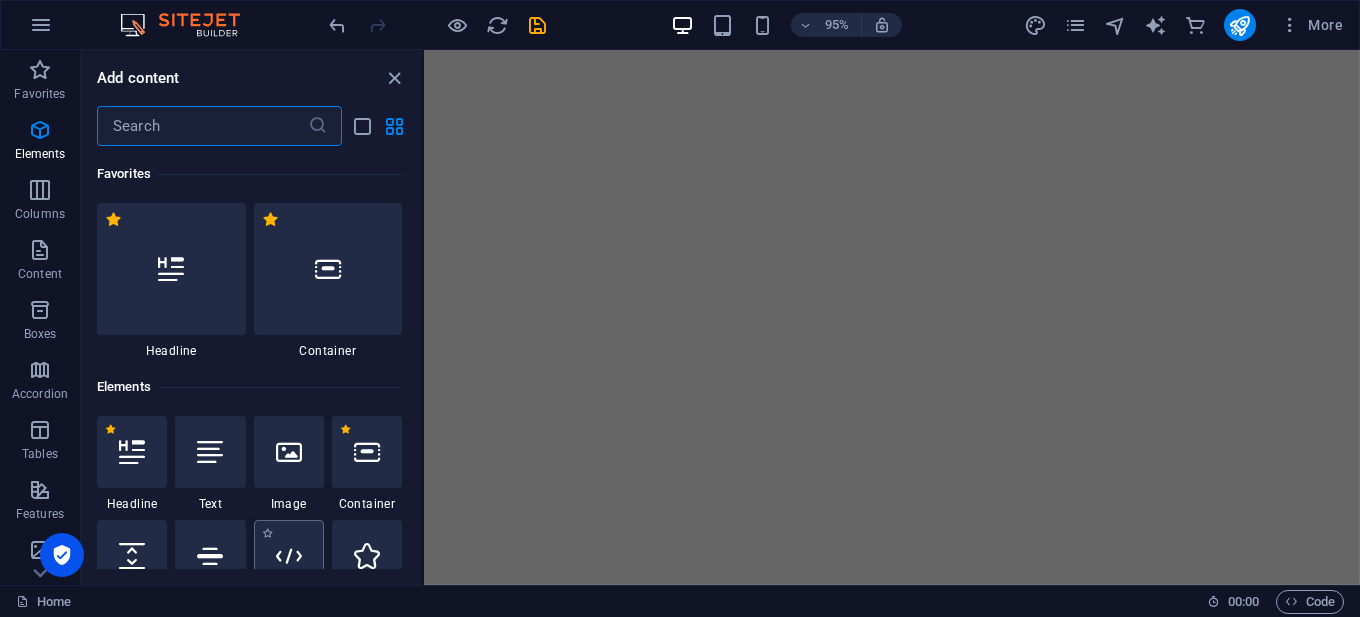 scroll, scrollTop: 213, scrollLeft: 0, axis: vertical 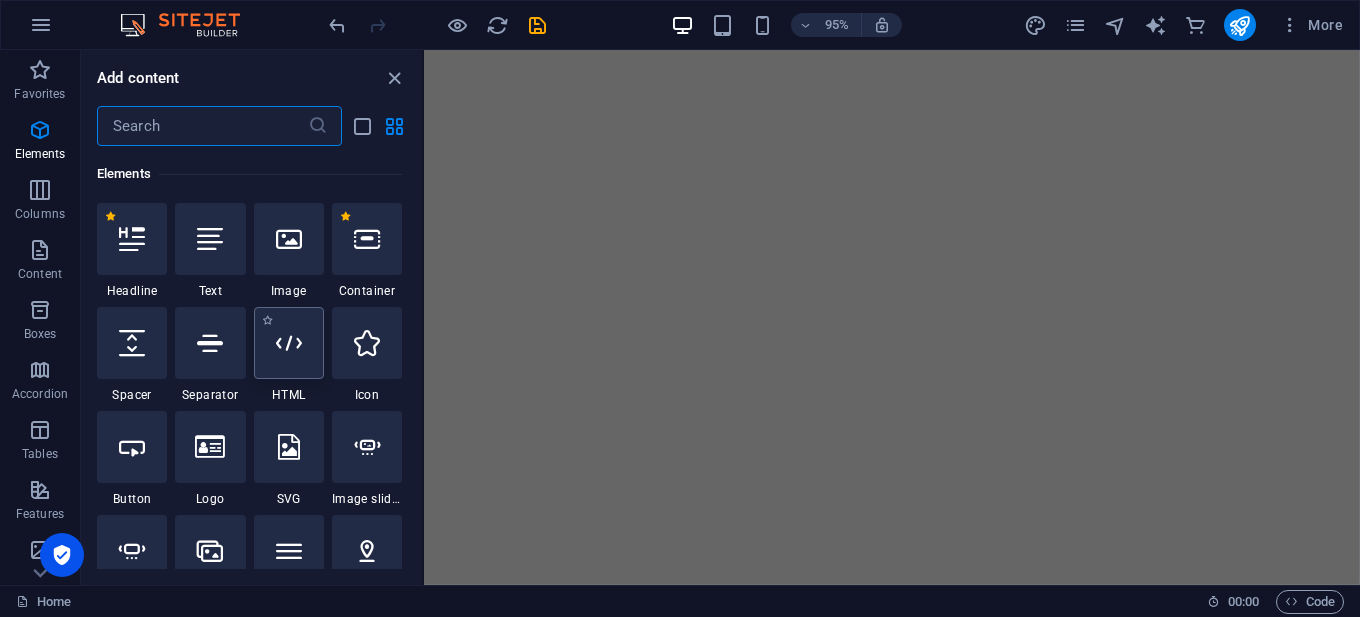 click at bounding box center (289, 343) 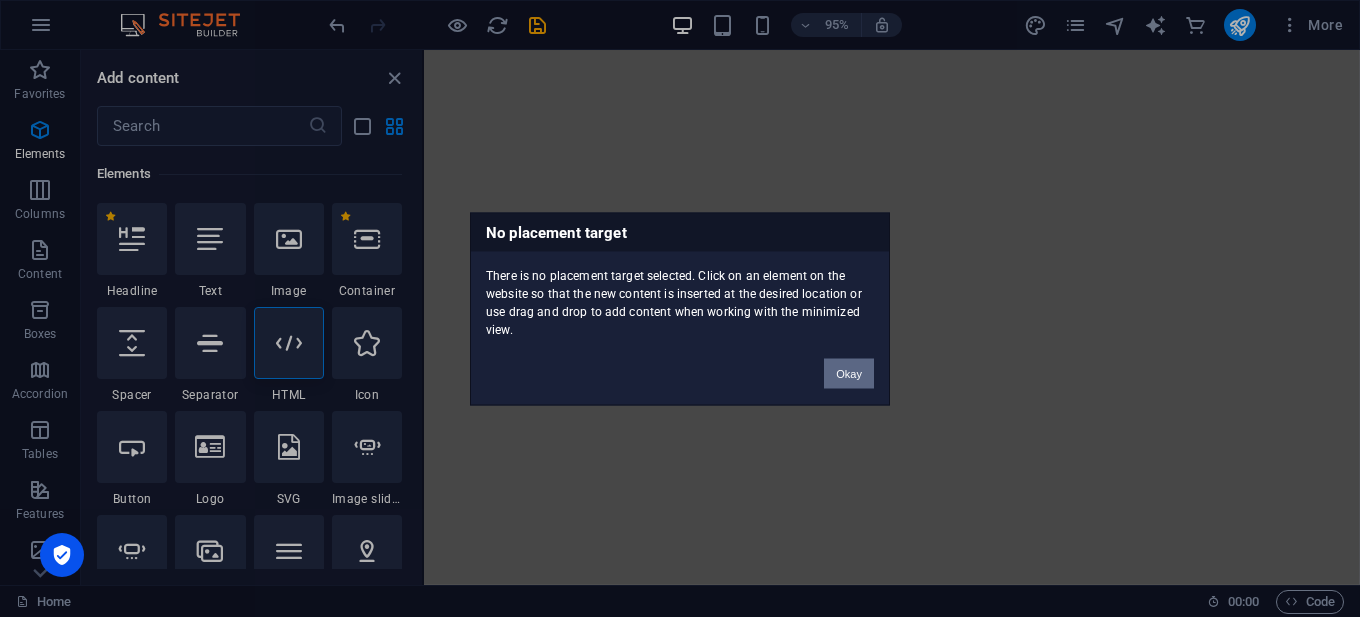 click on "Okay" at bounding box center (849, 373) 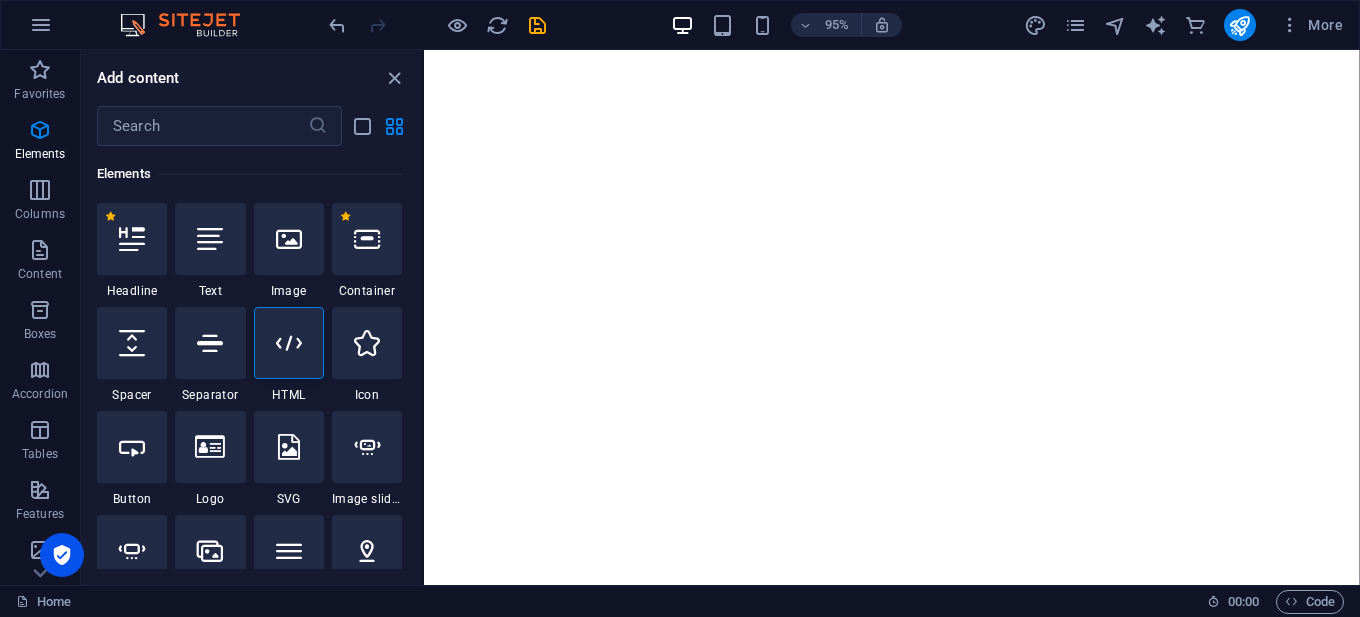 click on "95% More" at bounding box center (838, 25) 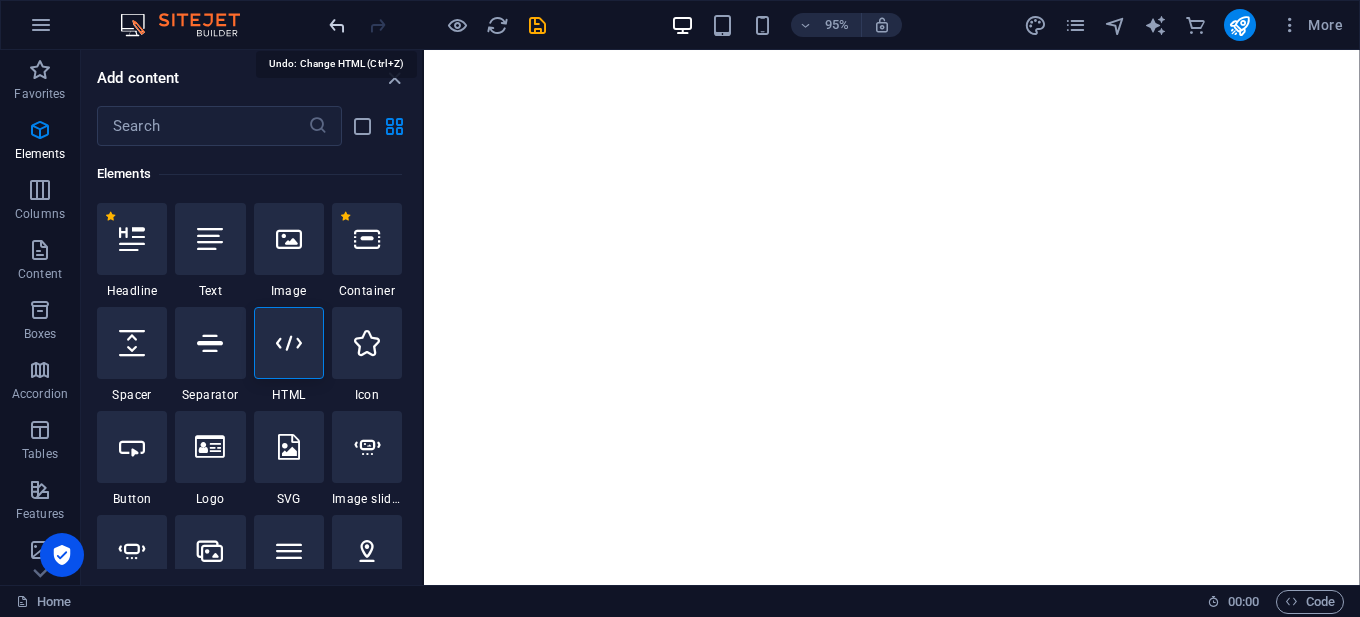 click at bounding box center [337, 25] 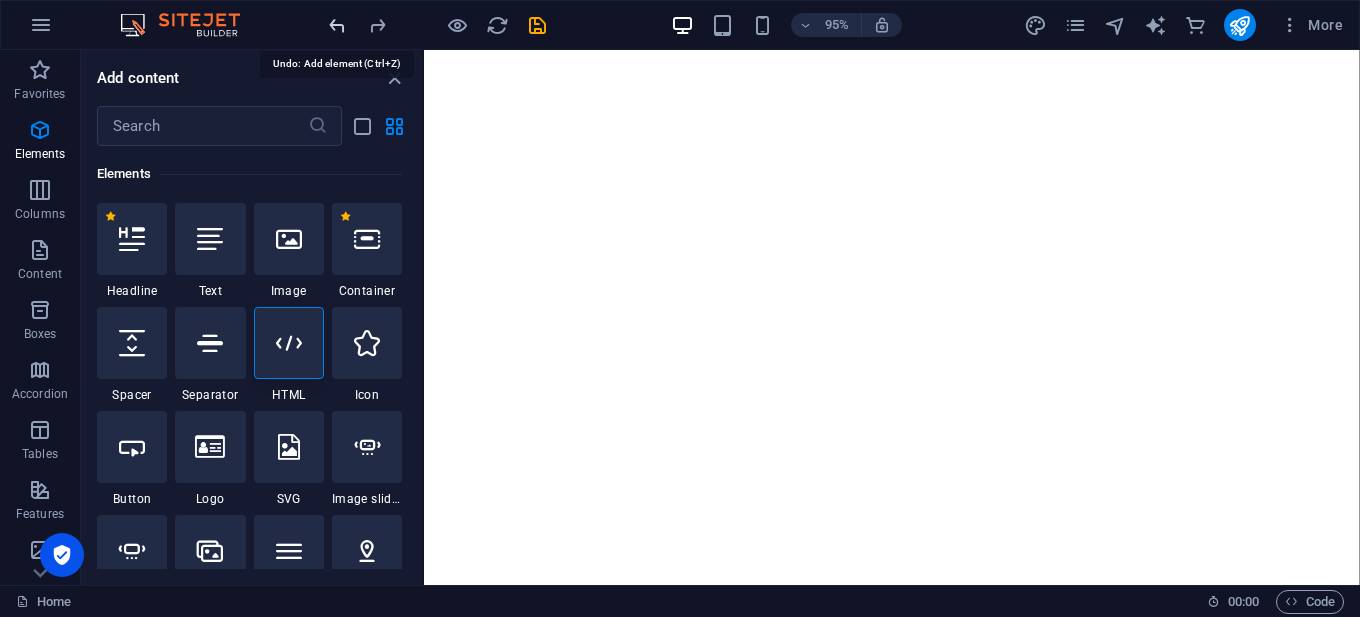 click at bounding box center [337, 25] 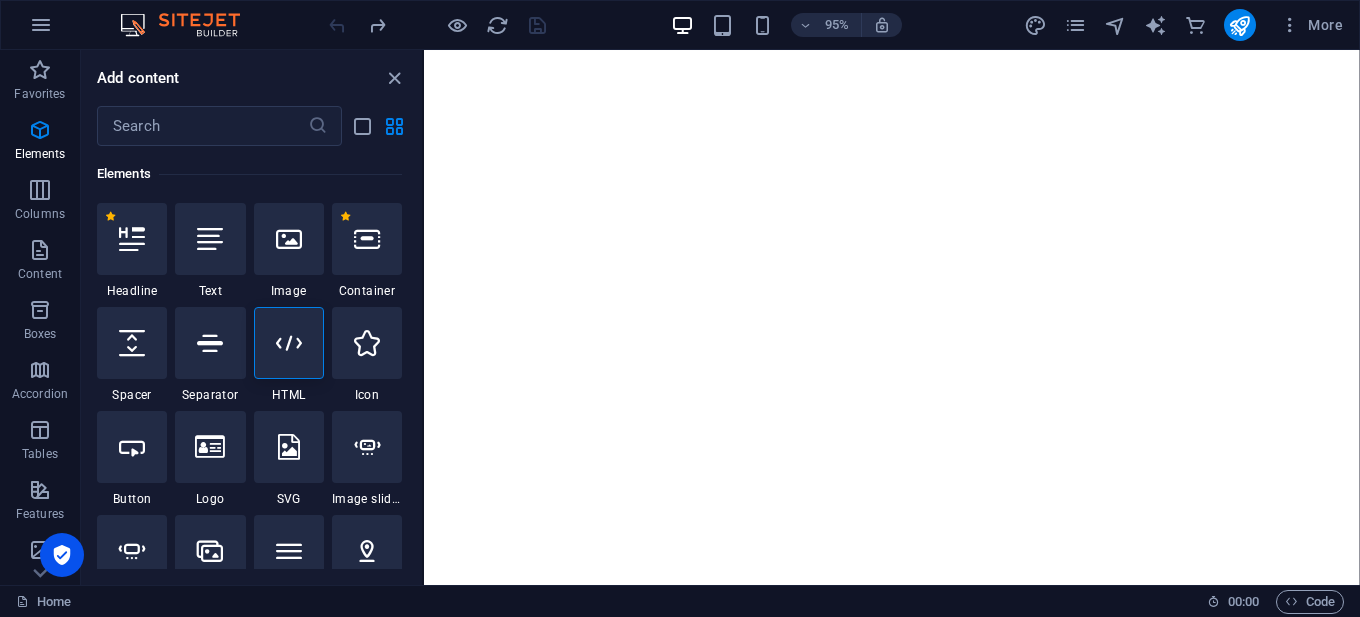click on "95% More" at bounding box center [838, 25] 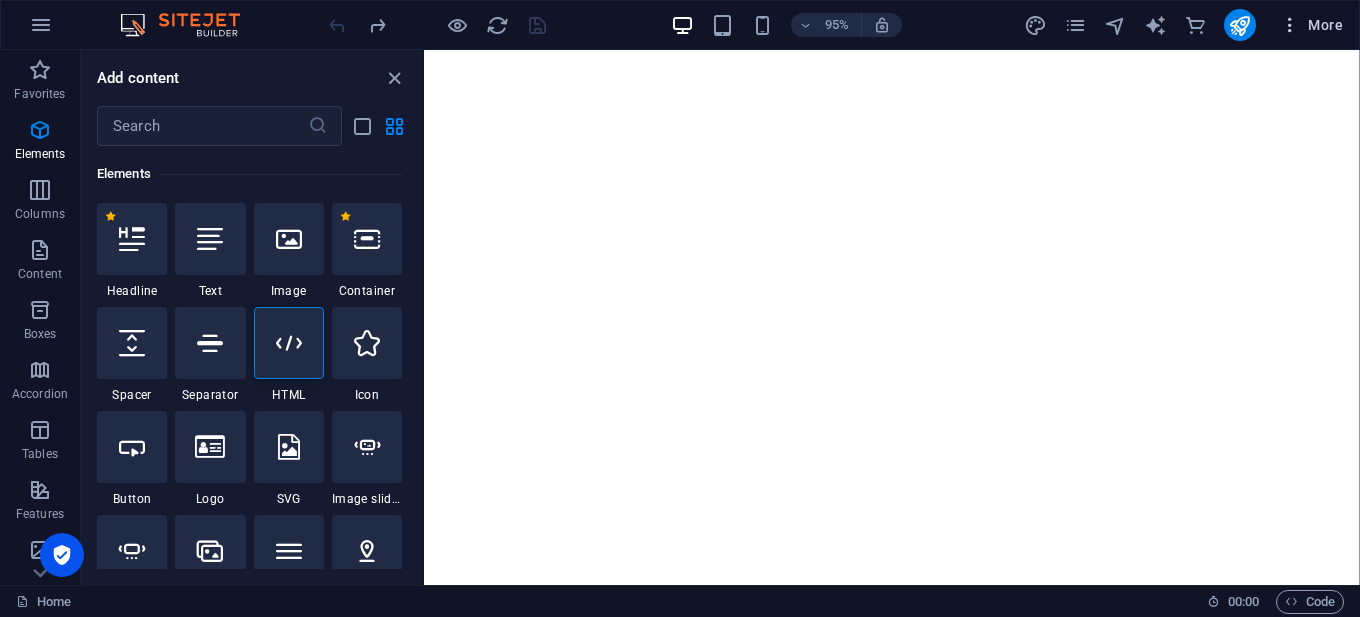 click at bounding box center (1290, 25) 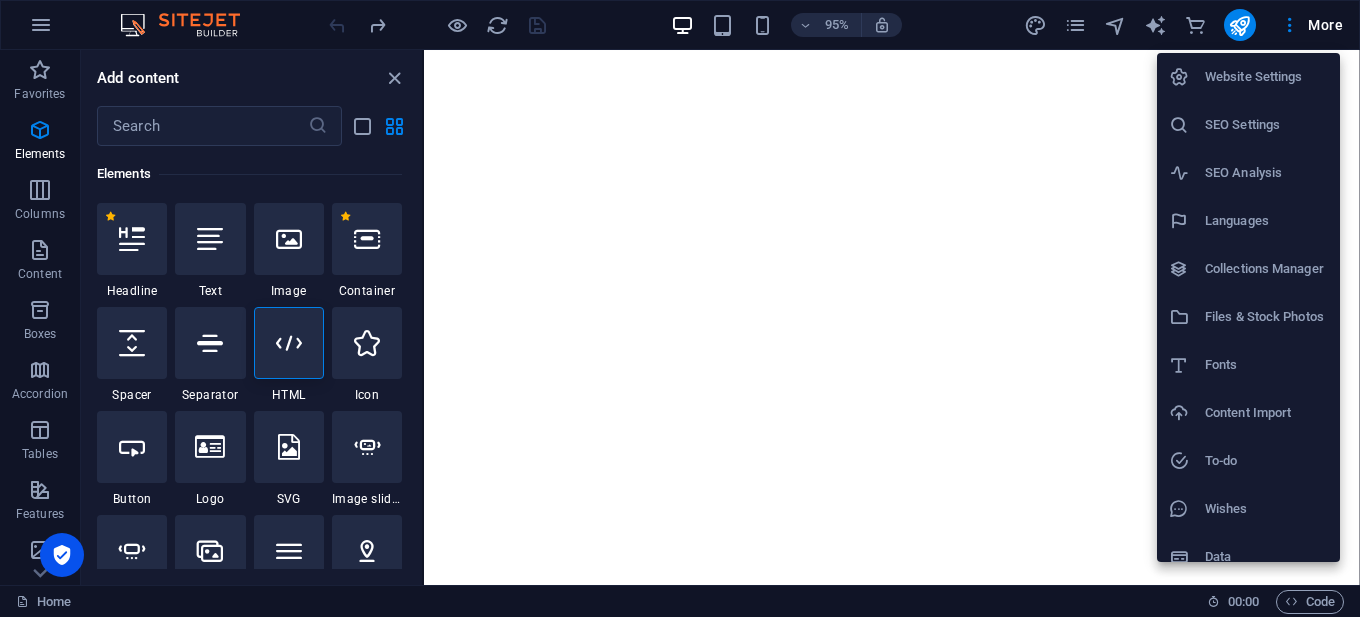scroll, scrollTop: 19, scrollLeft: 0, axis: vertical 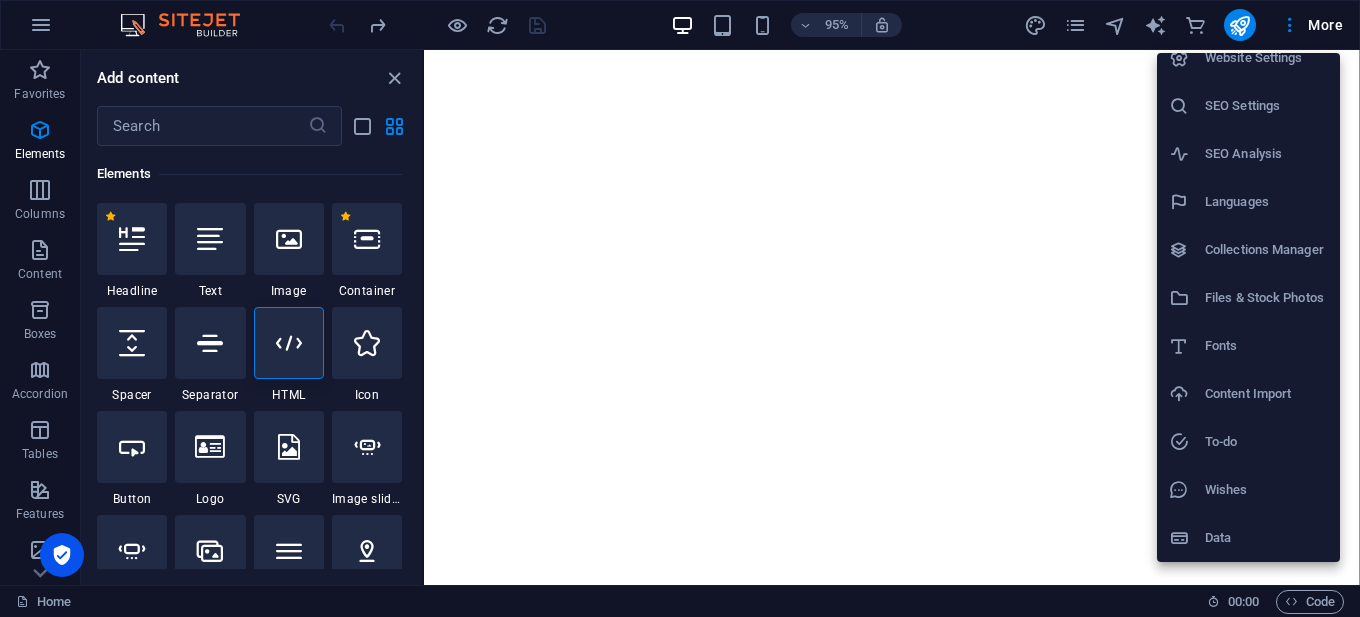 click at bounding box center (680, 308) 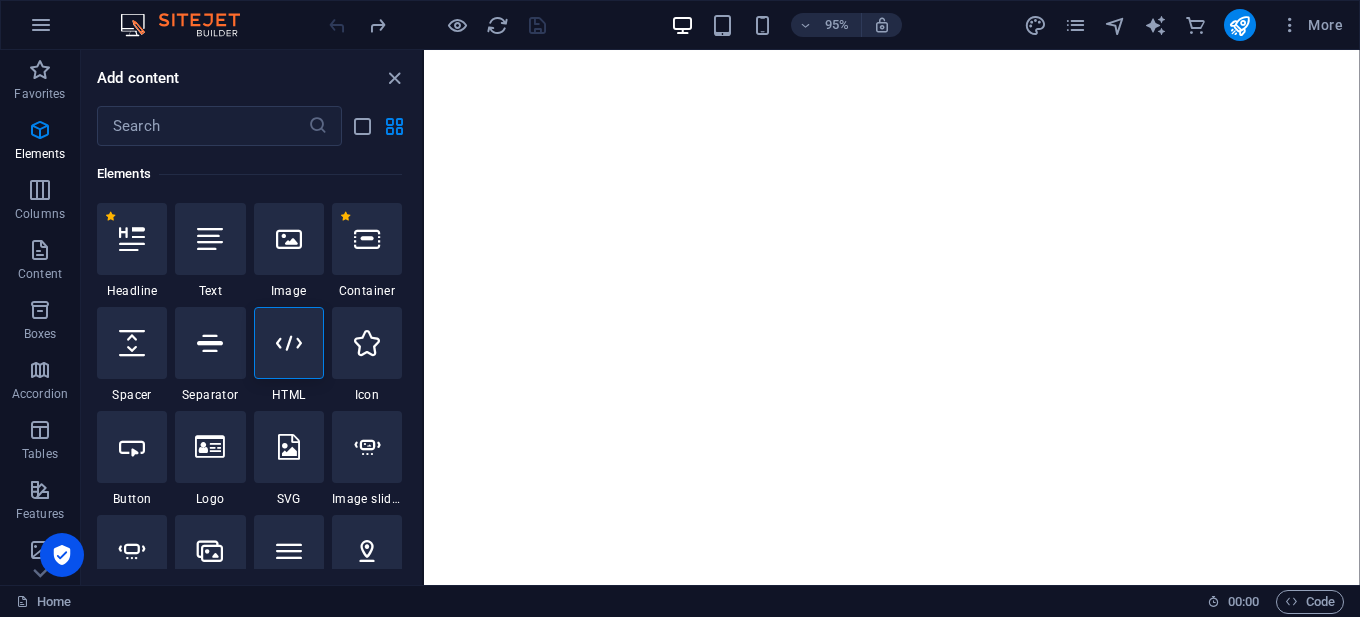 click on "More" at bounding box center [1311, 25] 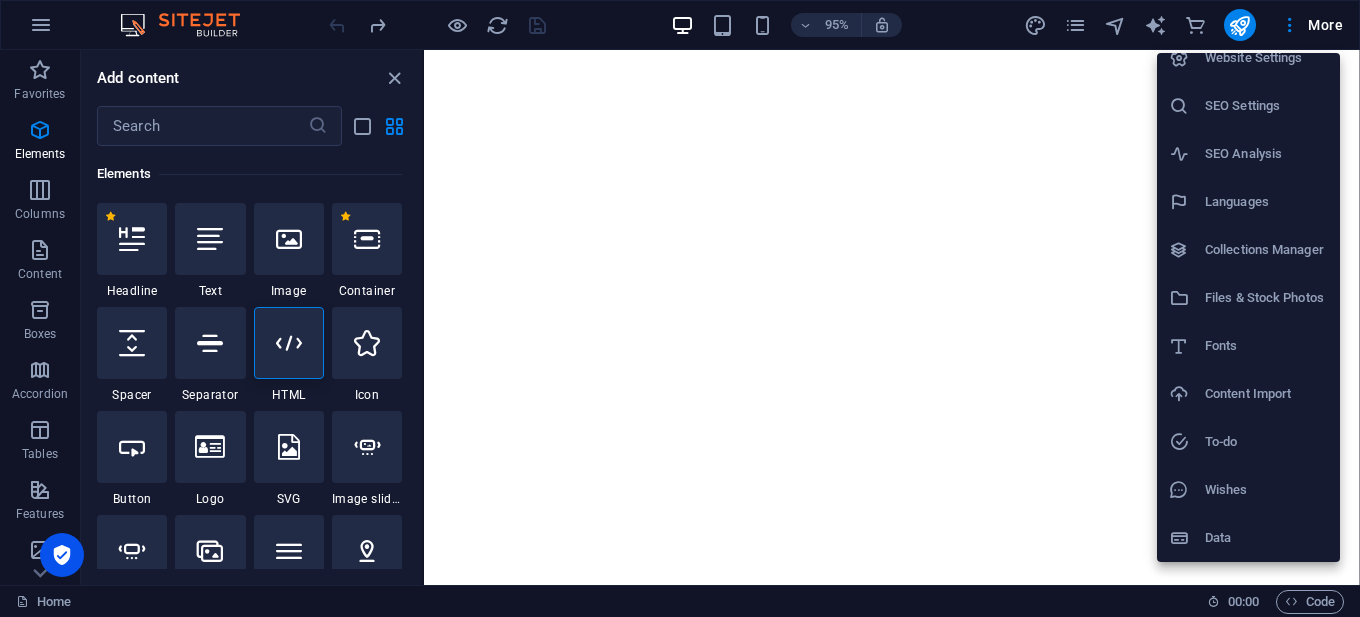 scroll, scrollTop: 0, scrollLeft: 0, axis: both 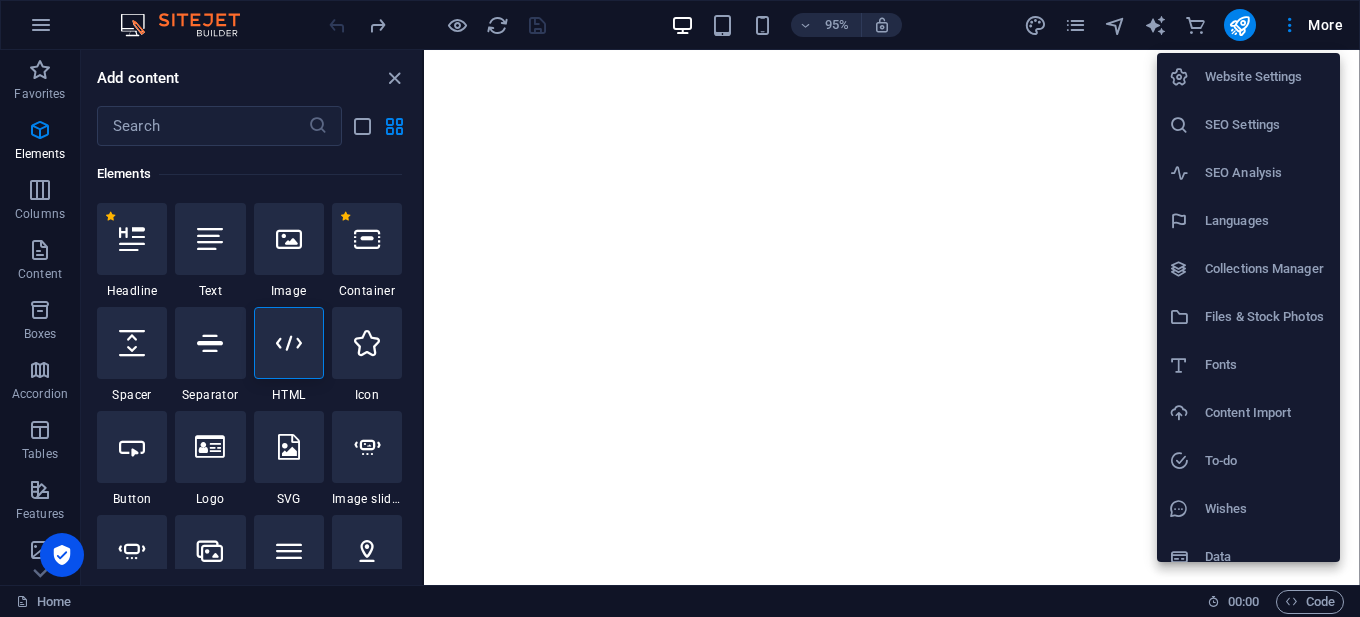 click at bounding box center (680, 308) 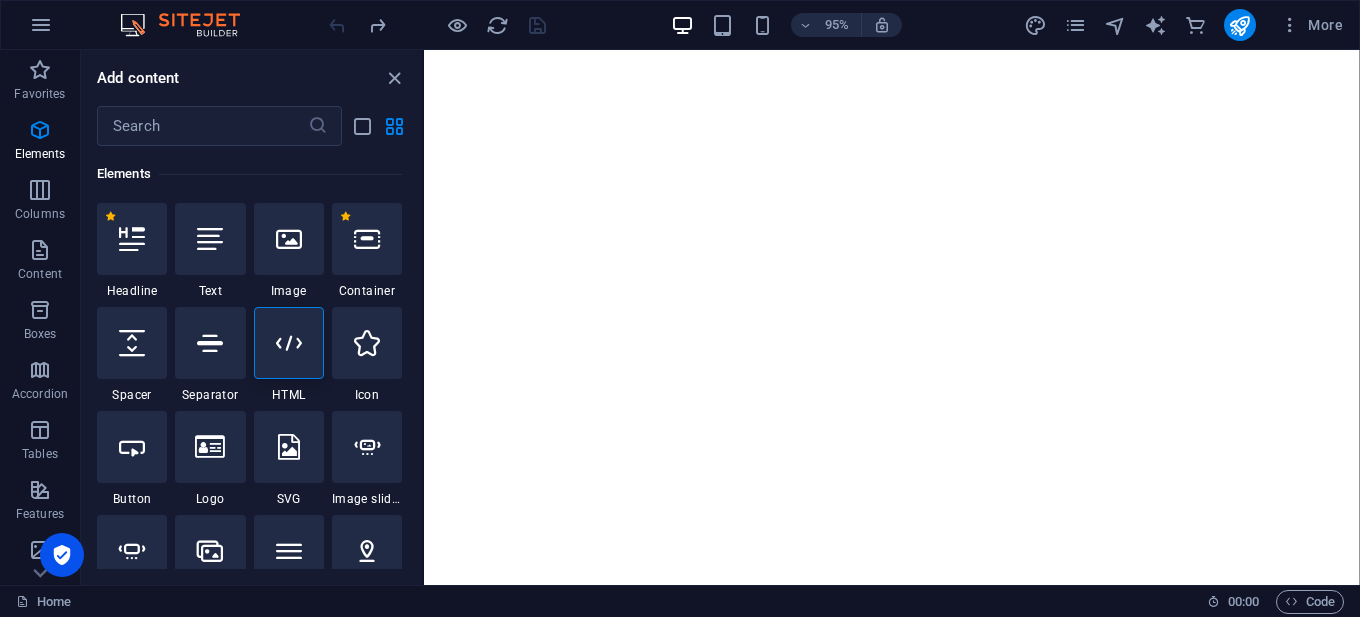 click on "Website Settings SEO Settings SEO Analysis Languages Collections Manager Files & Stock Photos Fonts Content Import To-do Wishes Data" at bounding box center (680, 314) 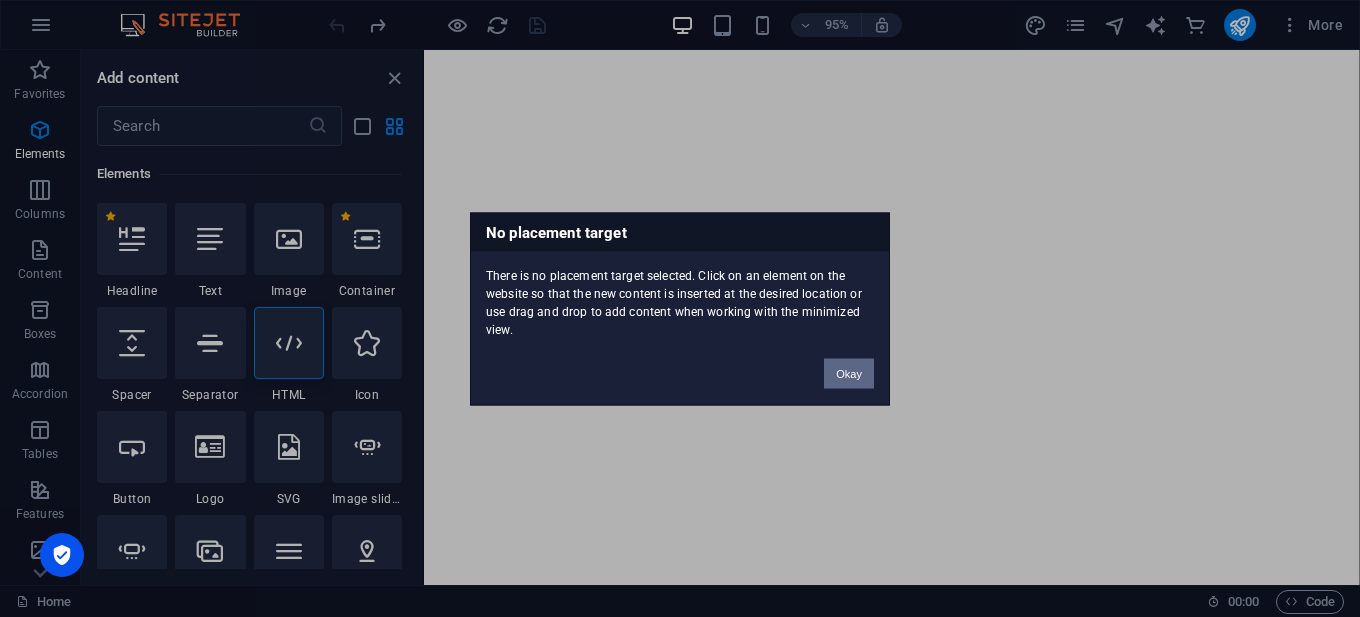 click on "Okay" at bounding box center [849, 373] 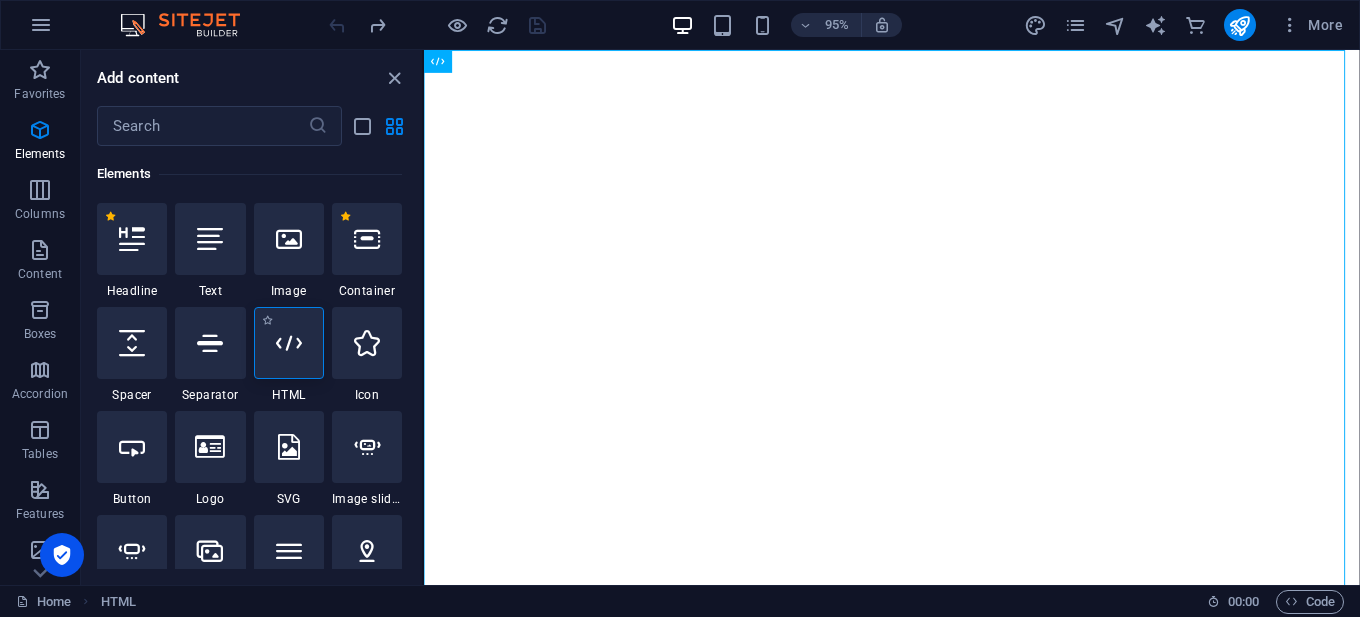 click at bounding box center [289, 343] 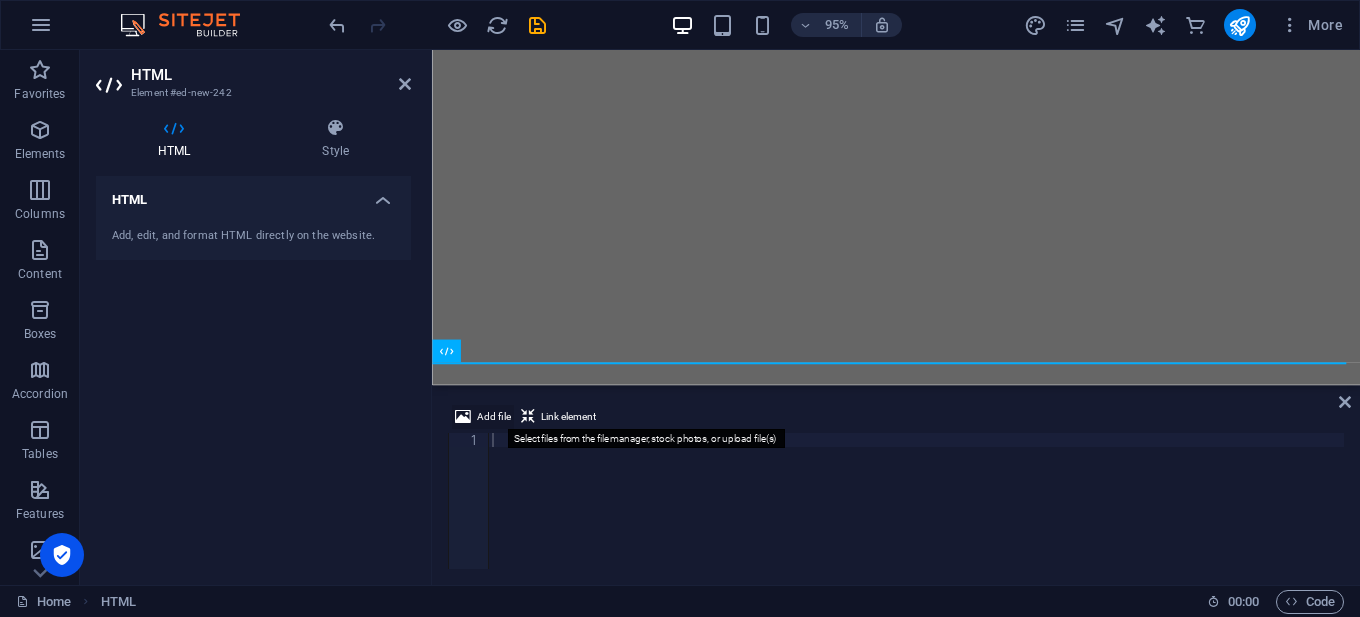 click on "Add file" at bounding box center [494, 417] 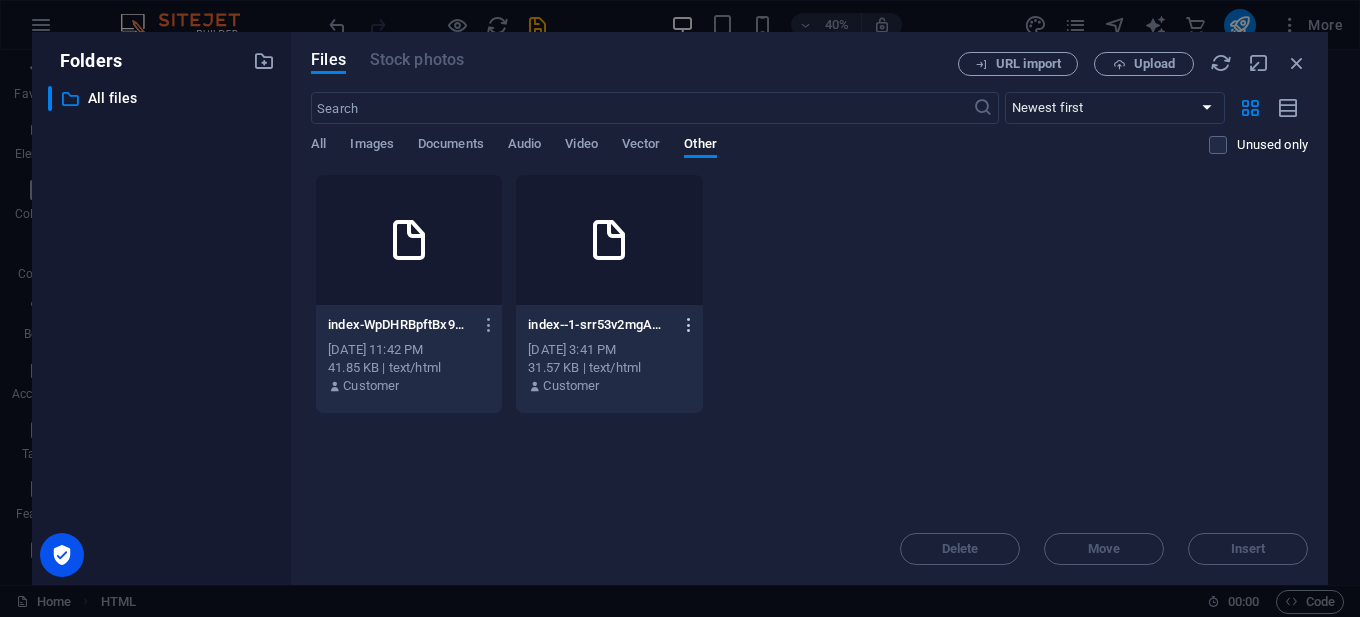 click at bounding box center [689, 325] 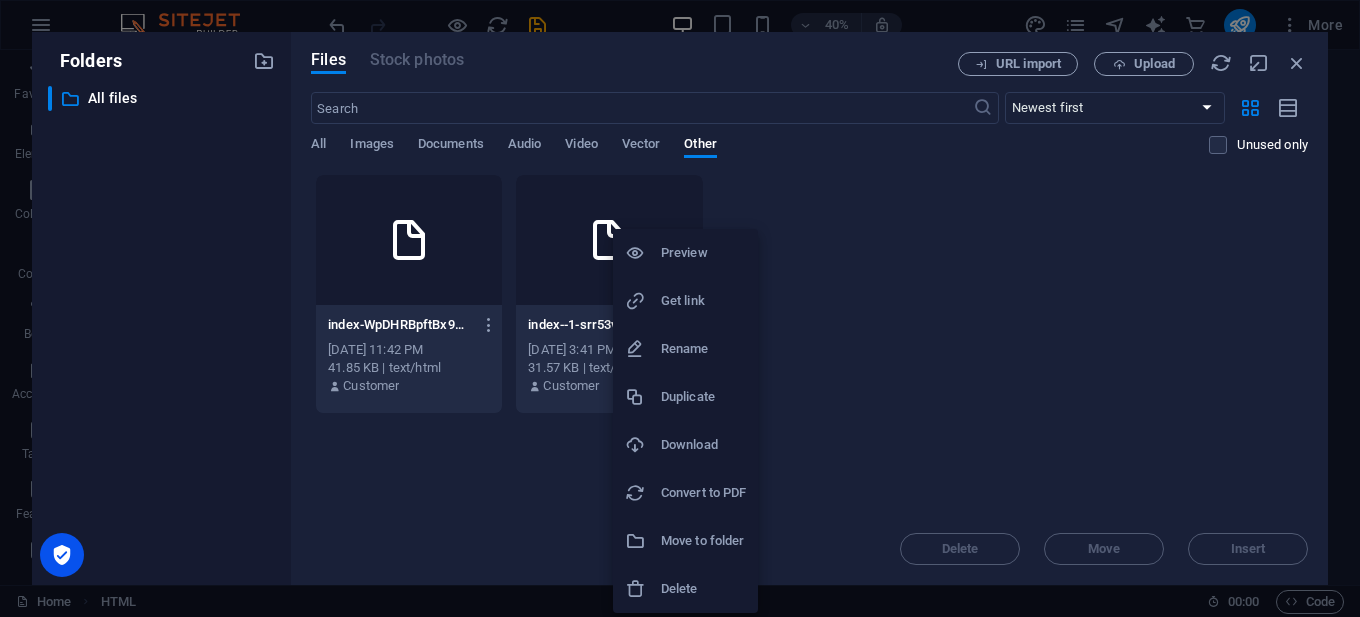 click on "Delete" at bounding box center (703, 589) 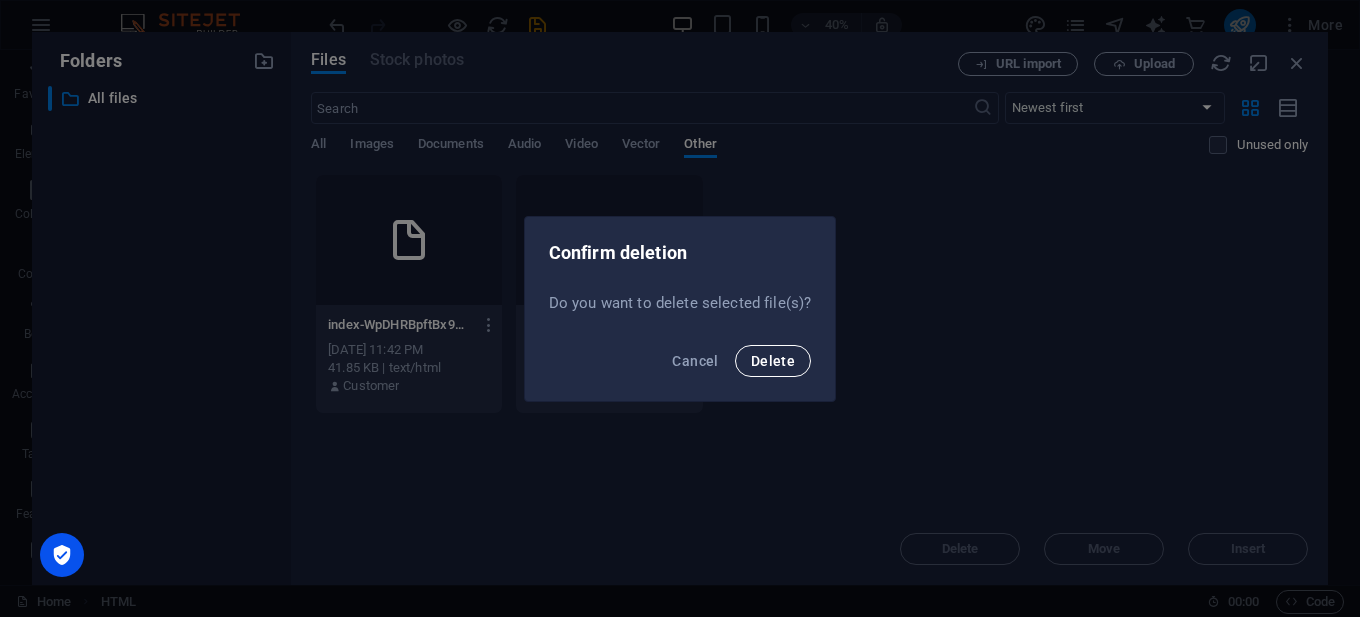 click on "Delete" at bounding box center [773, 361] 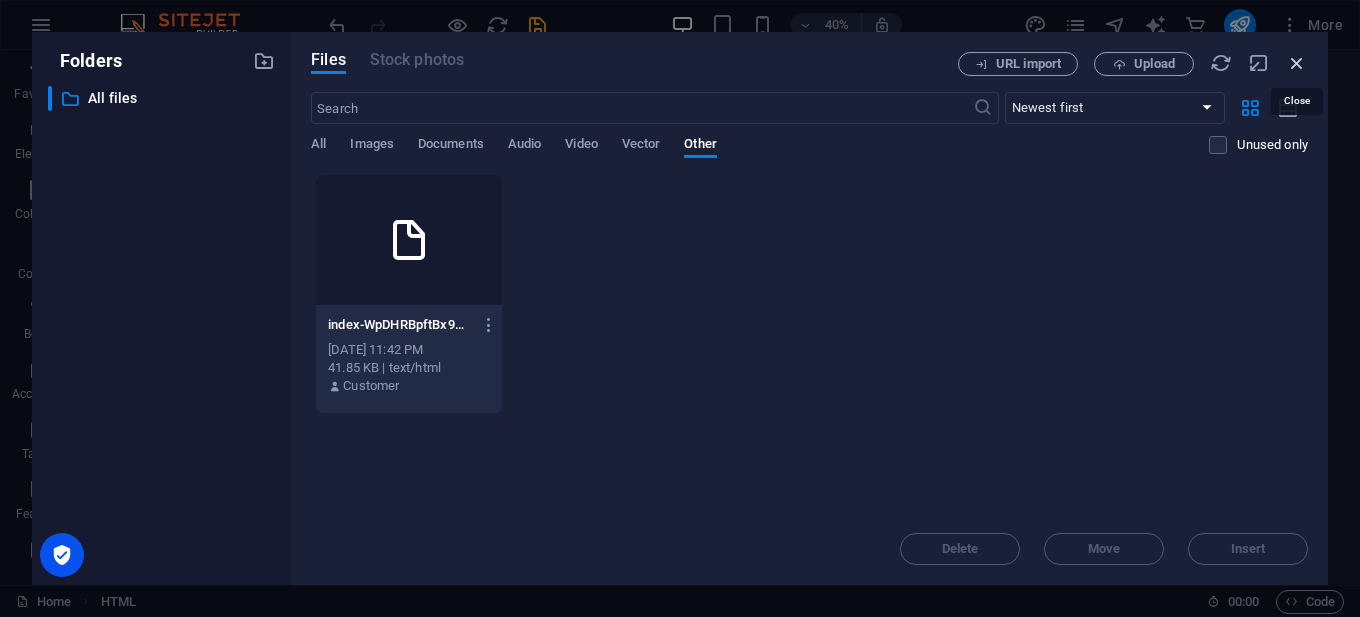 click at bounding box center (1297, 63) 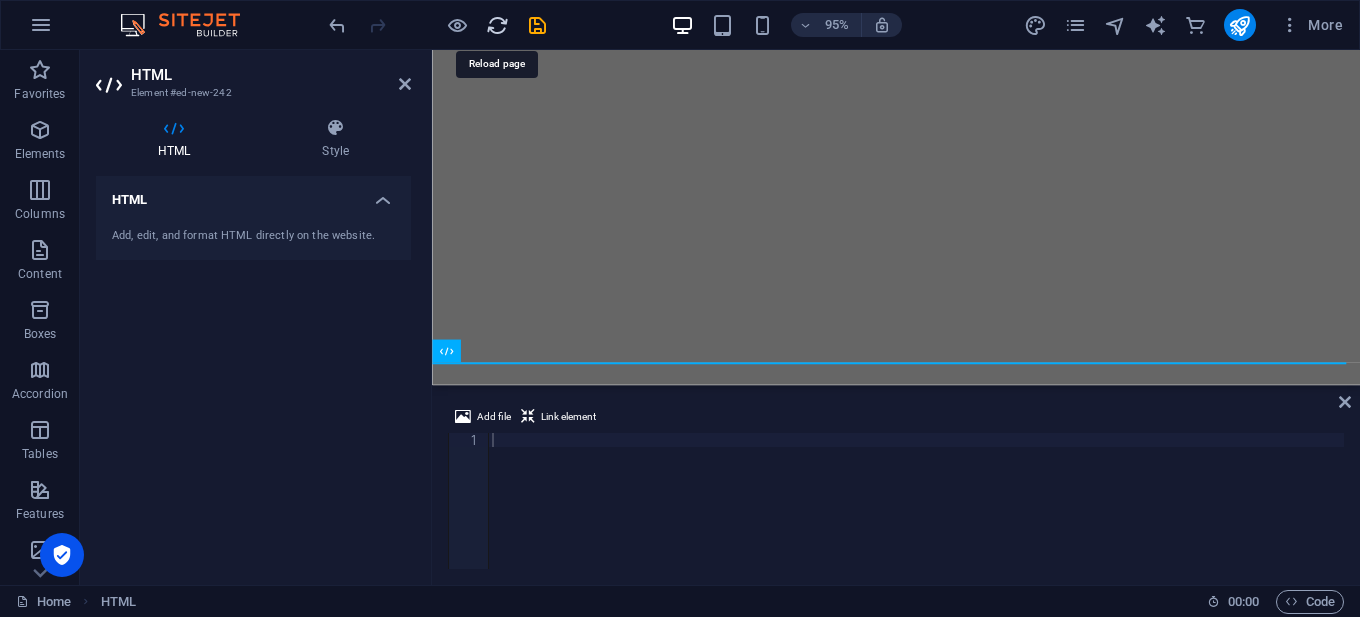 click at bounding box center [497, 25] 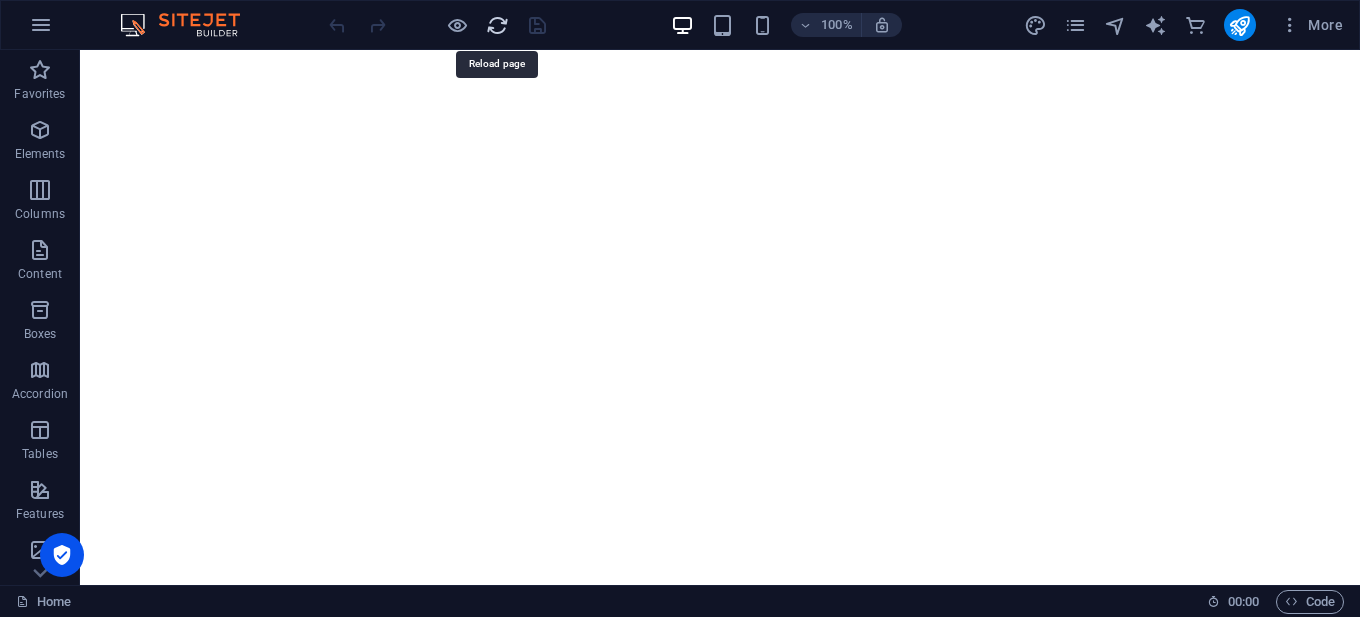click at bounding box center (497, 25) 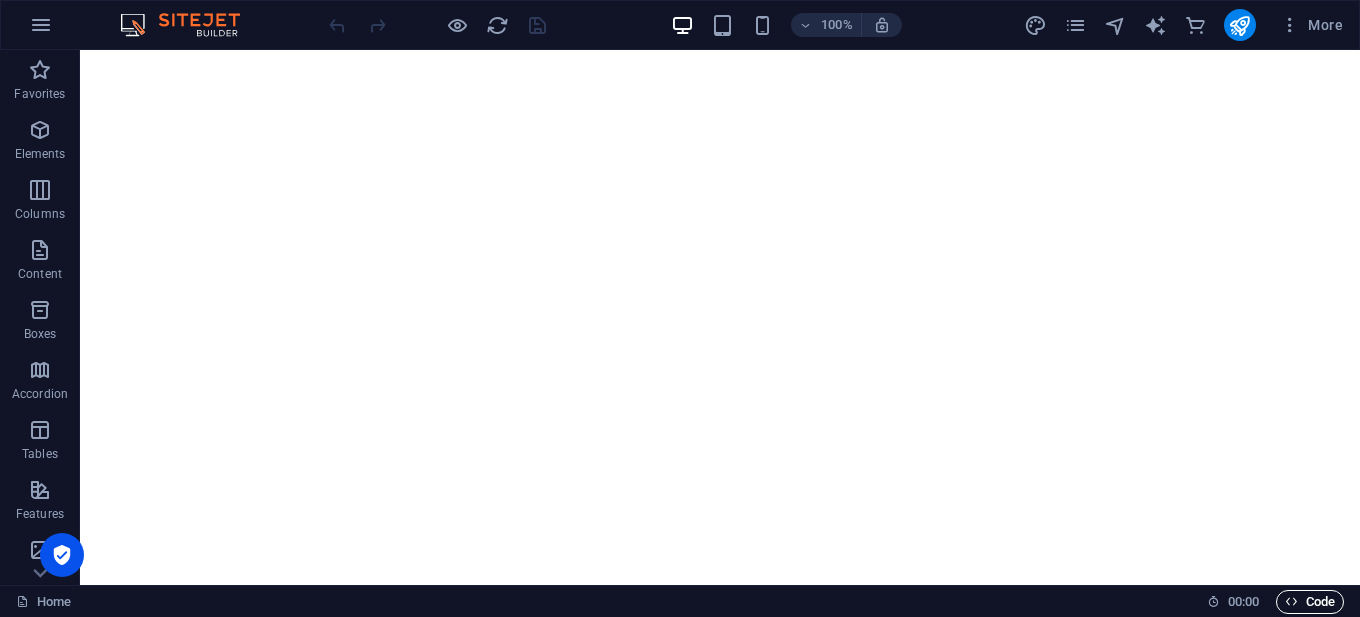 click on "Code" at bounding box center [1310, 602] 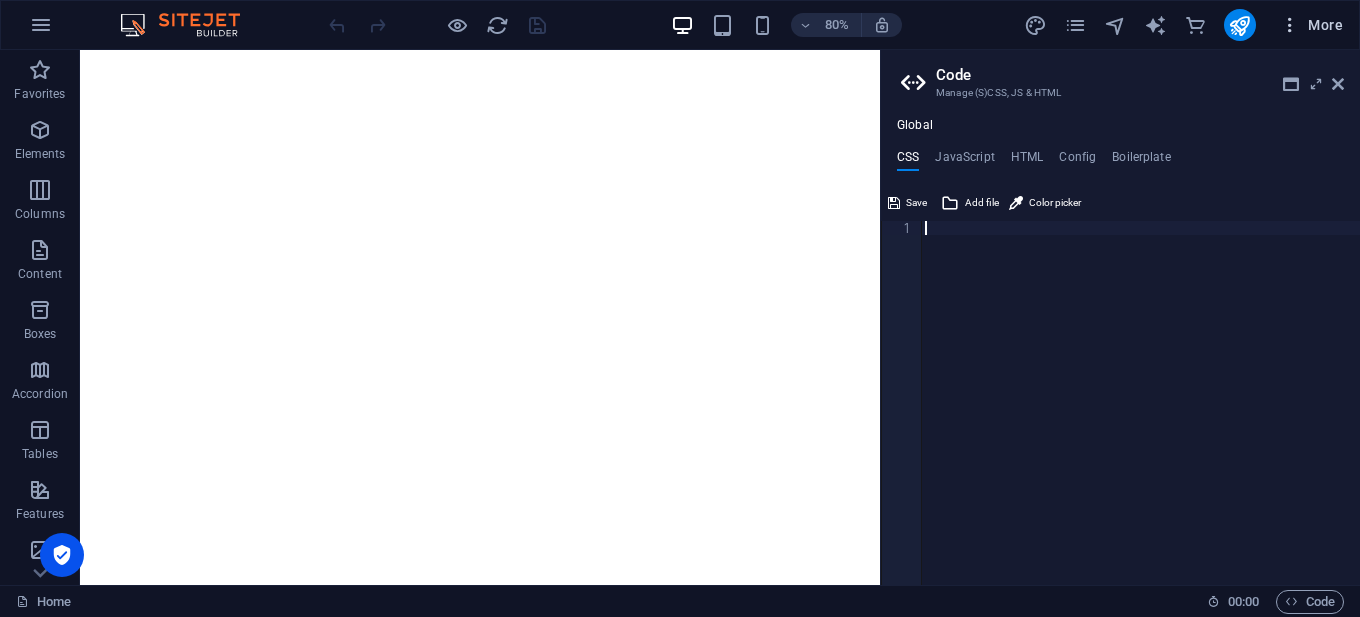 click on "More" at bounding box center [1311, 25] 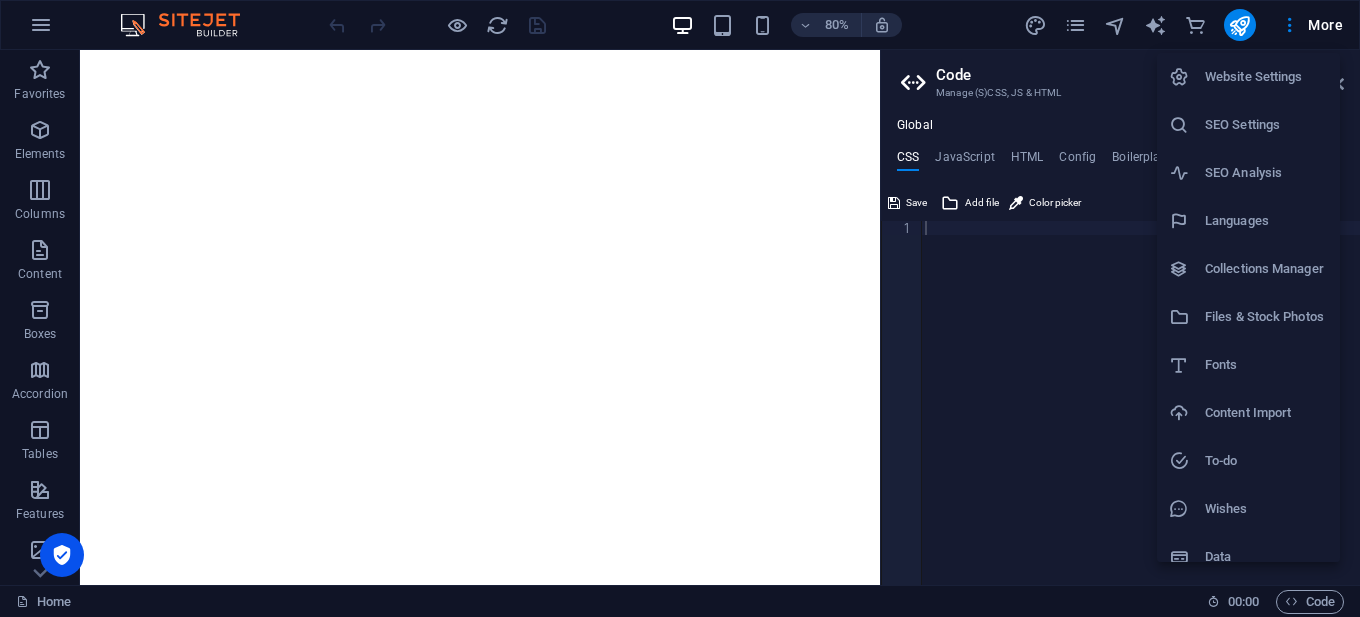 scroll, scrollTop: 19, scrollLeft: 0, axis: vertical 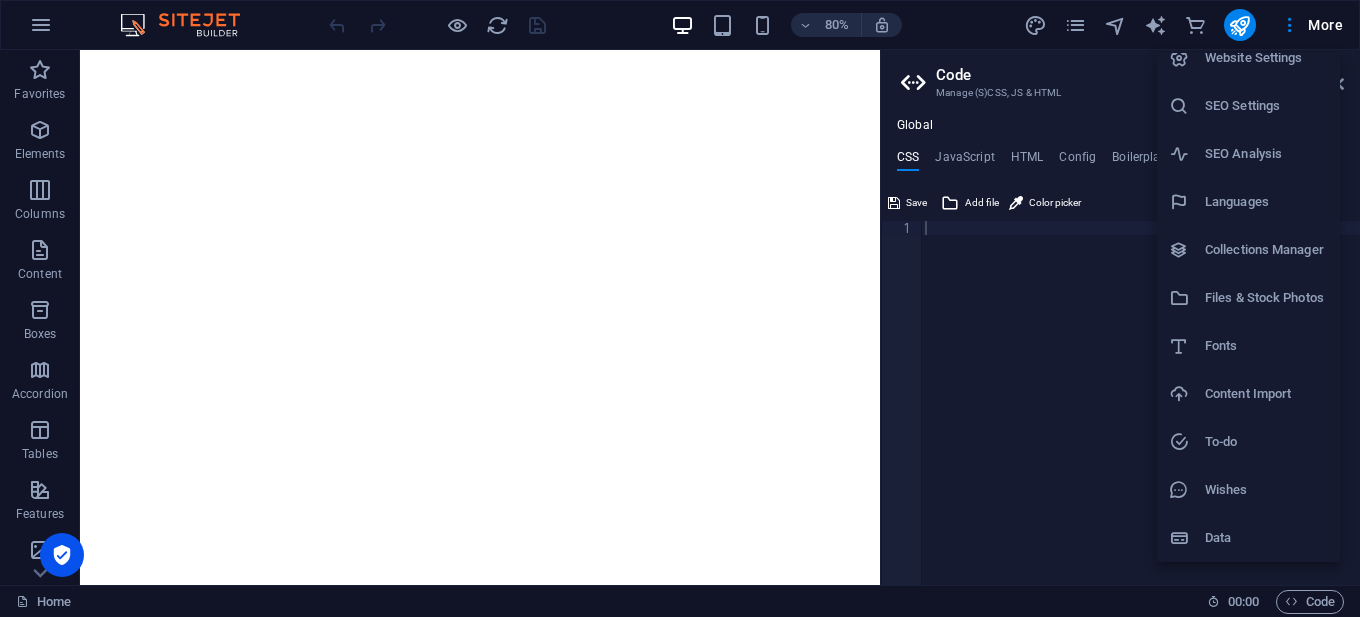 click at bounding box center (680, 308) 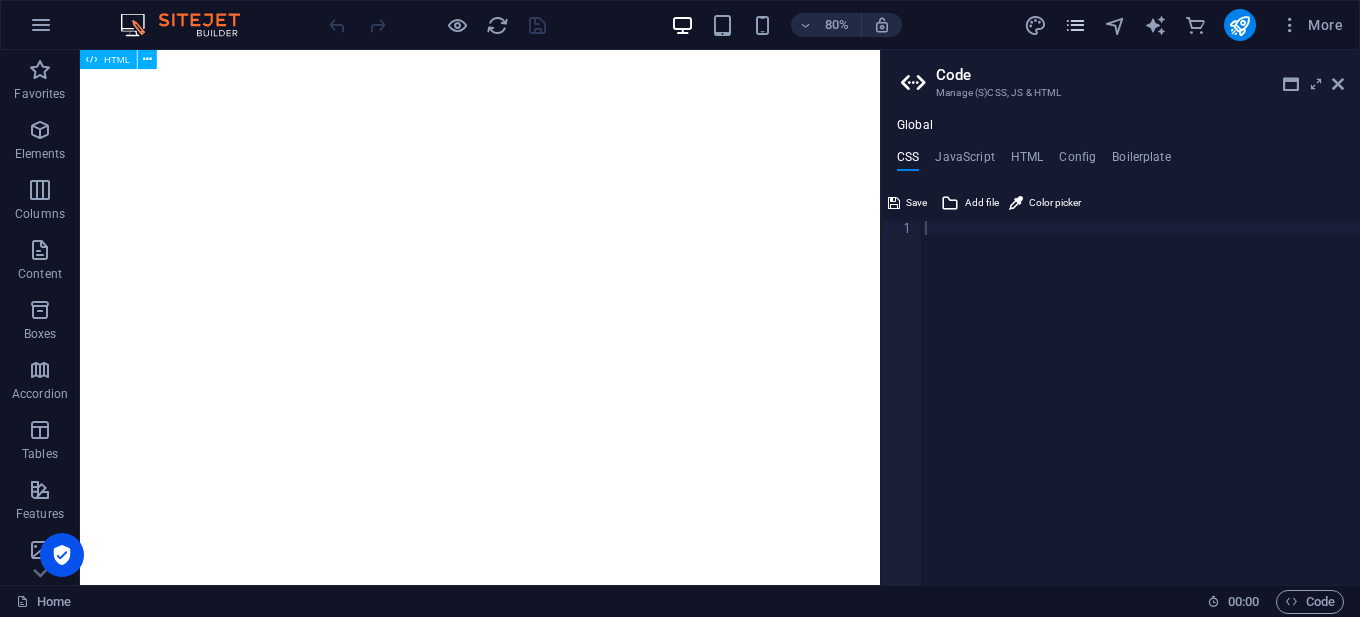 click at bounding box center [1075, 25] 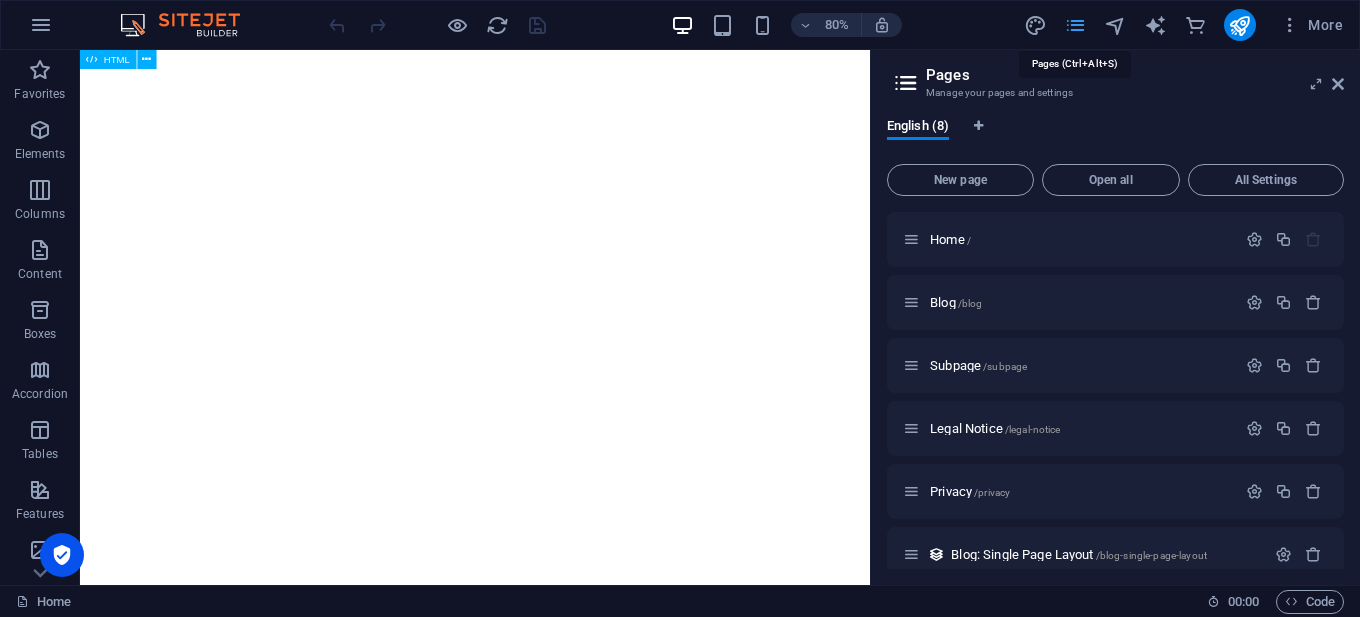 click at bounding box center [1075, 25] 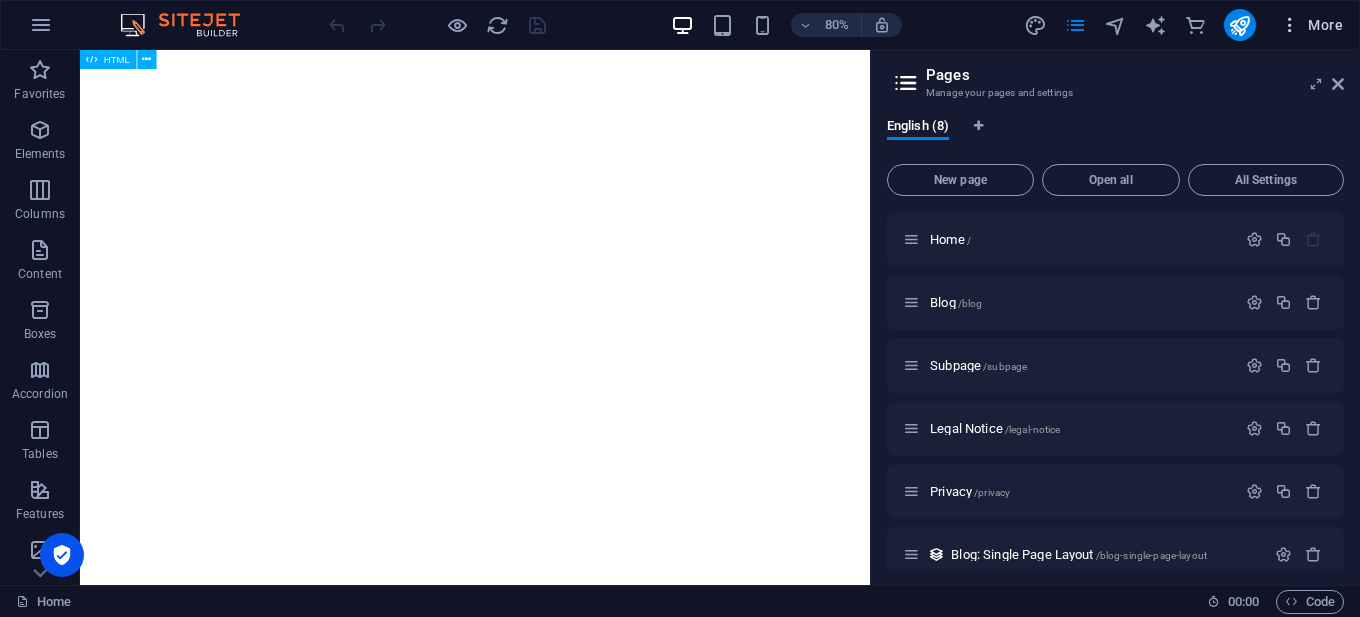 click at bounding box center (1290, 25) 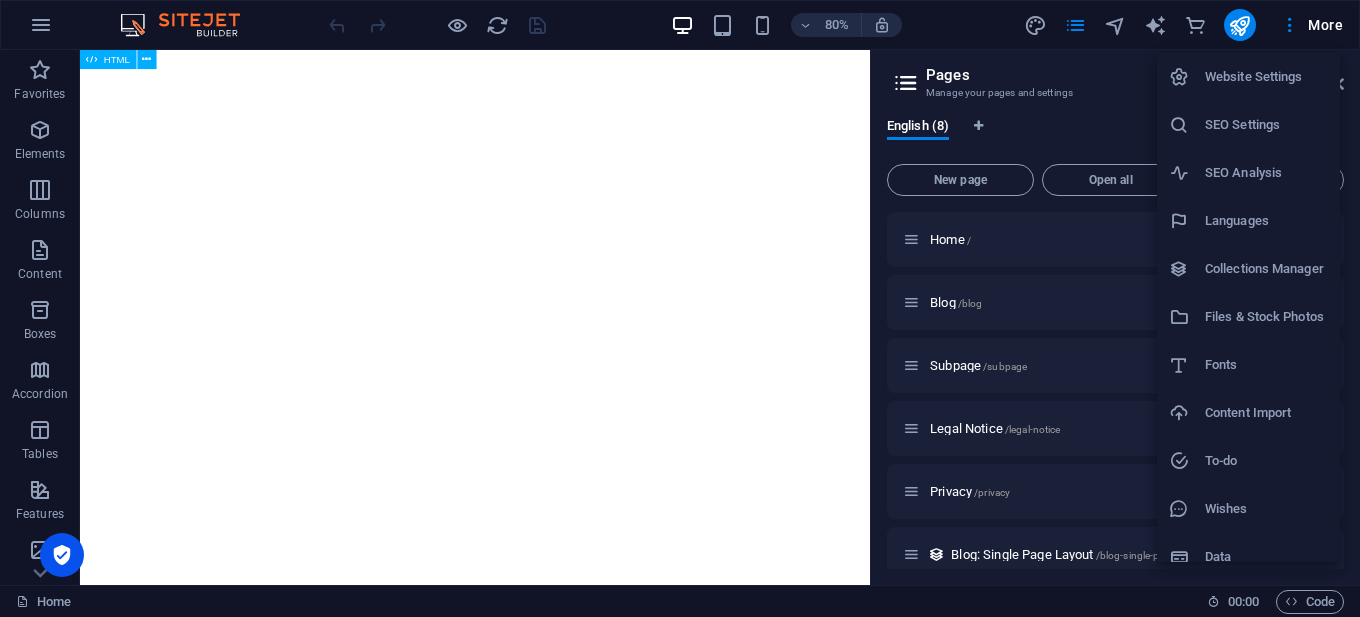 scroll, scrollTop: 19, scrollLeft: 0, axis: vertical 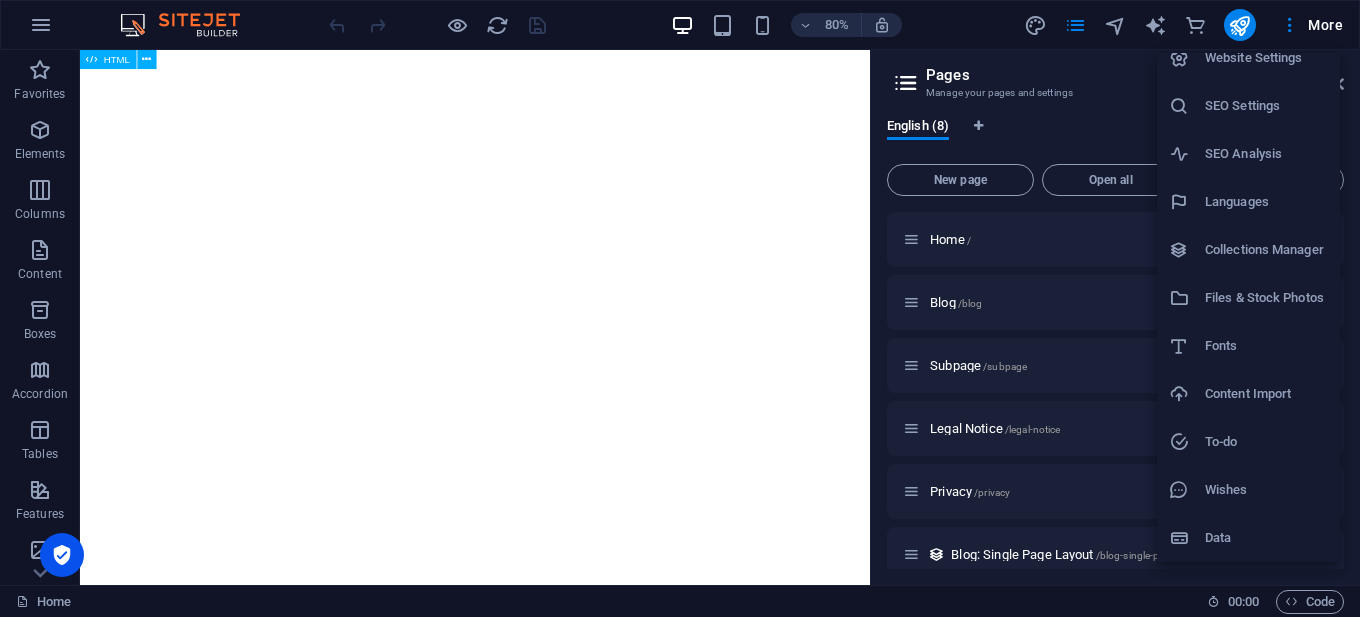 click on "Data" at bounding box center [1266, 538] 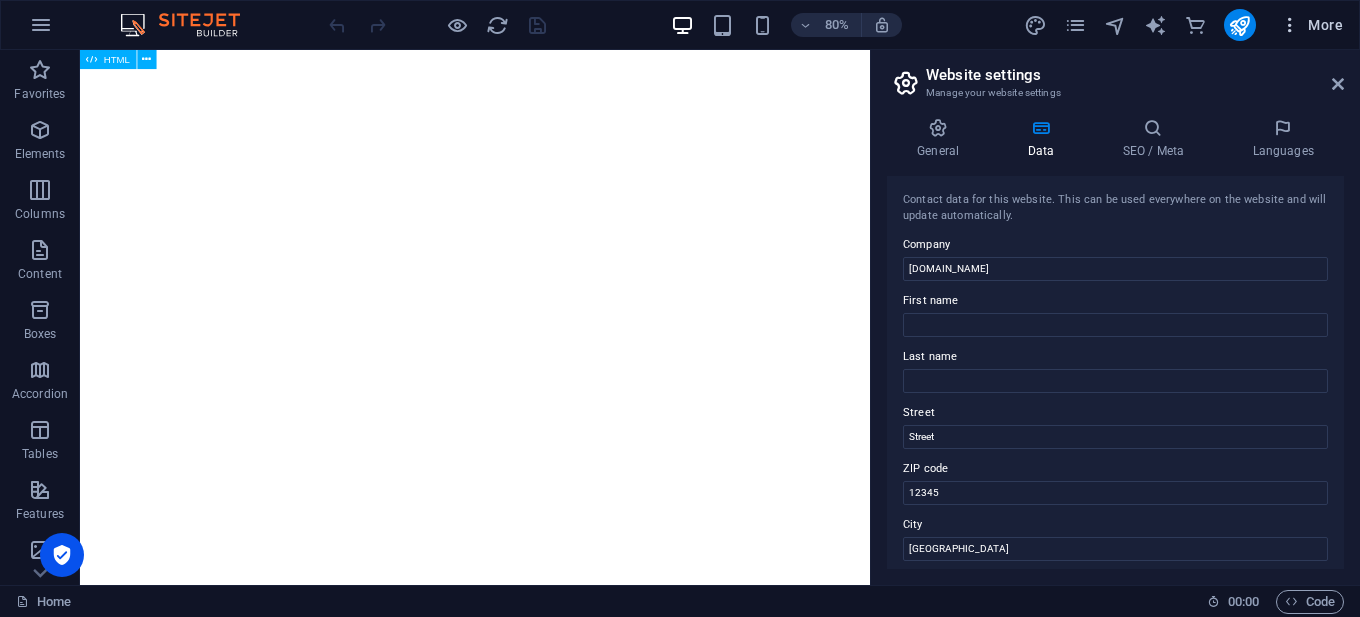 click at bounding box center [1290, 25] 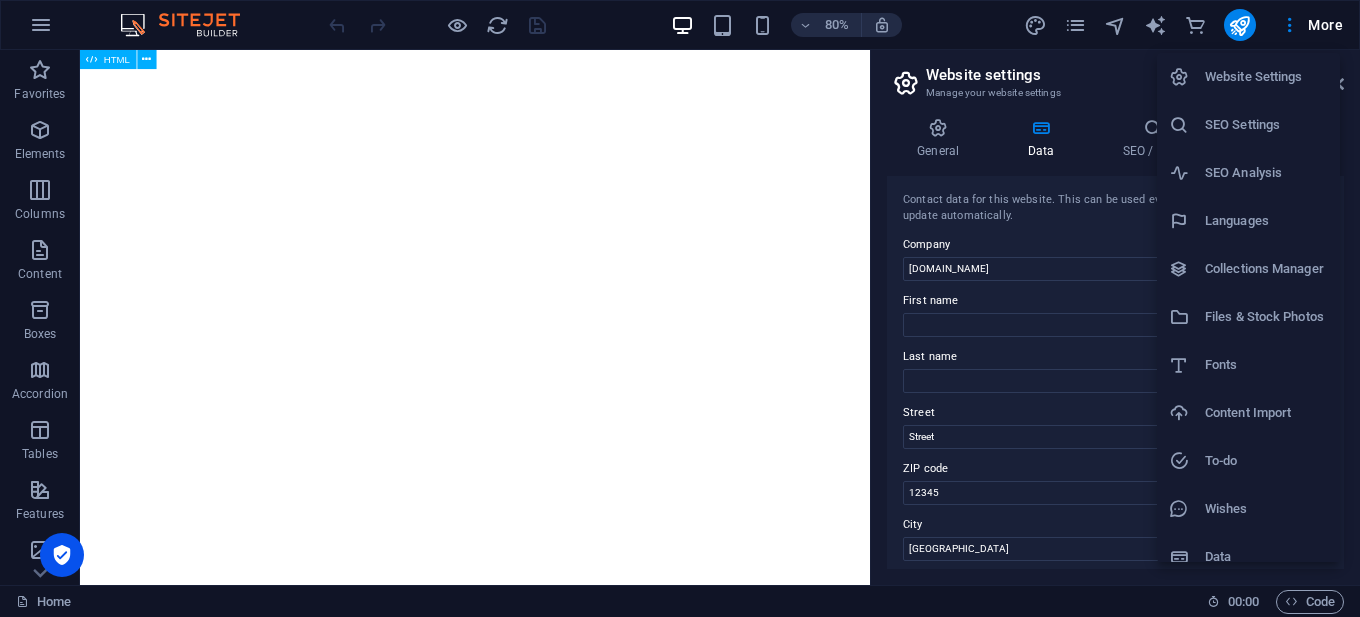 scroll, scrollTop: 19, scrollLeft: 0, axis: vertical 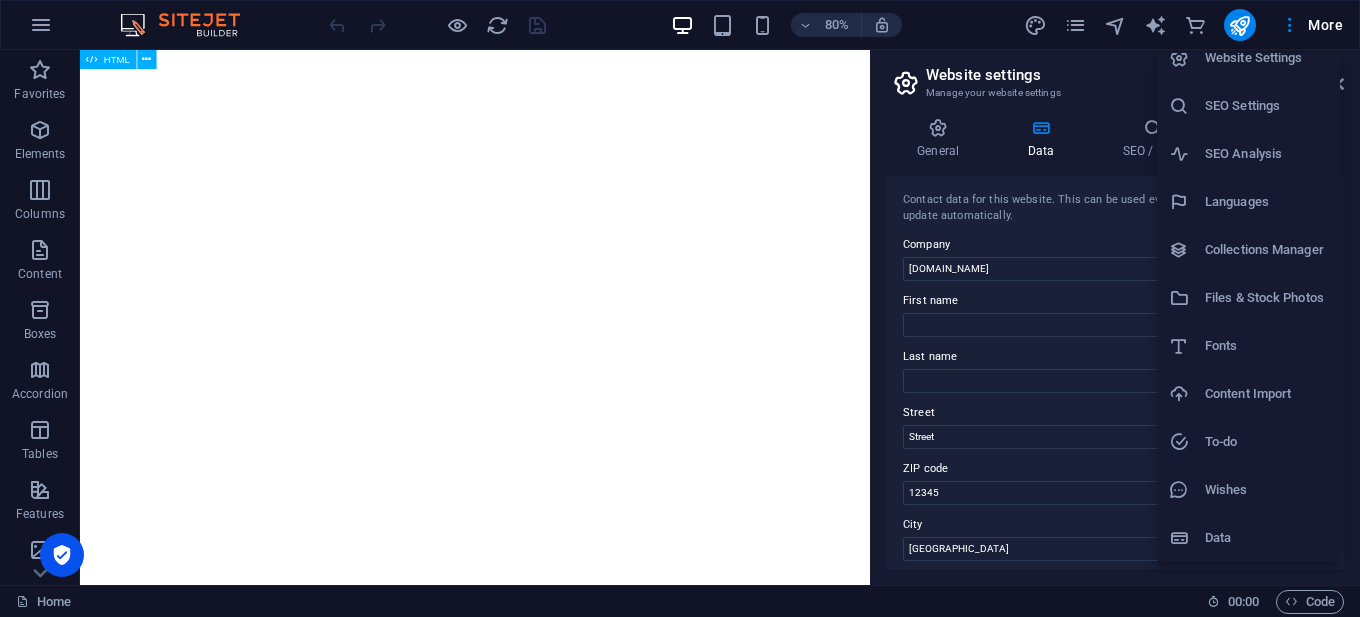 click on "Data" at bounding box center (1266, 538) 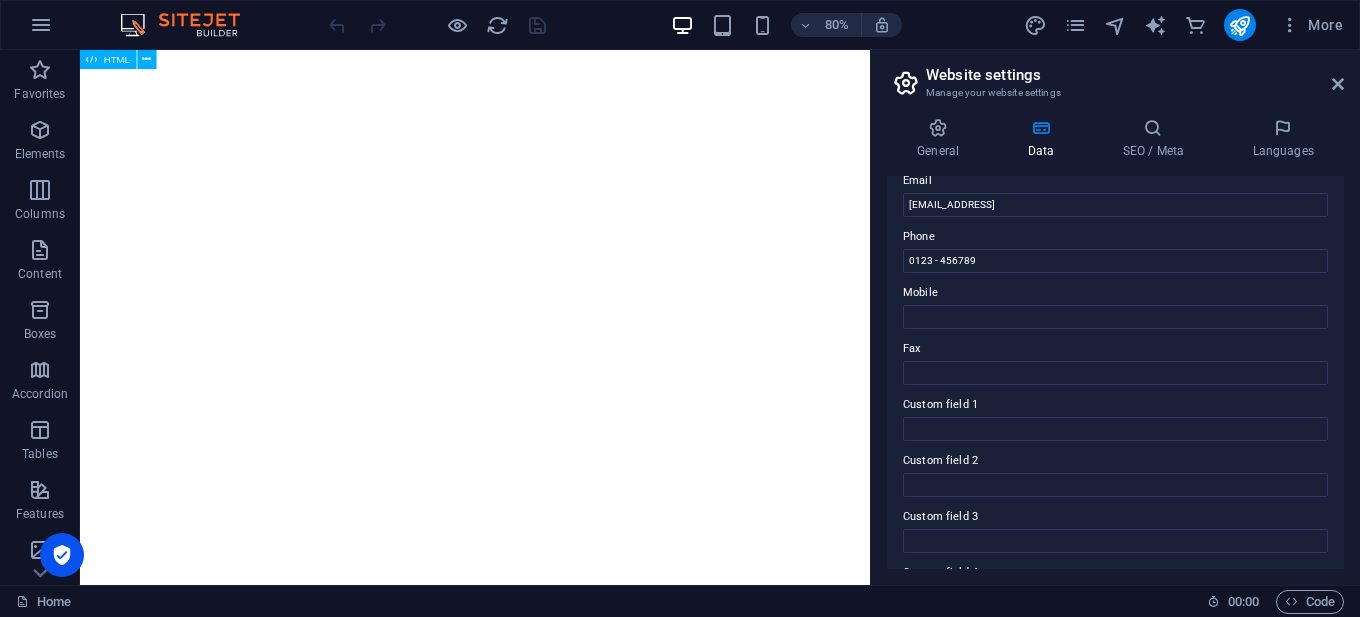 scroll, scrollTop: 568, scrollLeft: 0, axis: vertical 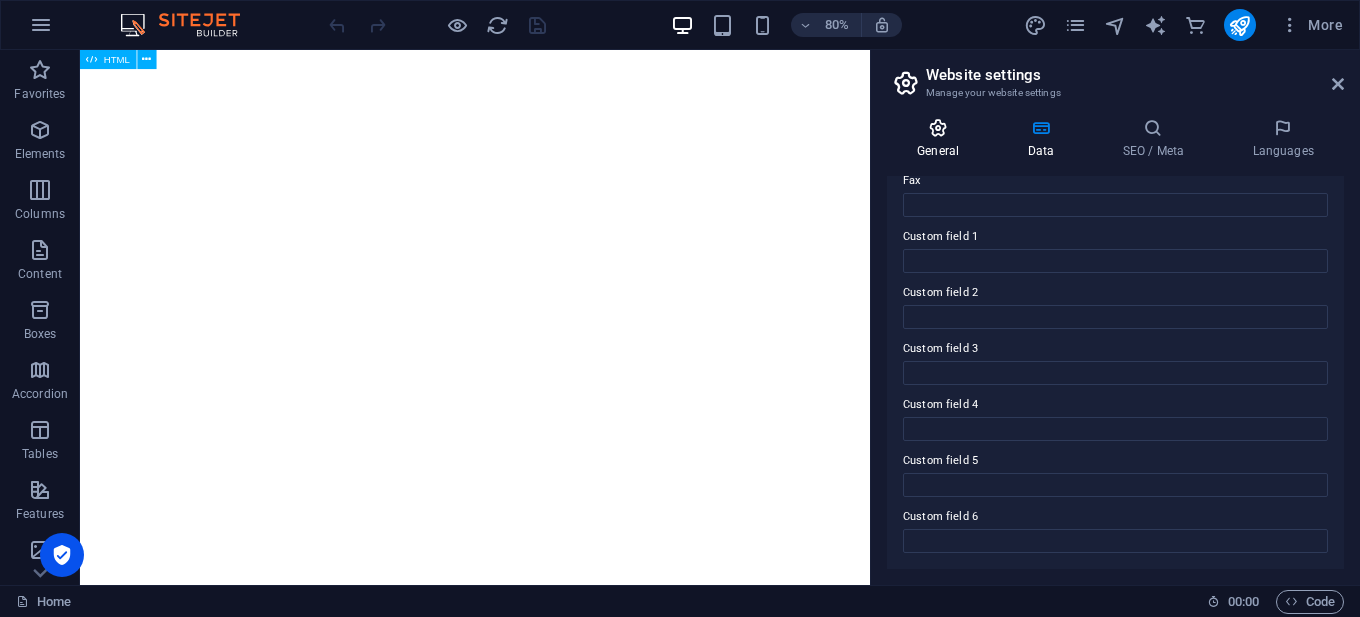click at bounding box center (938, 128) 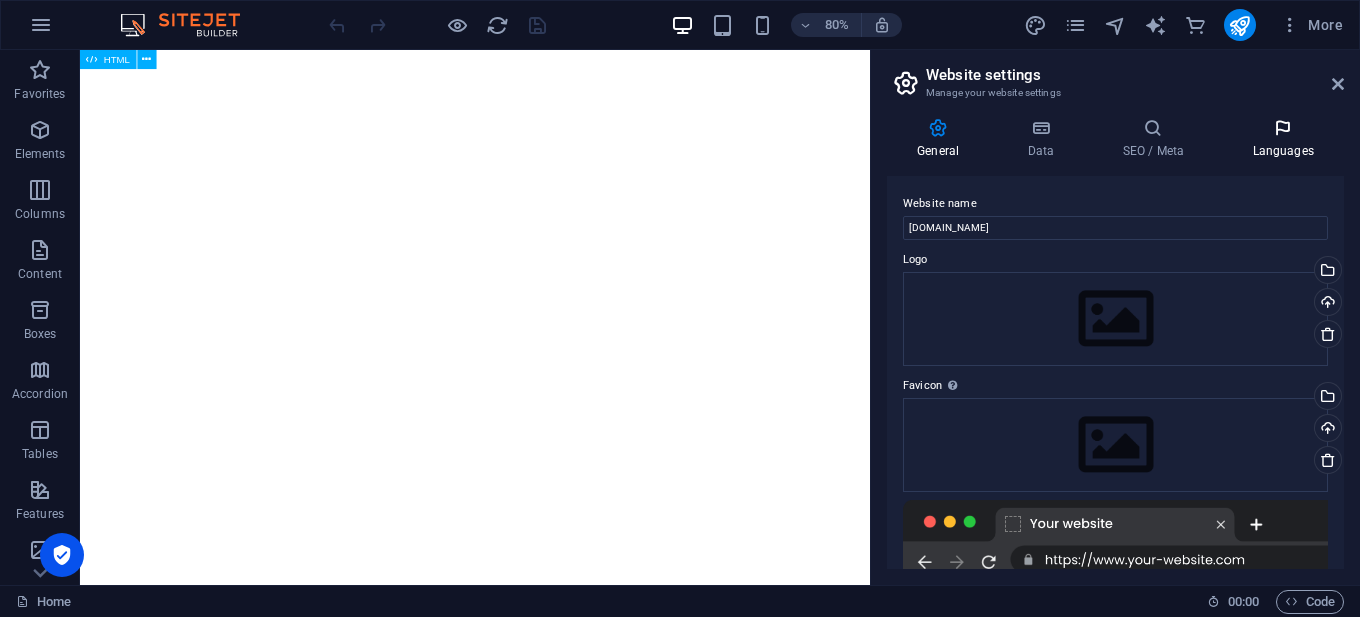 click on "Languages" at bounding box center (1283, 139) 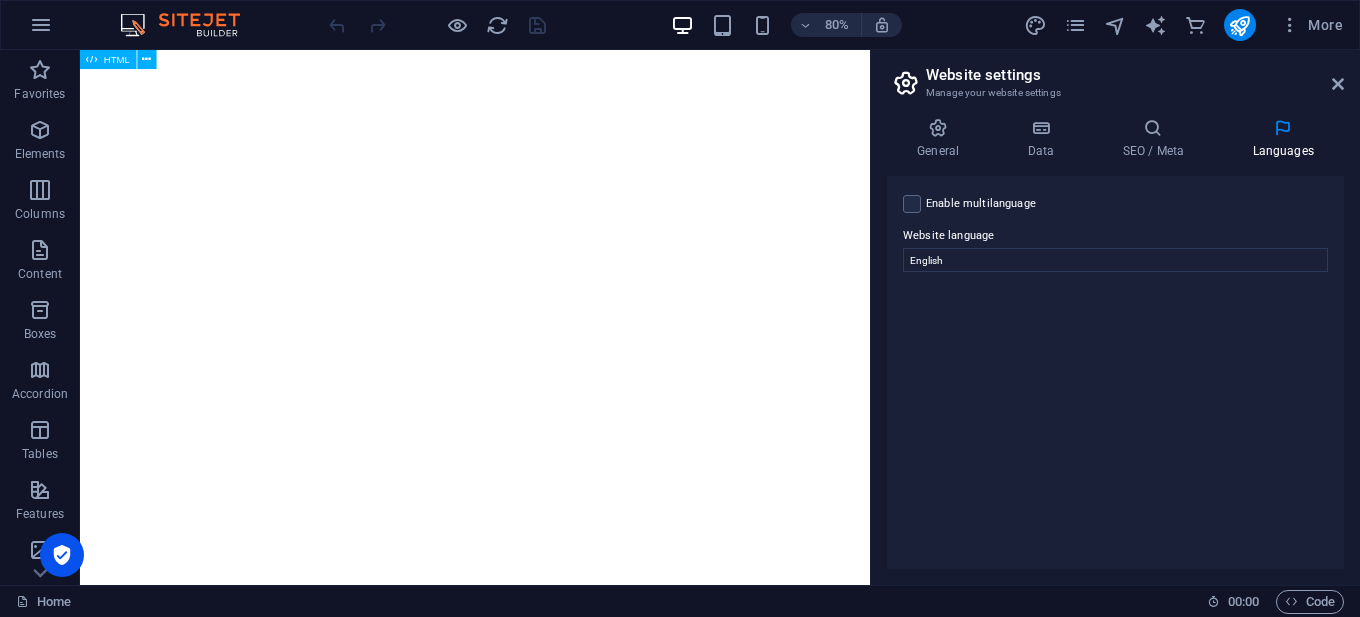 click on "Enable multilanguage To disable multilanguage delete all languages until only one language remains." at bounding box center [981, 204] 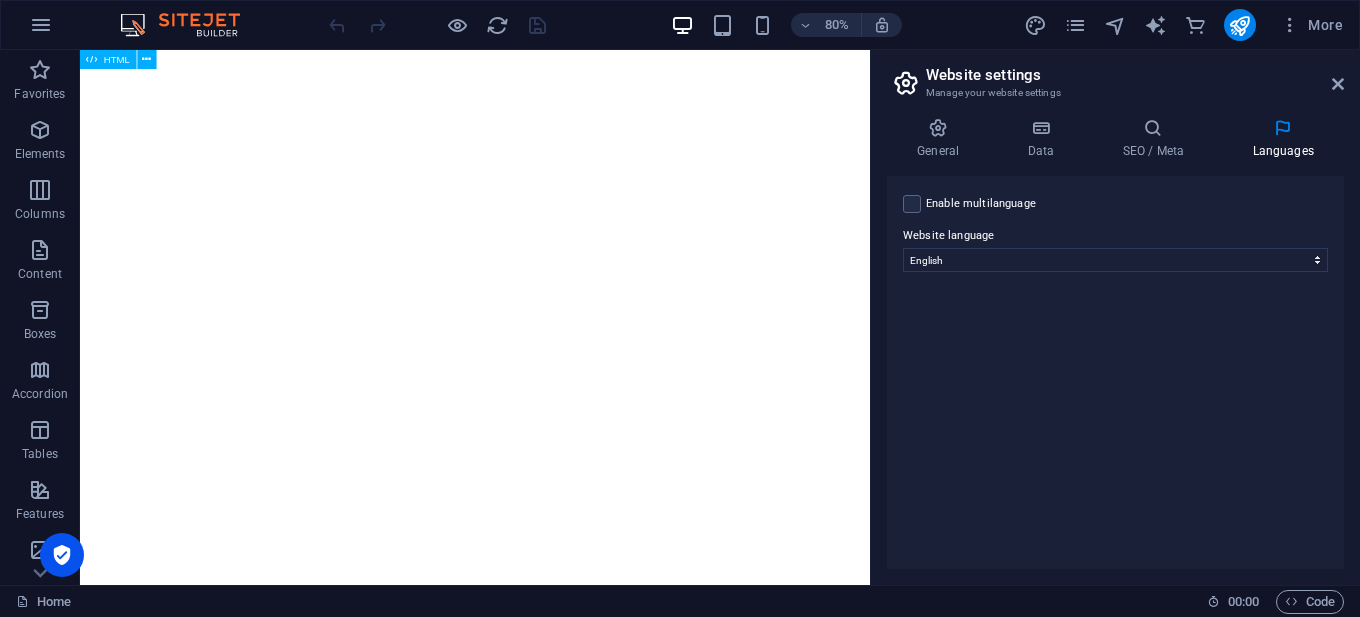 click on "Enable multilanguage To disable multilanguage delete all languages until only one language remains." at bounding box center (0, 0) 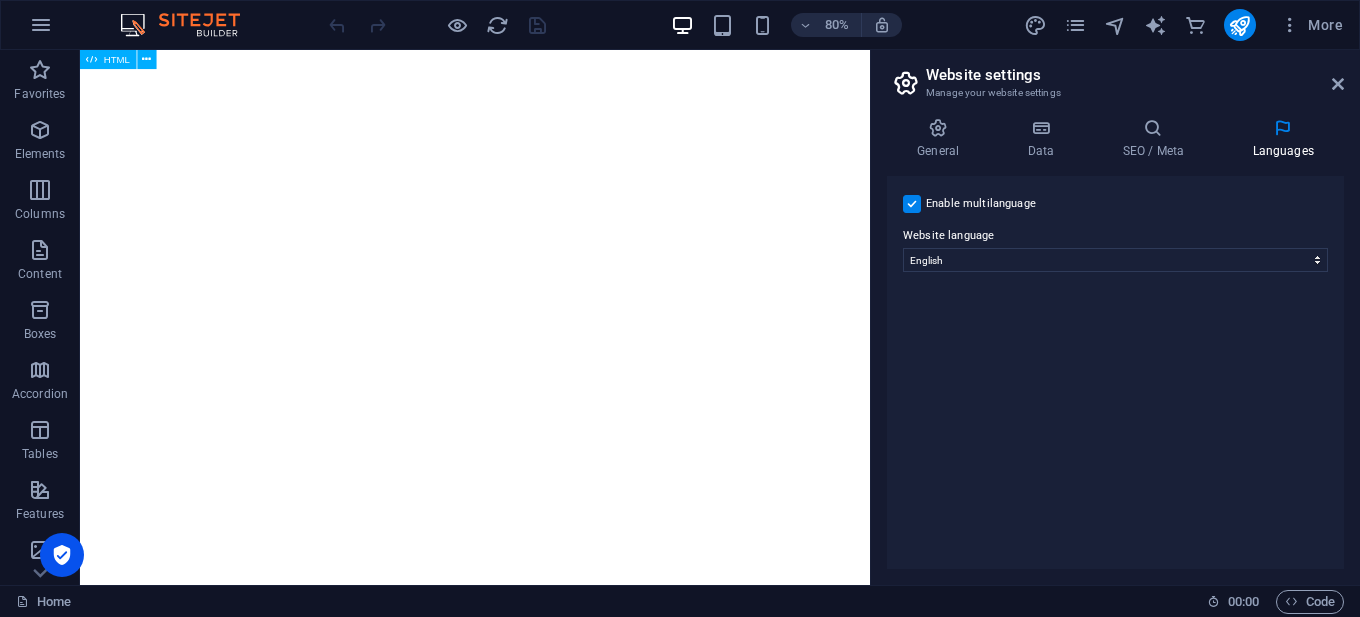 select 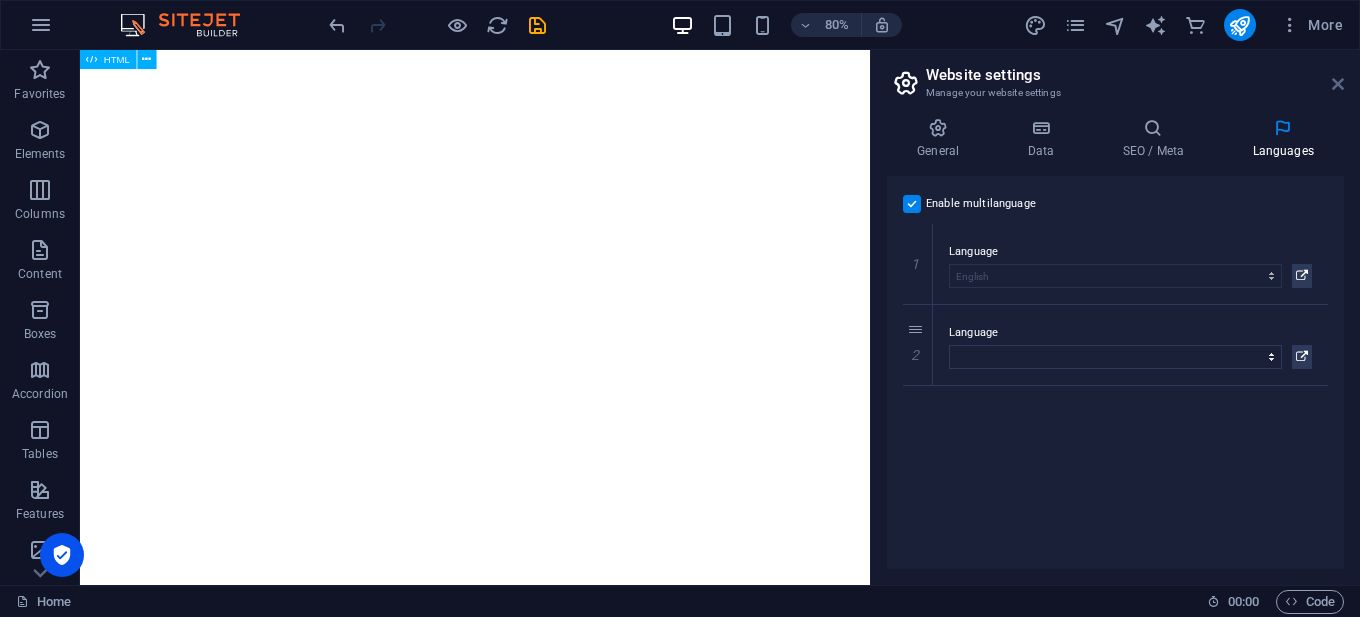 click at bounding box center [1338, 84] 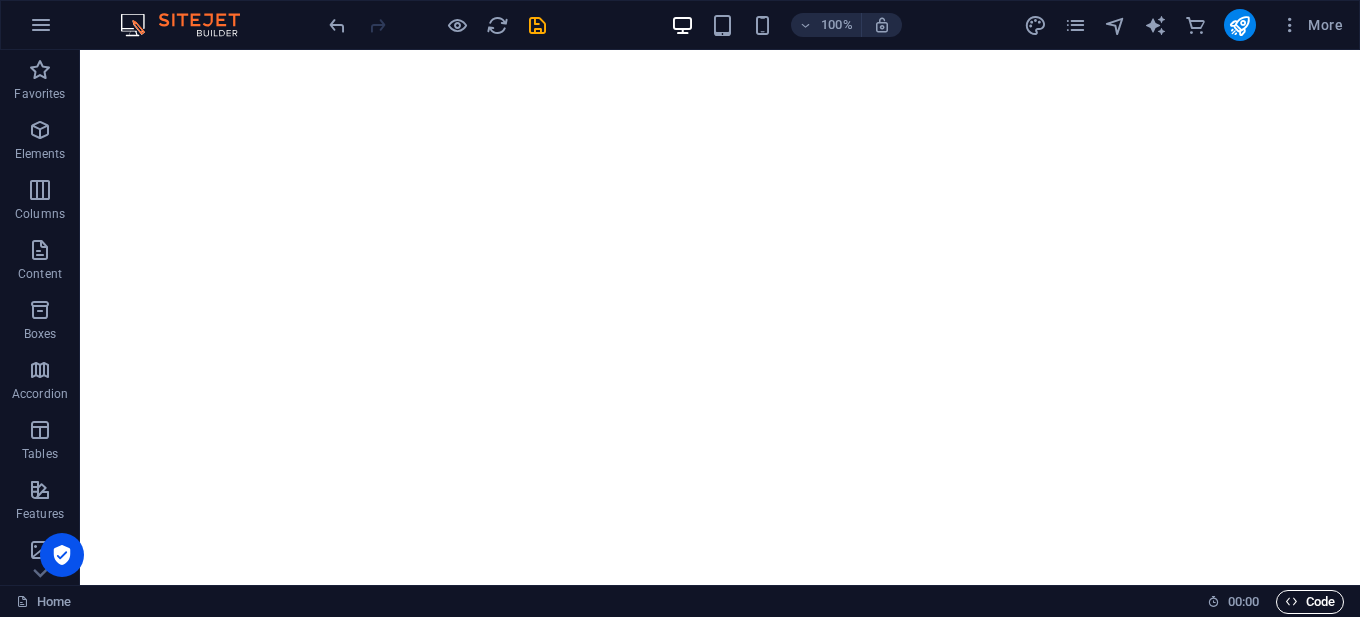 click on "Code" at bounding box center (1310, 602) 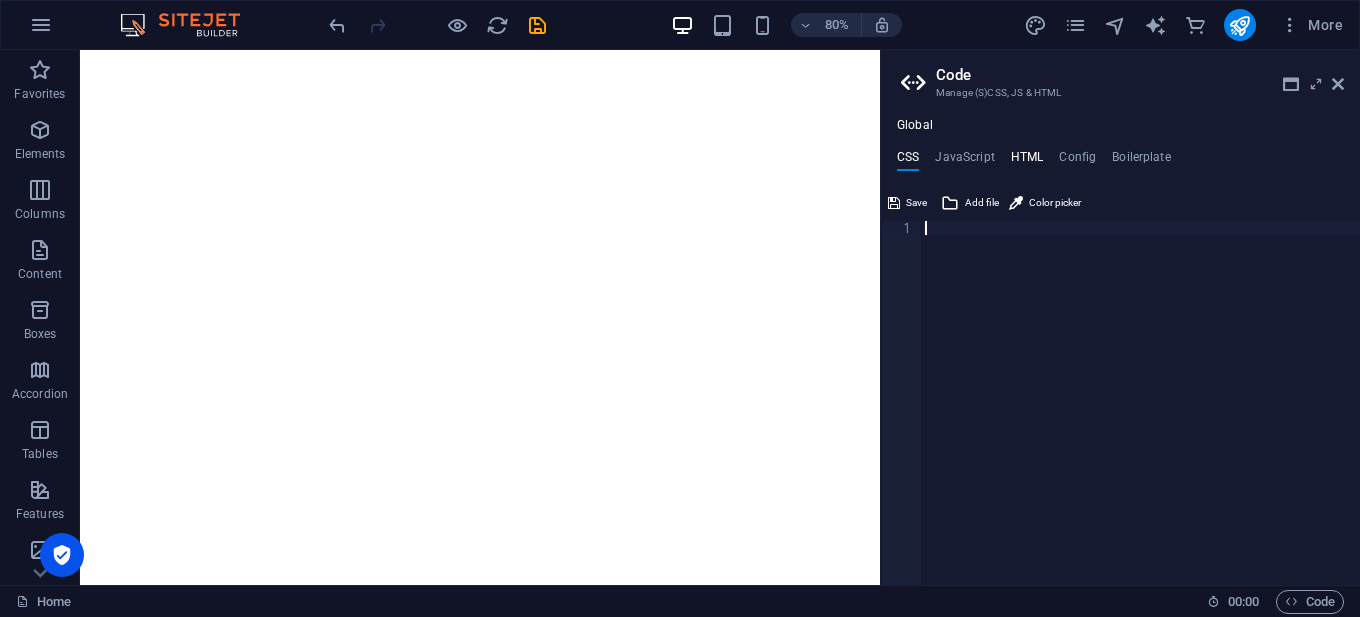 click on "HTML" at bounding box center (1027, 161) 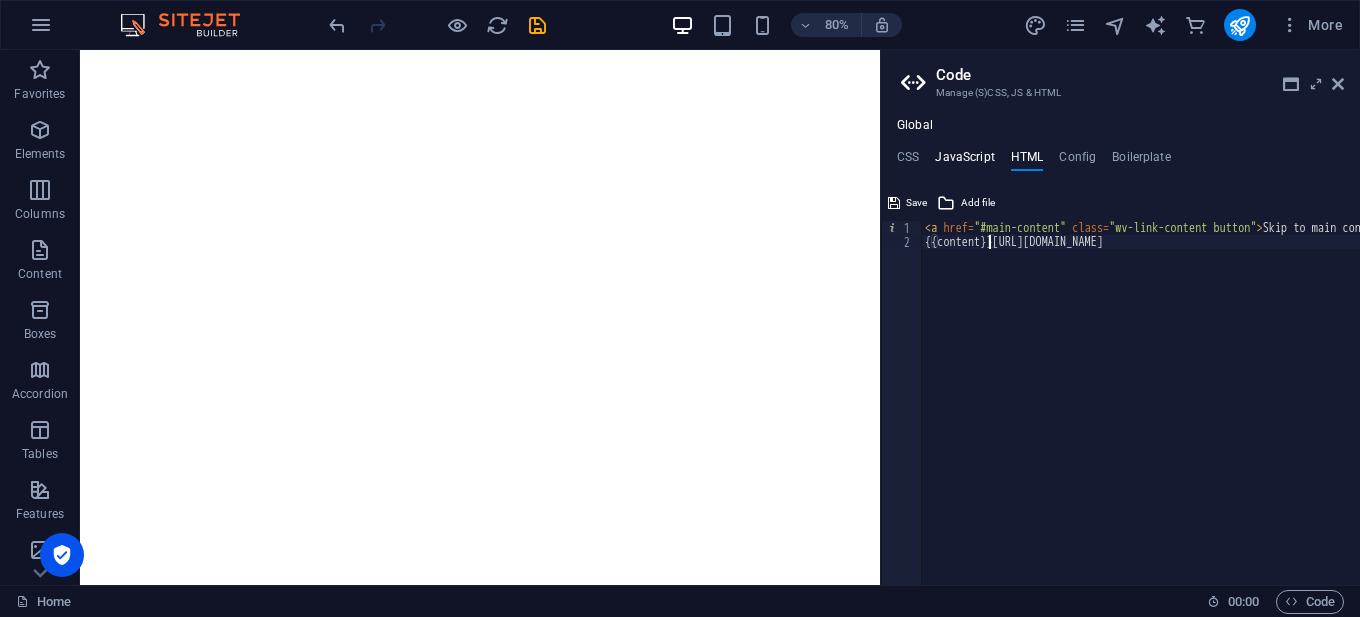 click on "JavaScript" at bounding box center [964, 161] 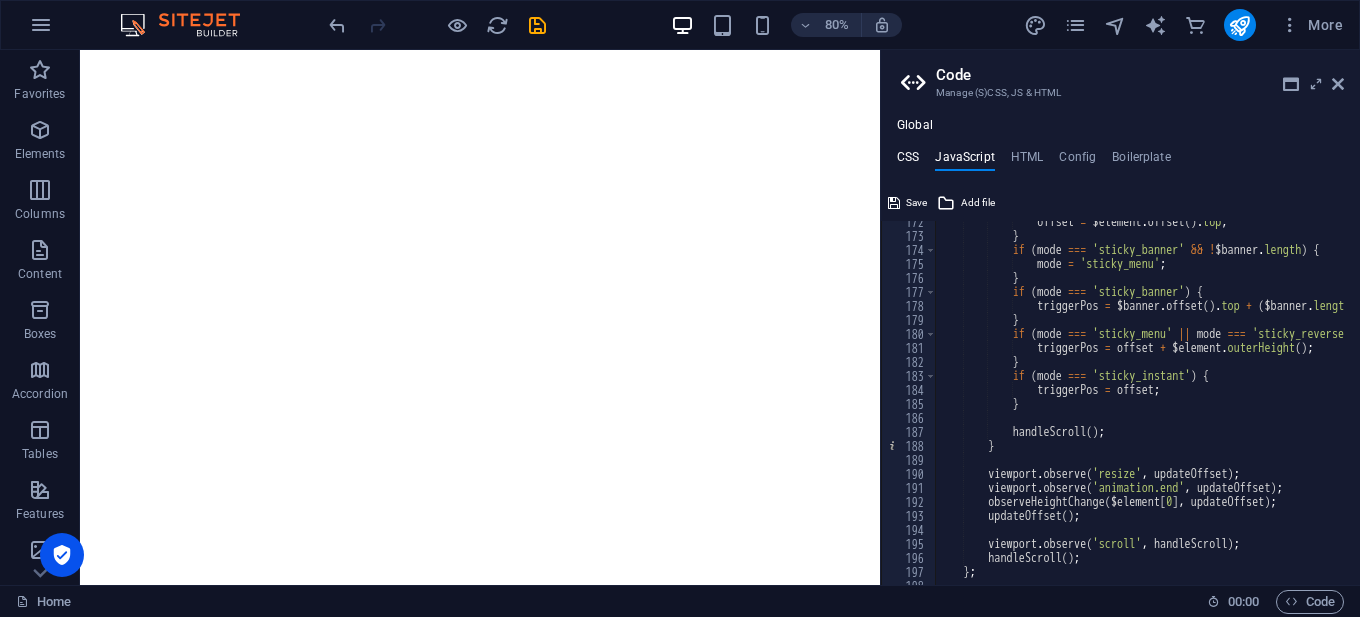 click on "CSS" at bounding box center [908, 161] 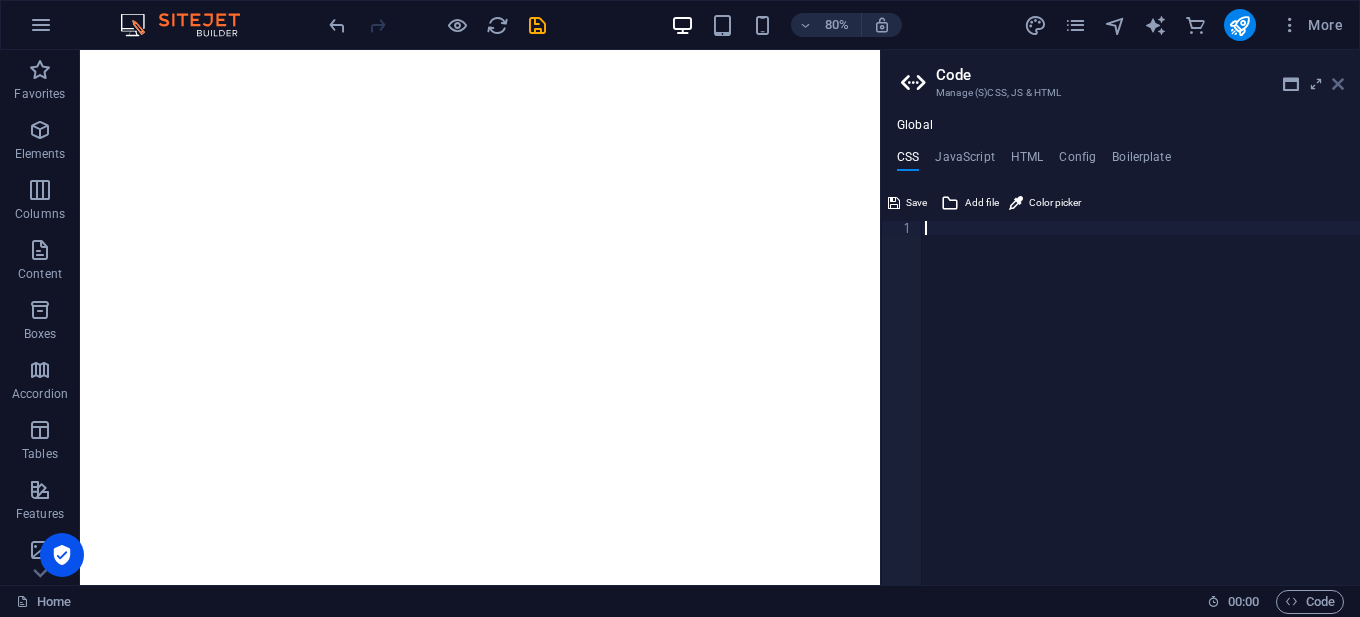 click at bounding box center [1338, 84] 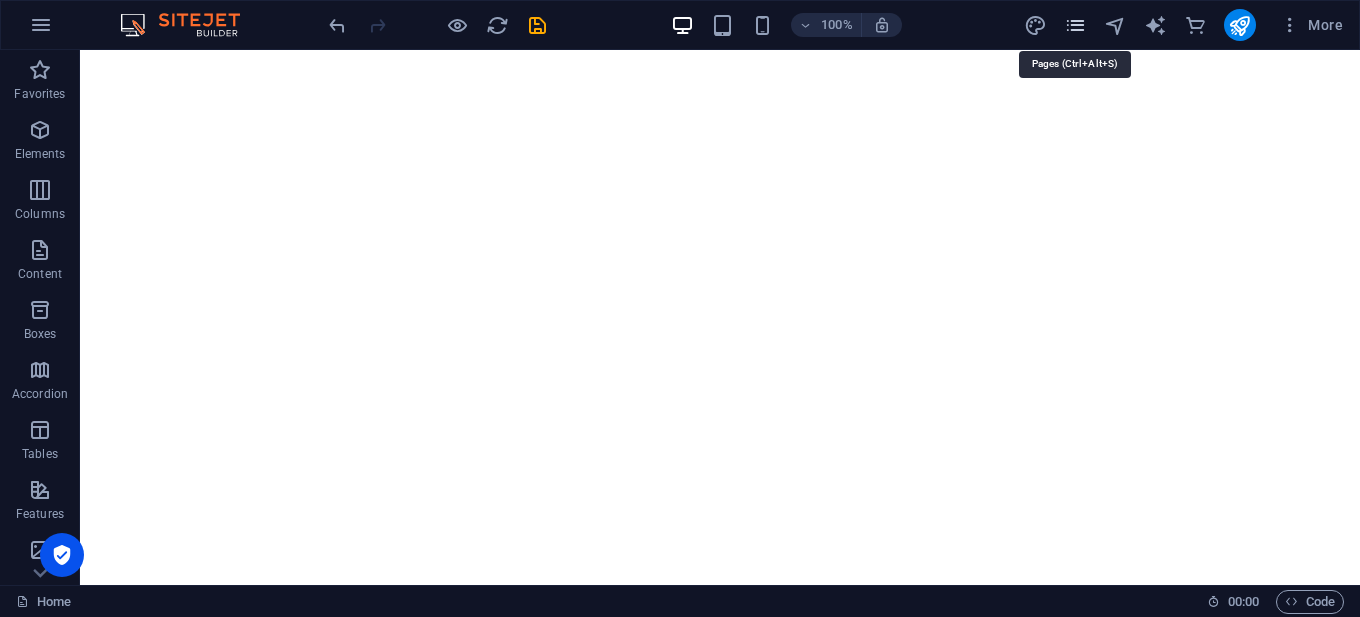 click at bounding box center (1075, 25) 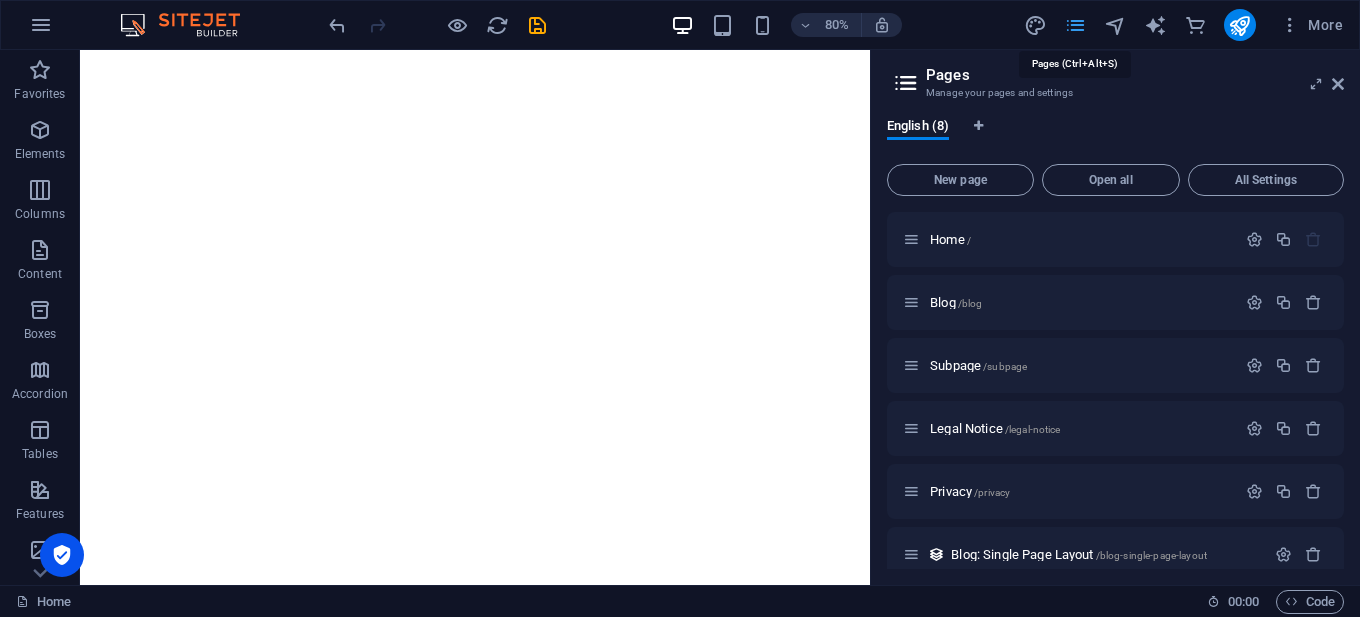 click at bounding box center (1075, 25) 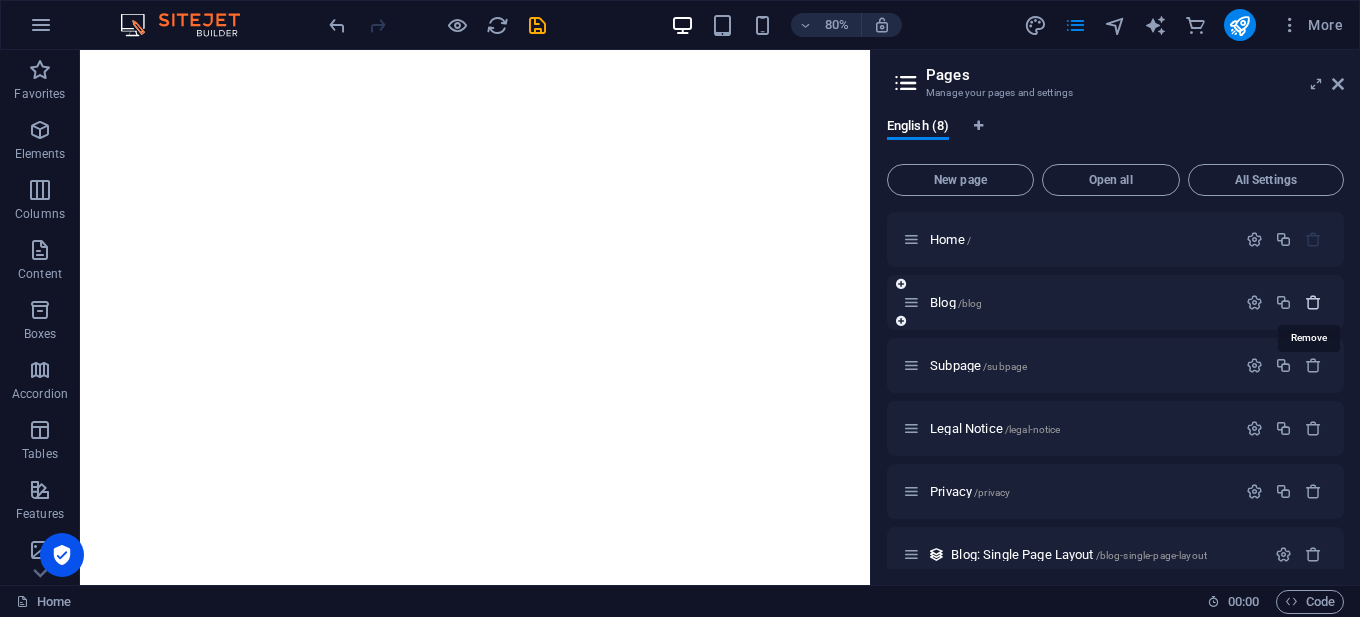 click at bounding box center [1313, 302] 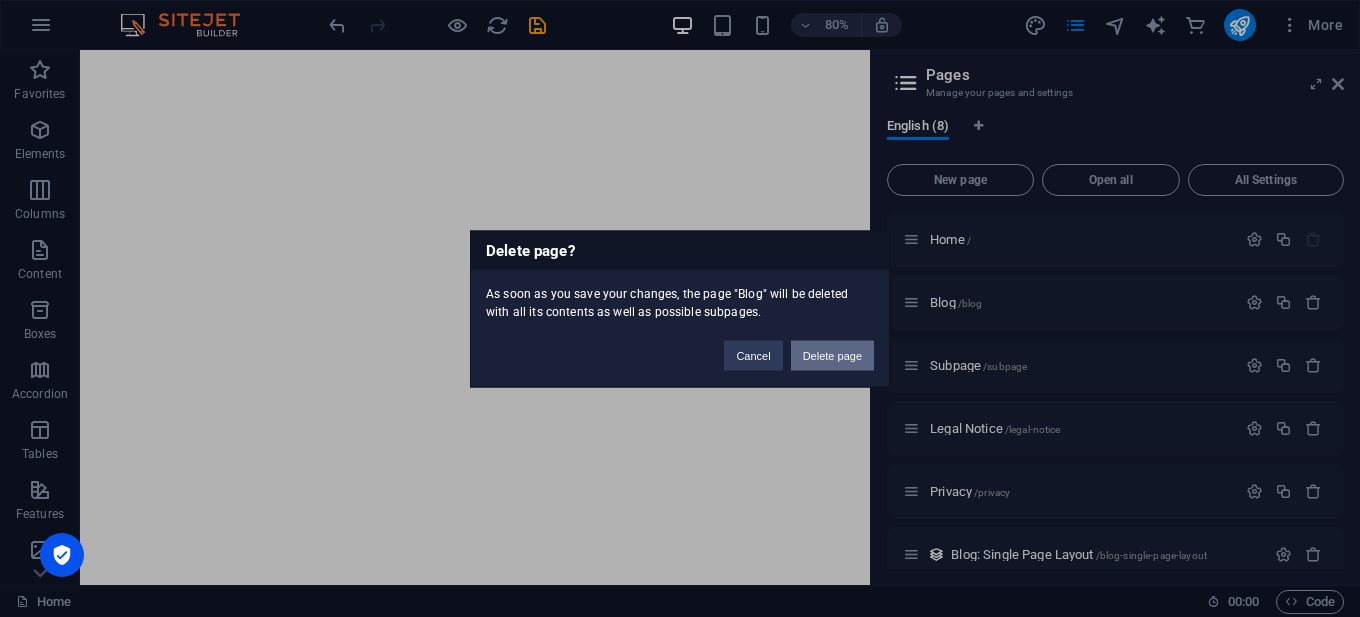 click on "Delete page" at bounding box center (832, 355) 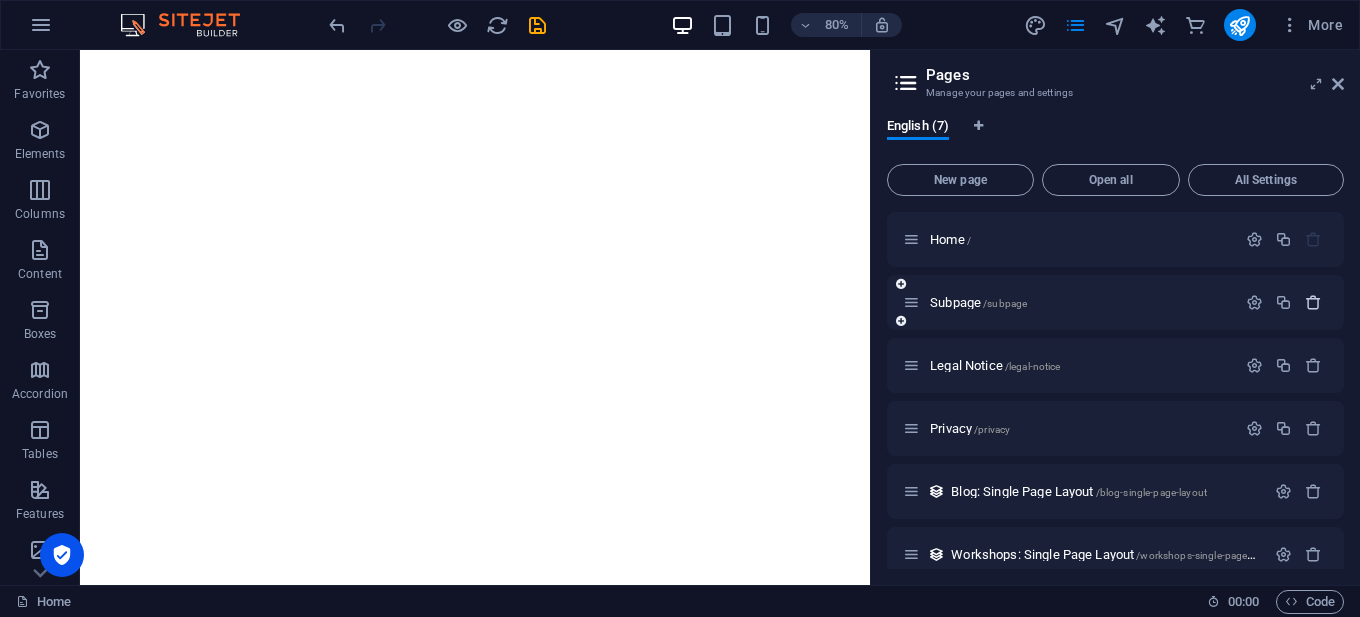 click at bounding box center [1313, 302] 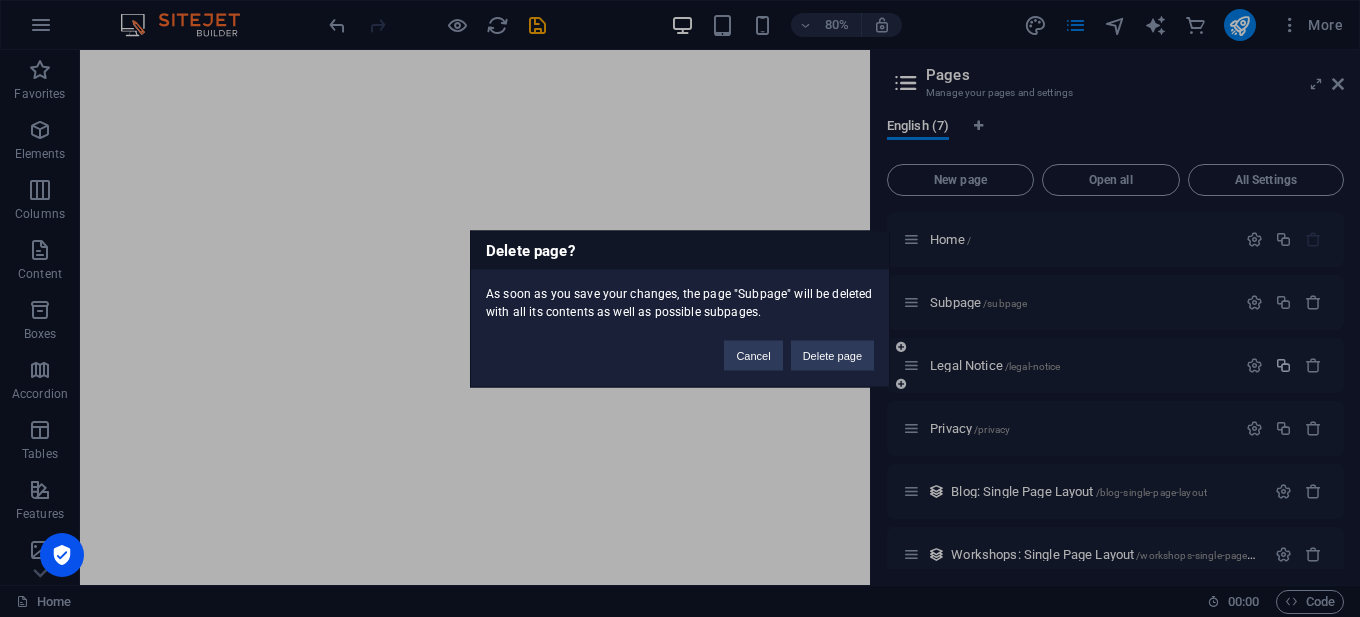 click on "Delete page" at bounding box center [832, 355] 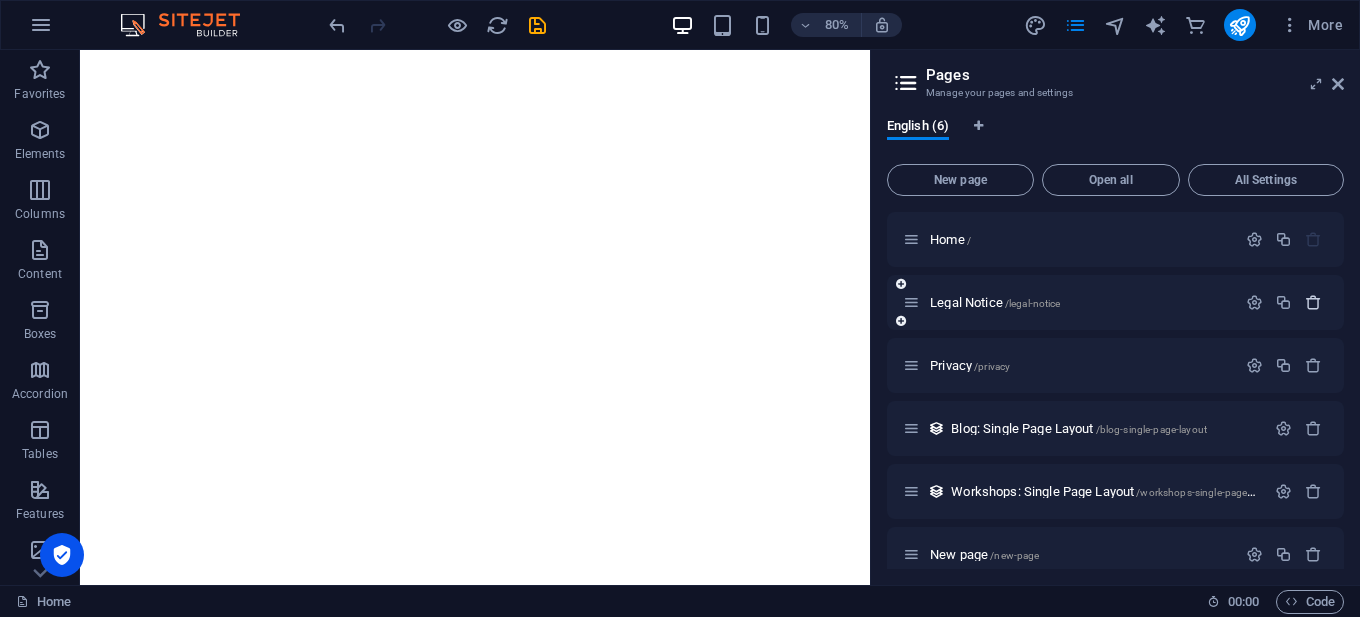 click at bounding box center (1313, 302) 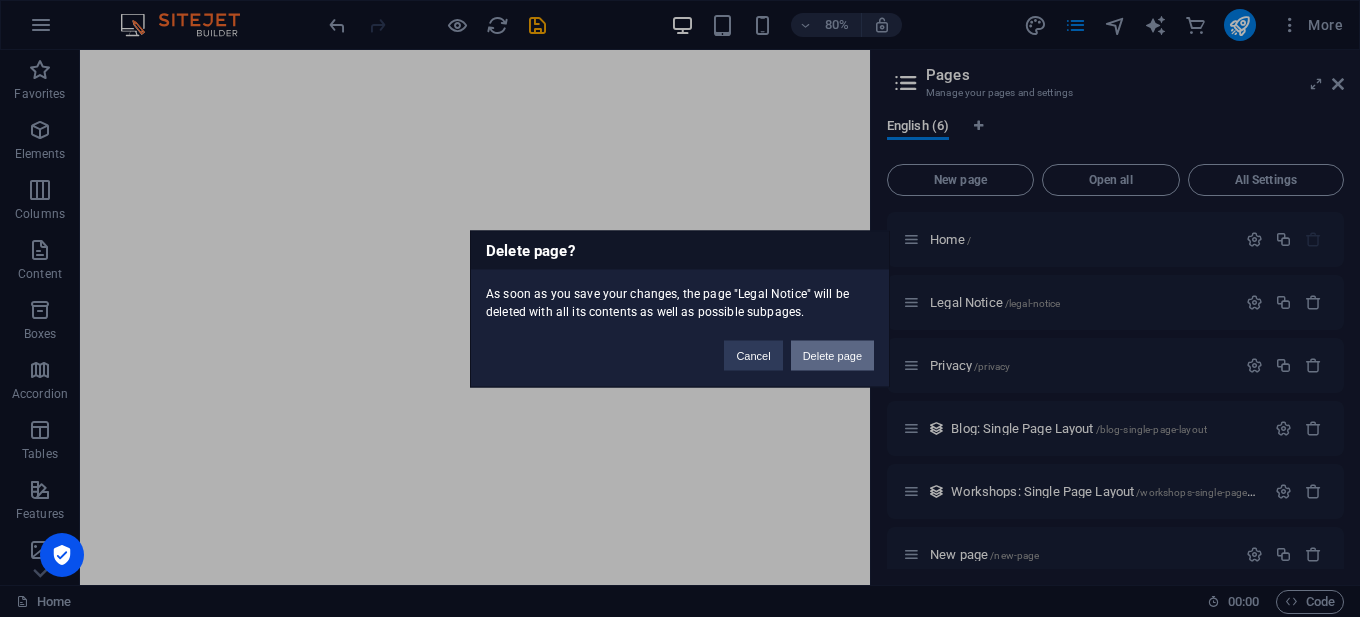 click on "Delete page" at bounding box center [832, 355] 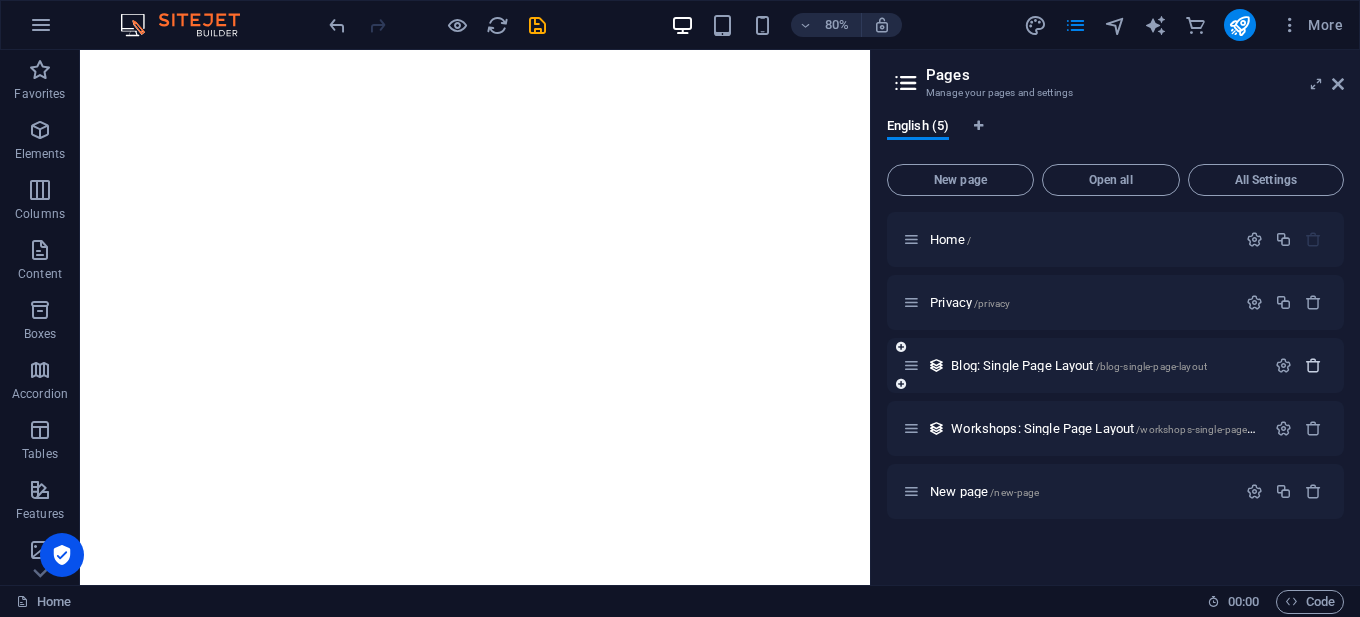 click at bounding box center [1313, 365] 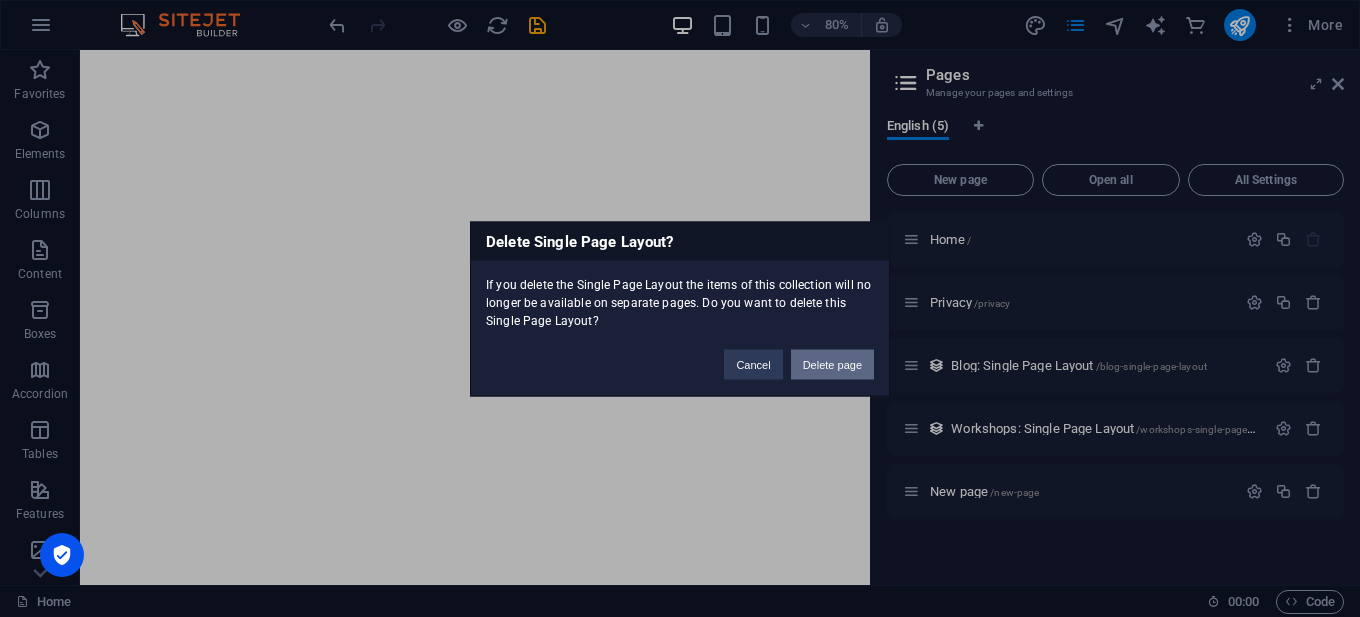 click on "Delete page" at bounding box center (832, 364) 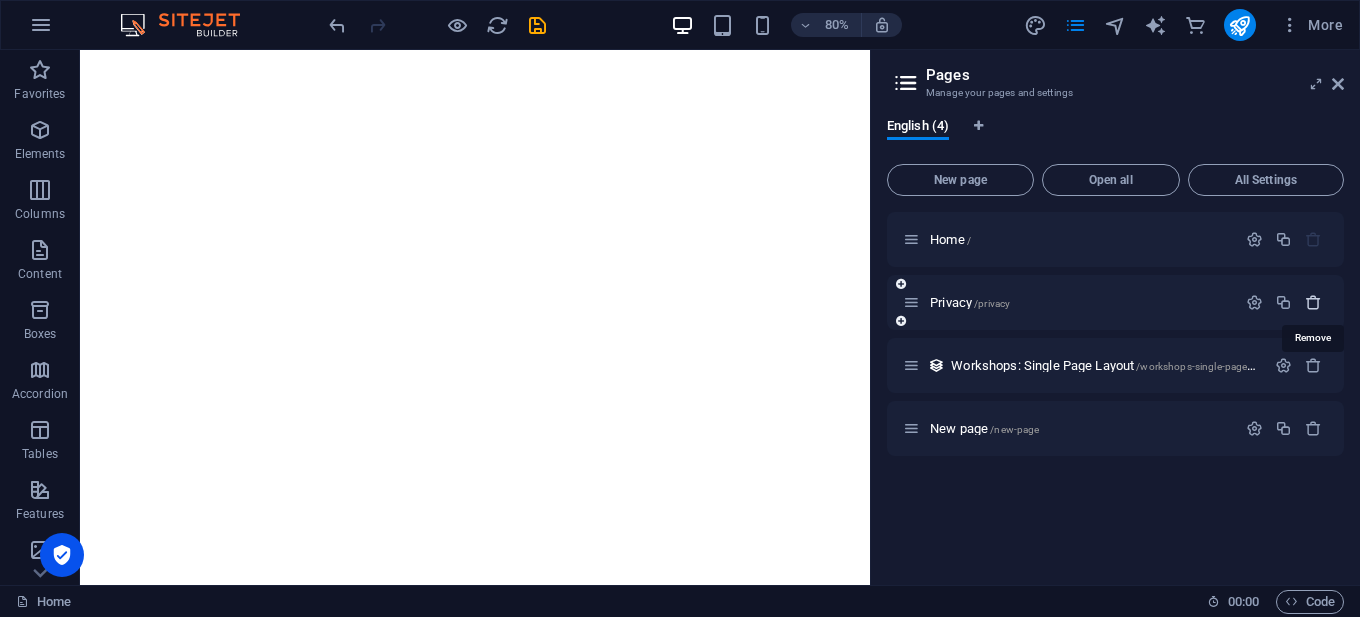 click at bounding box center [1313, 302] 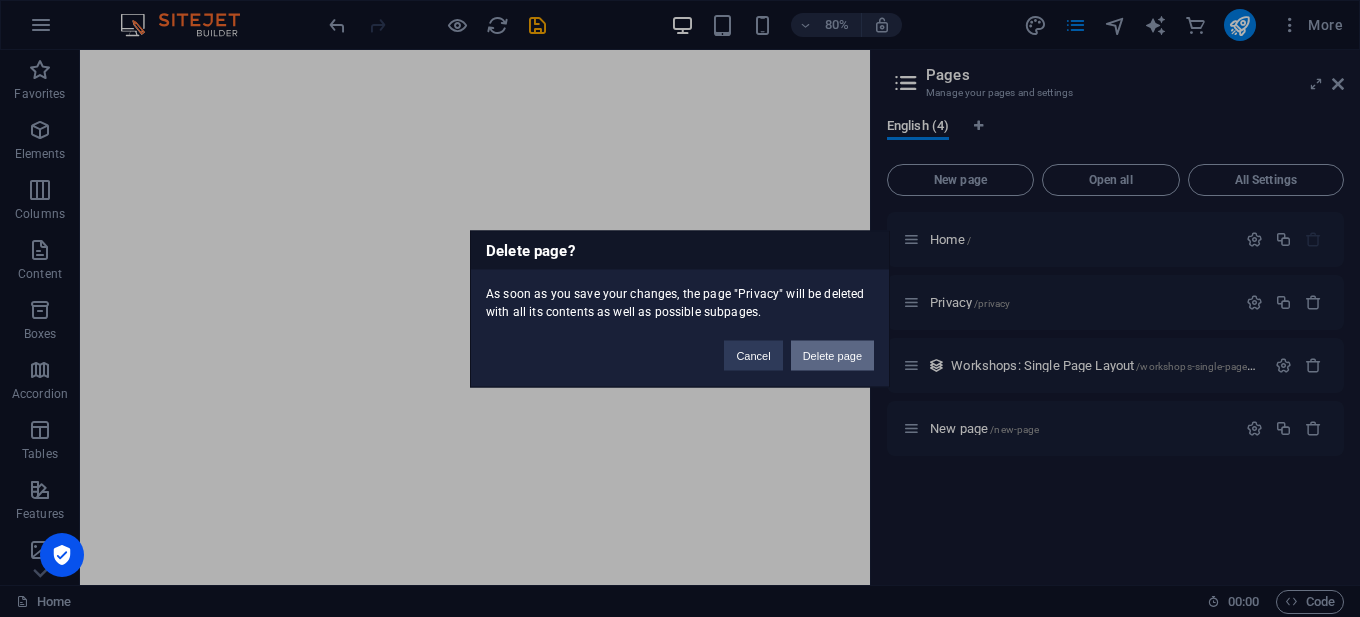 click on "Delete page" at bounding box center [832, 355] 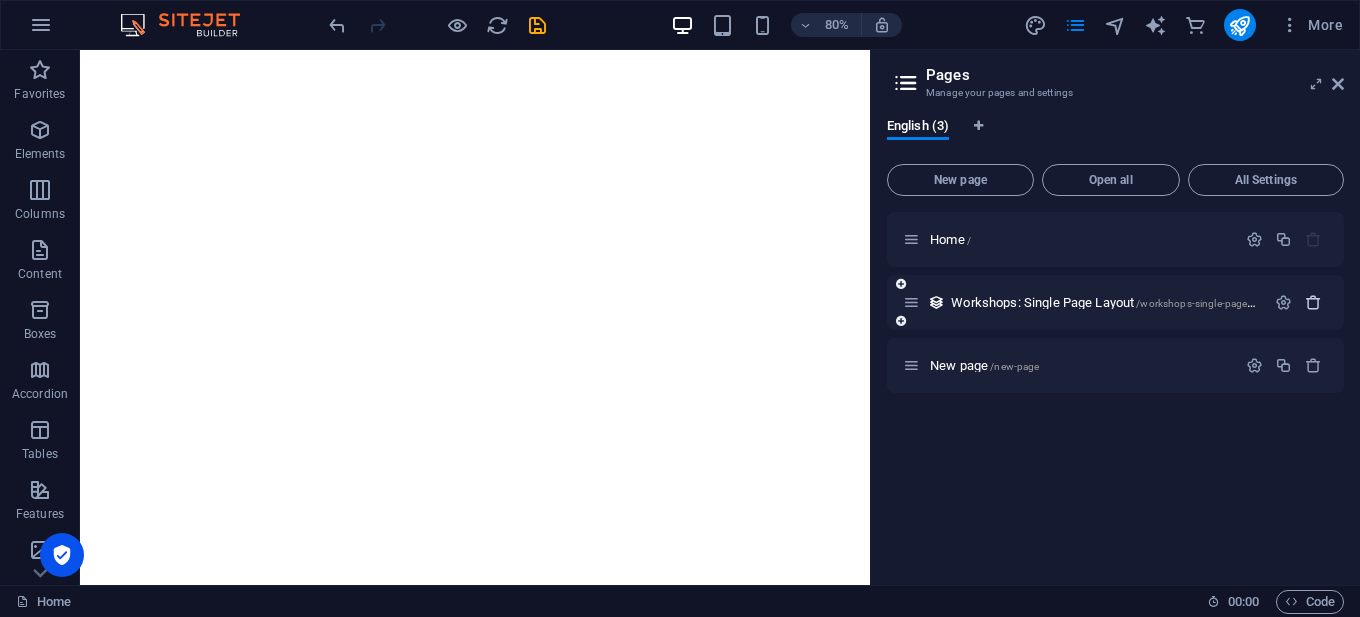 click at bounding box center [1313, 302] 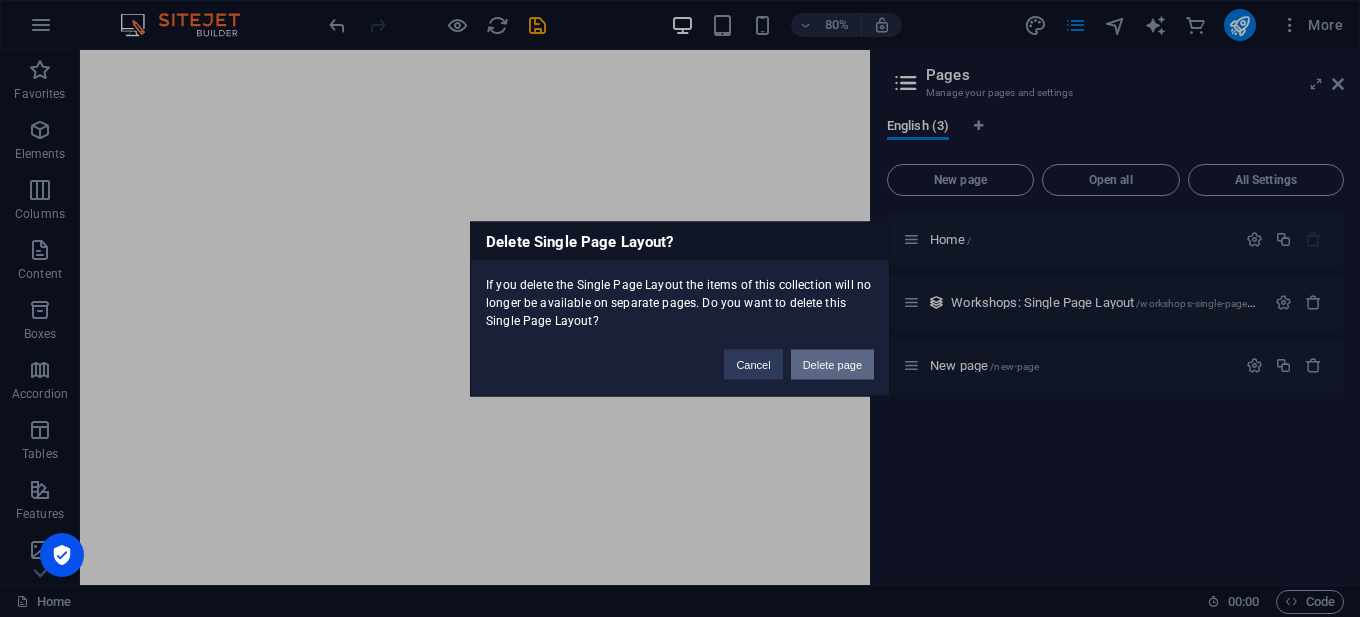 click on "Delete page" at bounding box center (832, 364) 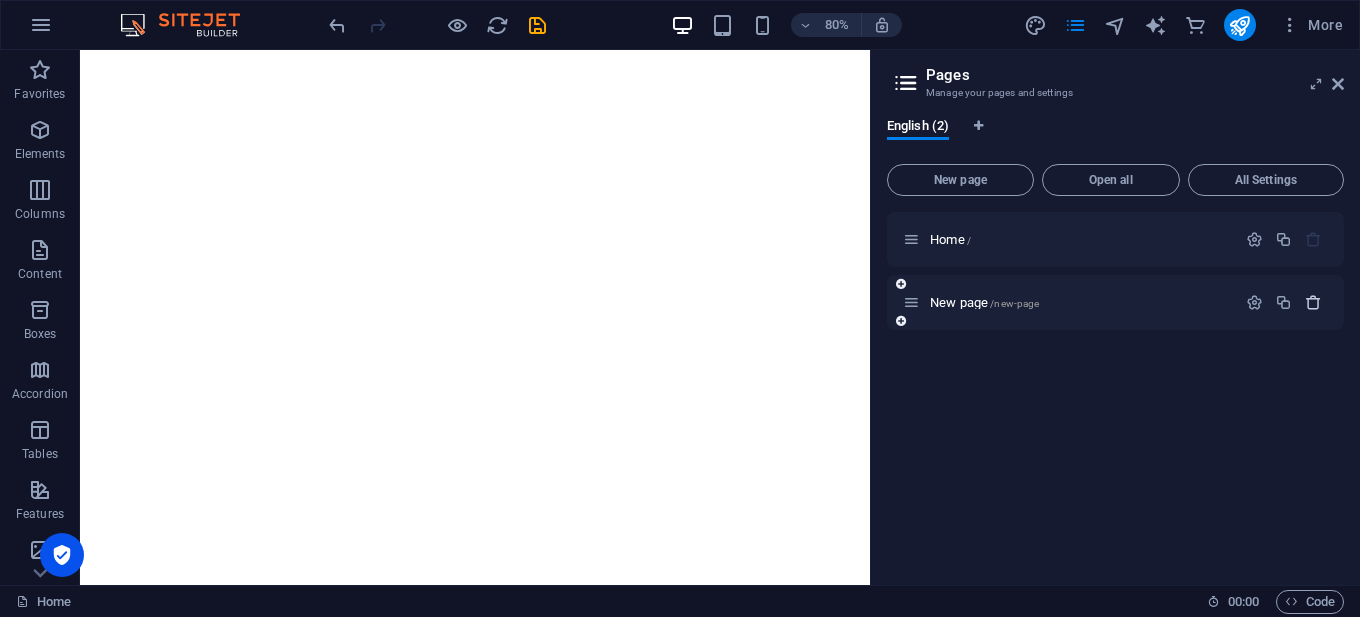 click at bounding box center [1313, 302] 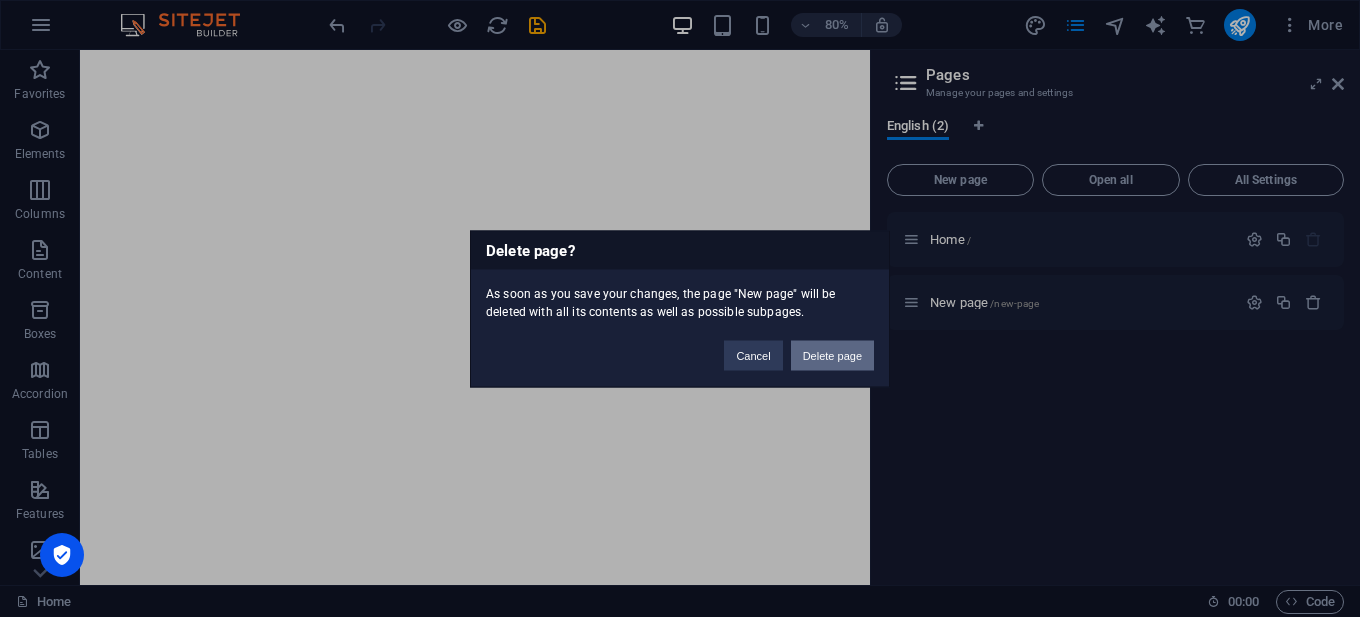 click on "Delete page" at bounding box center [832, 355] 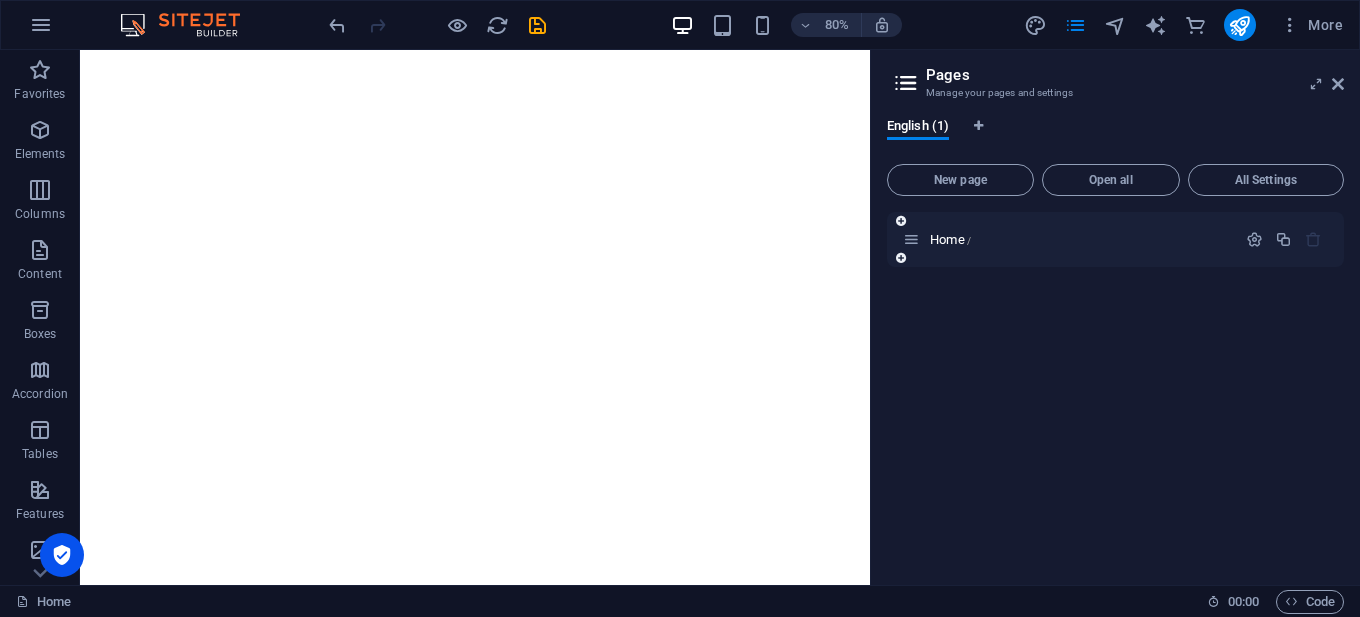 click at bounding box center (1313, 239) 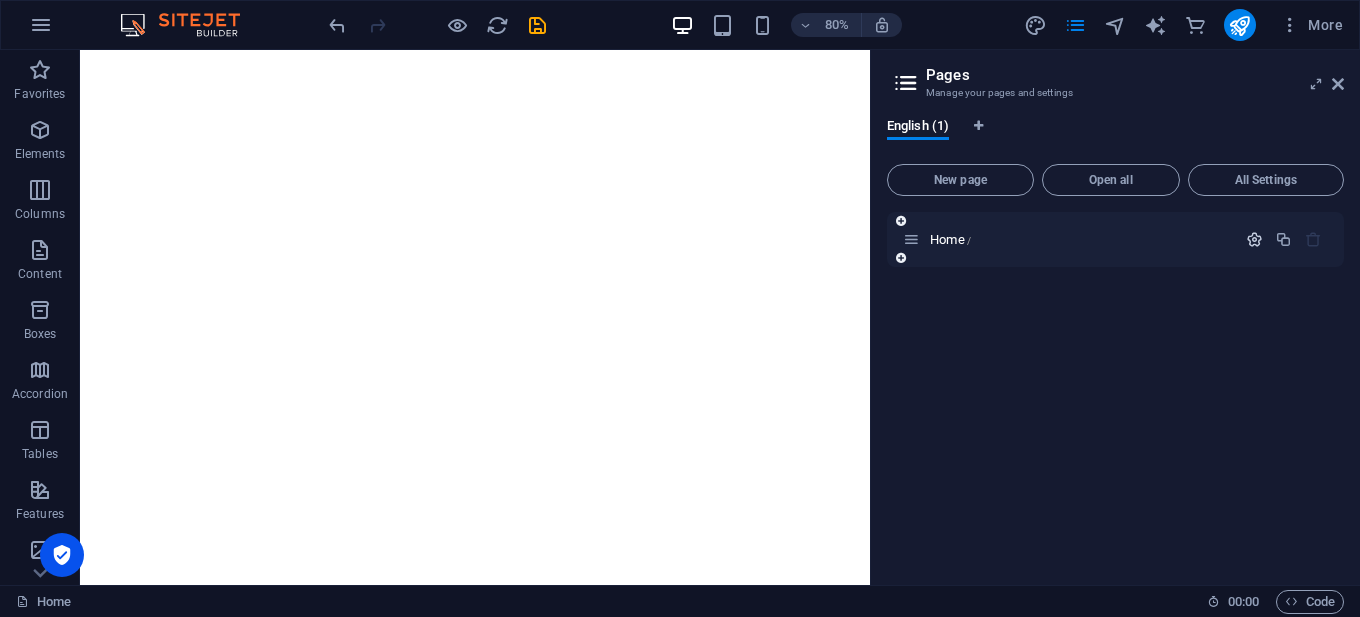 click at bounding box center [1254, 239] 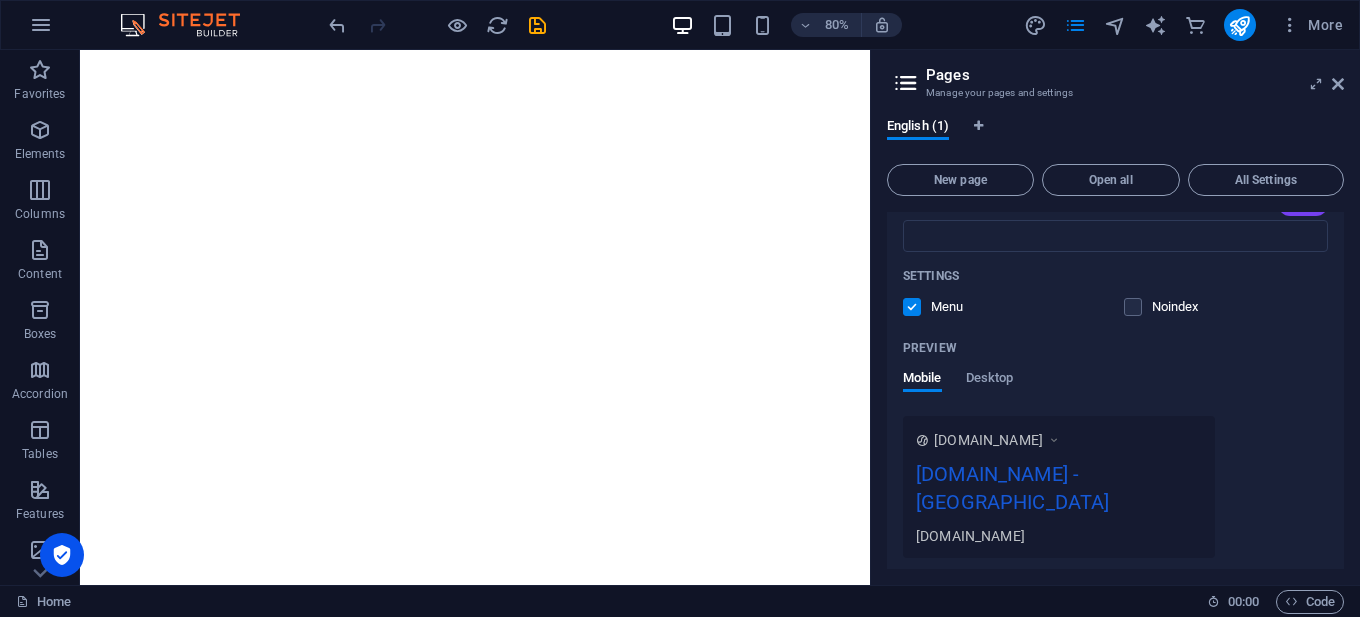 scroll, scrollTop: 451, scrollLeft: 0, axis: vertical 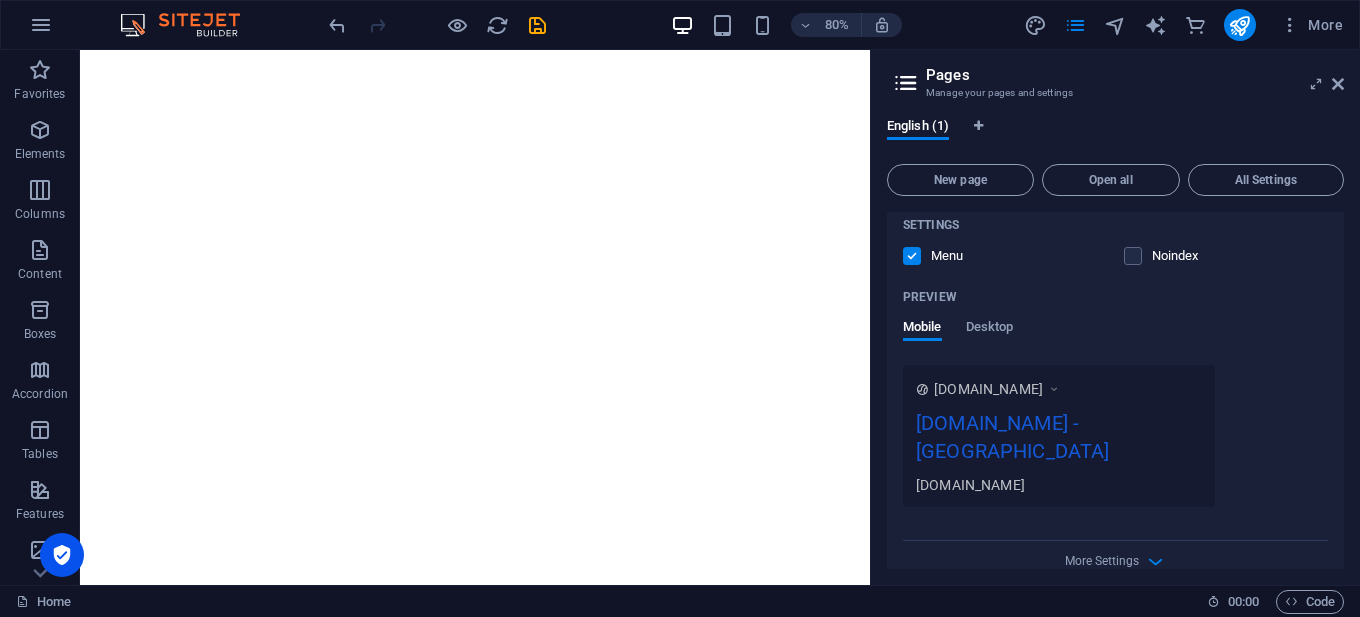 click on "Manage your pages and settings" at bounding box center (1115, 93) 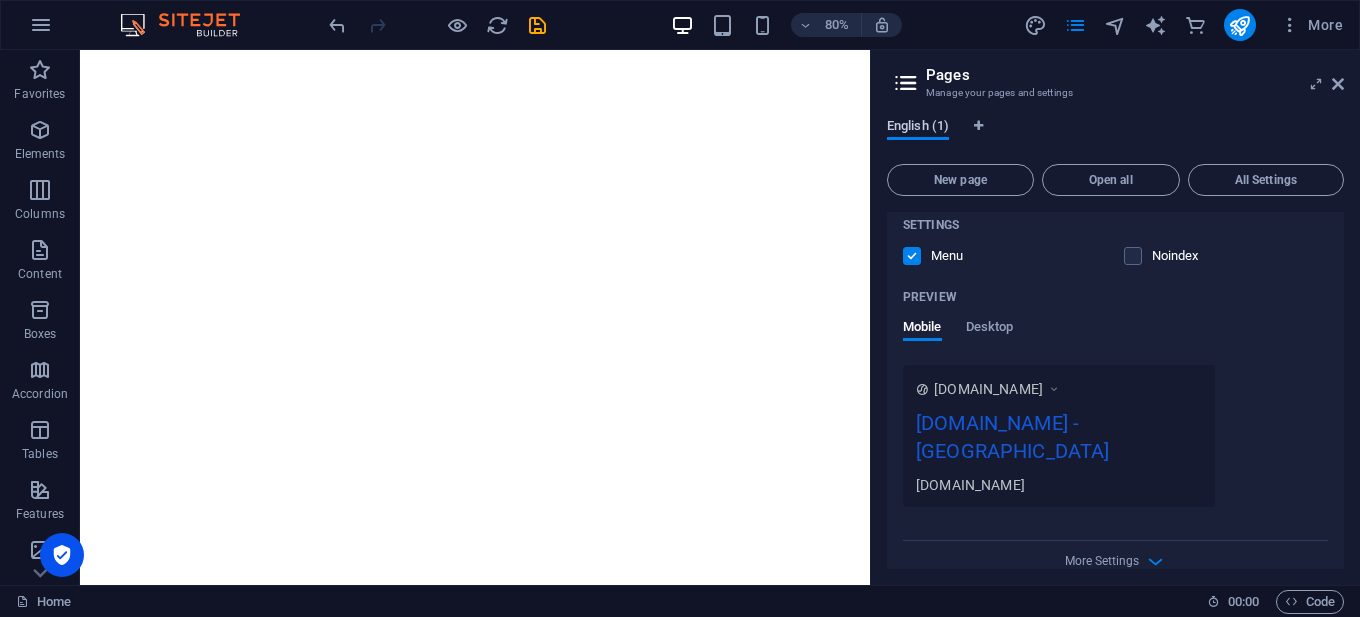click on "English (1)" at bounding box center [918, 128] 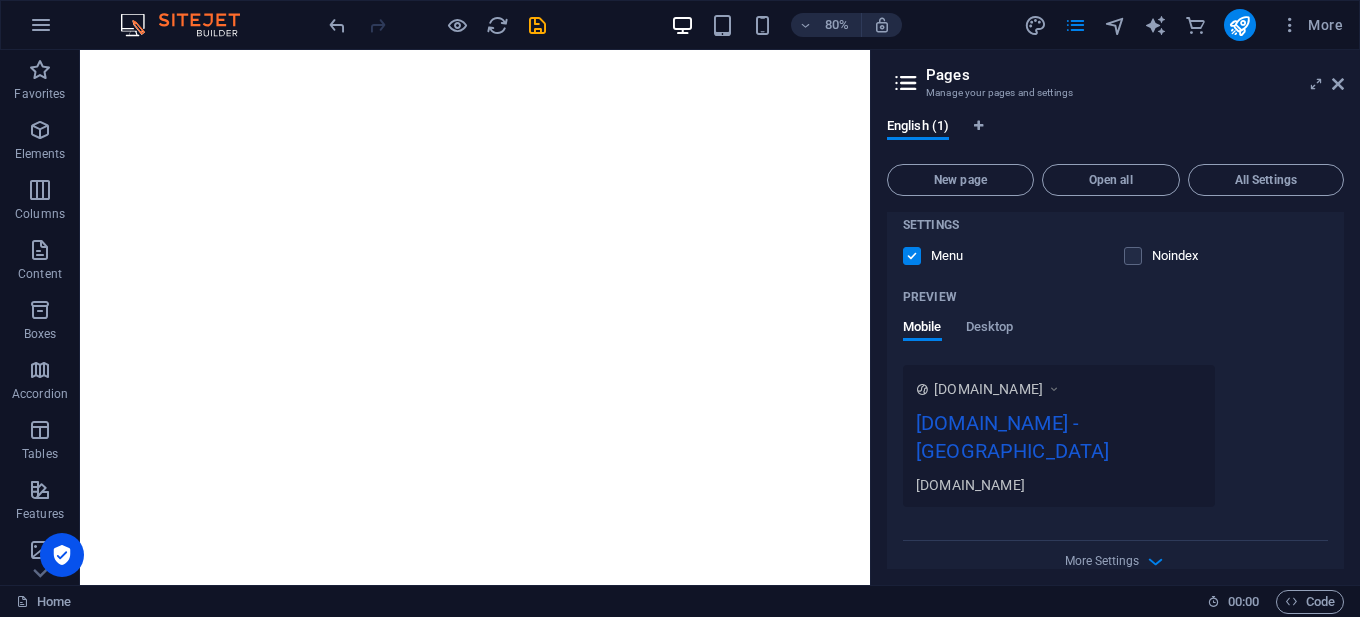 click at bounding box center (906, 83) 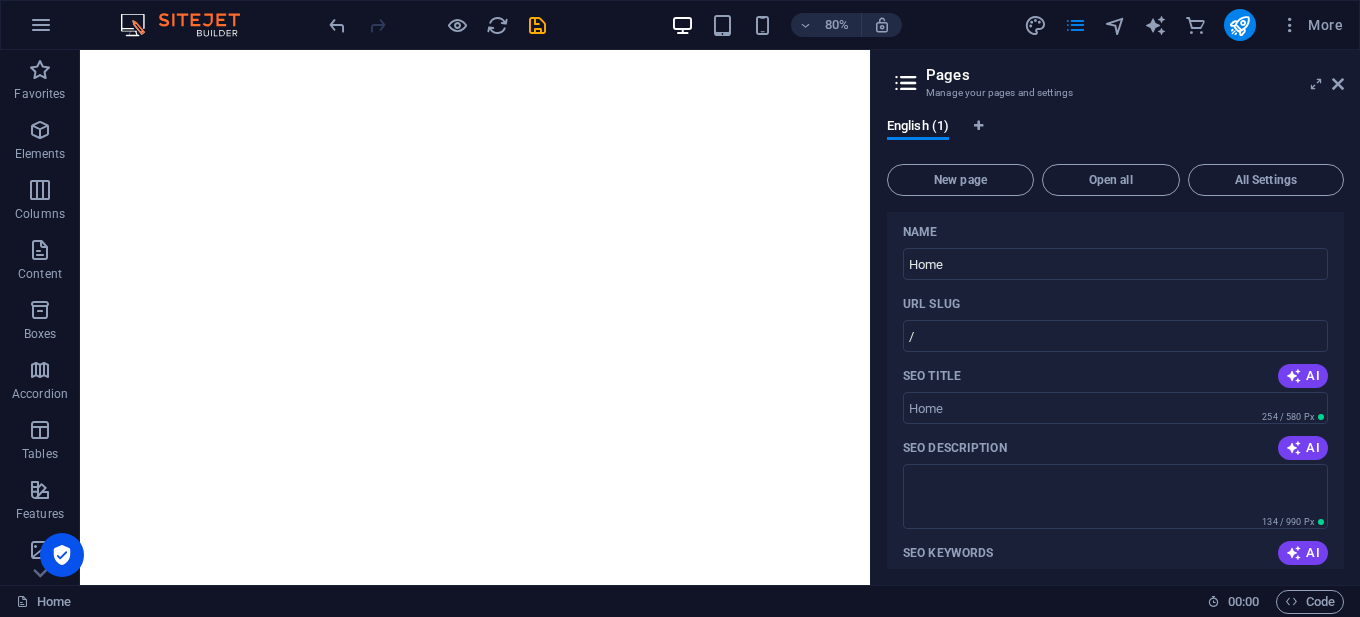 scroll, scrollTop: 0, scrollLeft: 0, axis: both 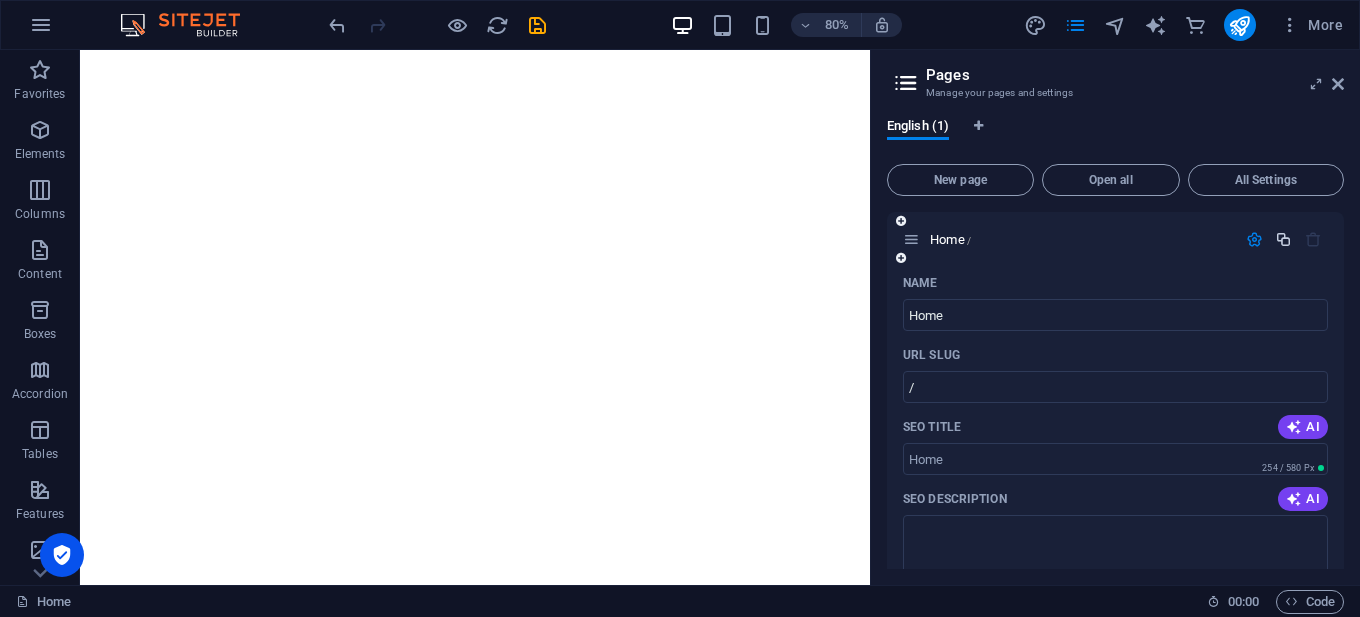 click at bounding box center [1283, 239] 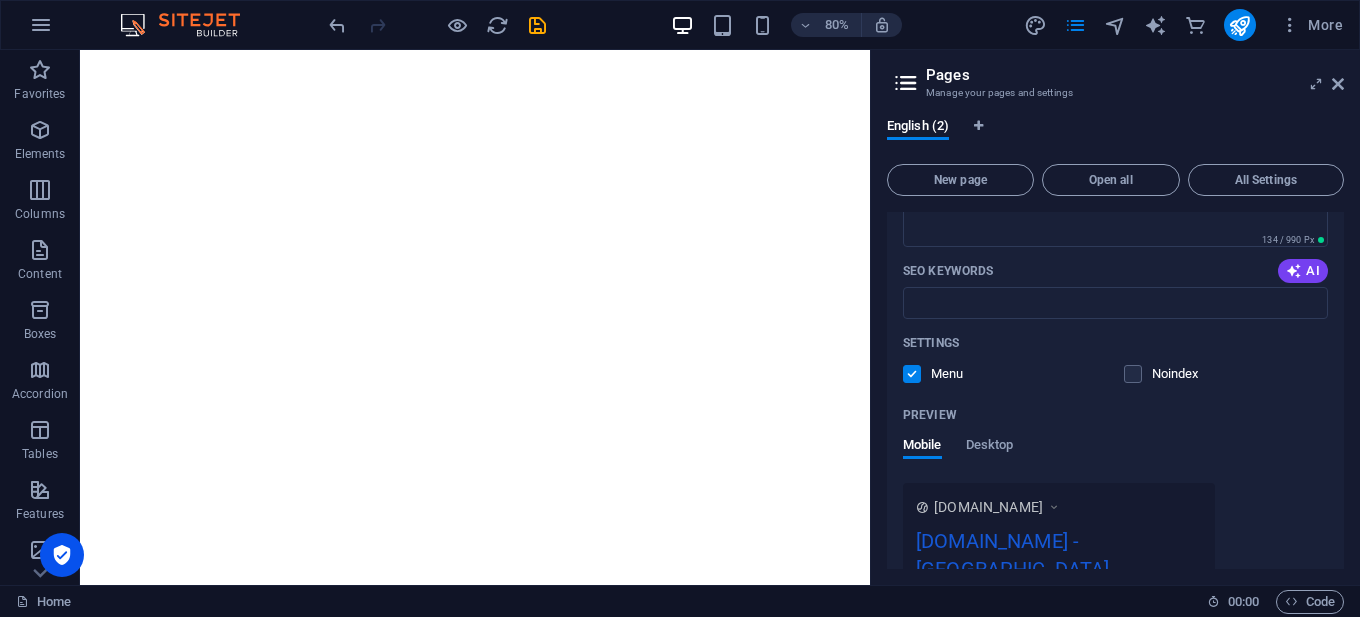 scroll, scrollTop: 0, scrollLeft: 0, axis: both 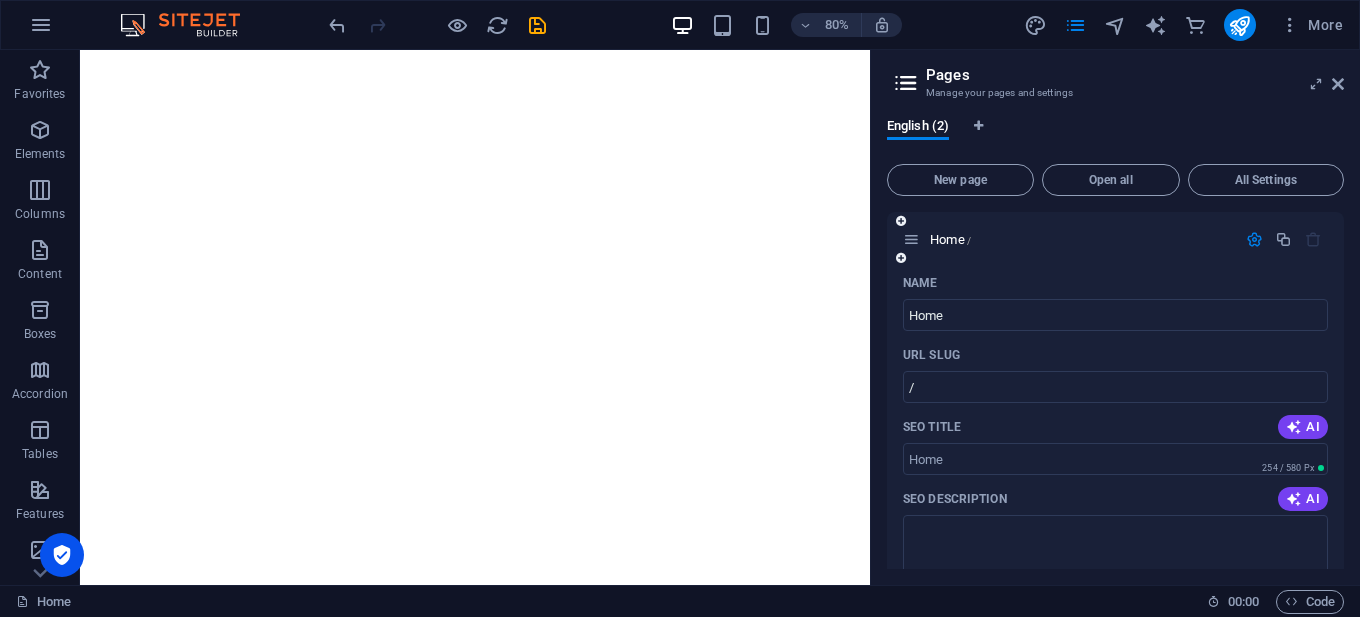 click at bounding box center [1284, 240] 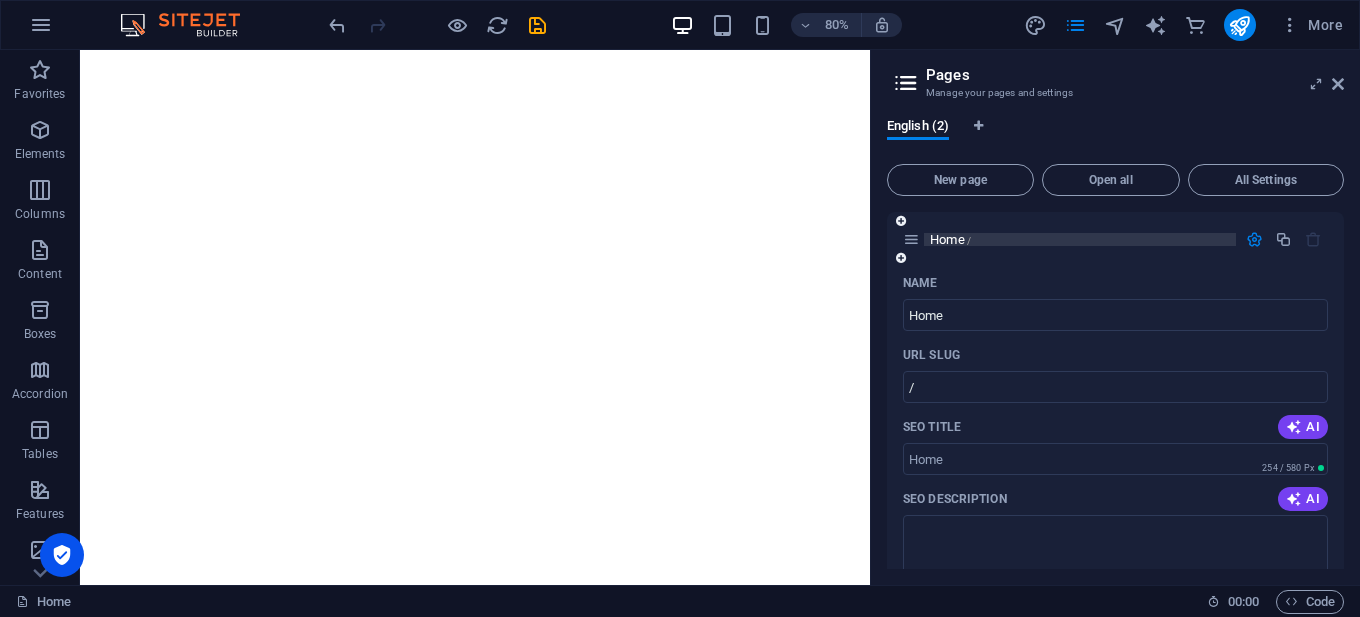 click on "Home /" at bounding box center [950, 239] 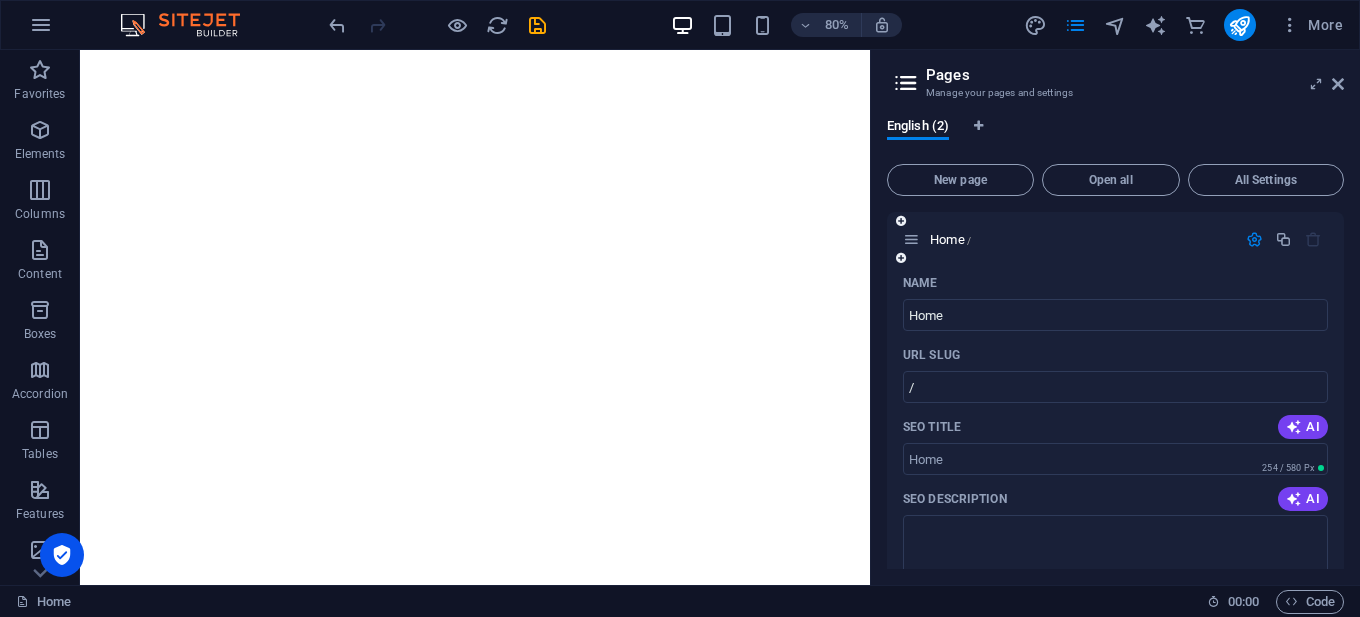 click at bounding box center (911, 239) 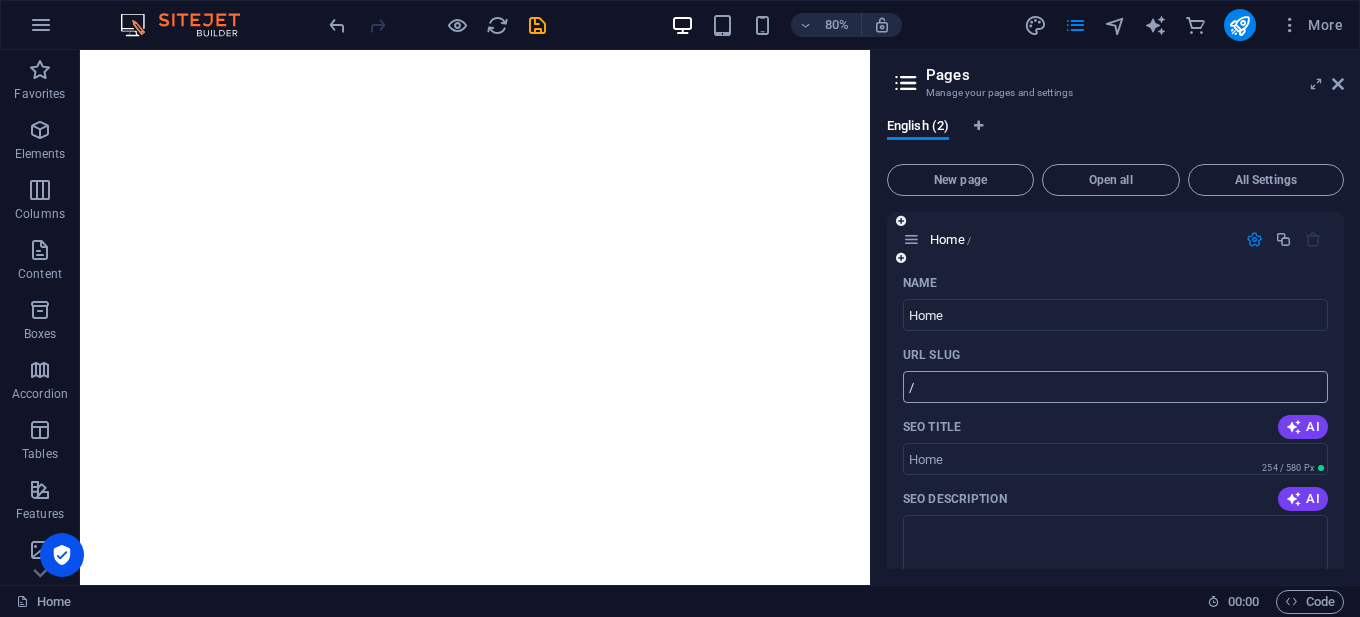 scroll, scrollTop: 400, scrollLeft: 0, axis: vertical 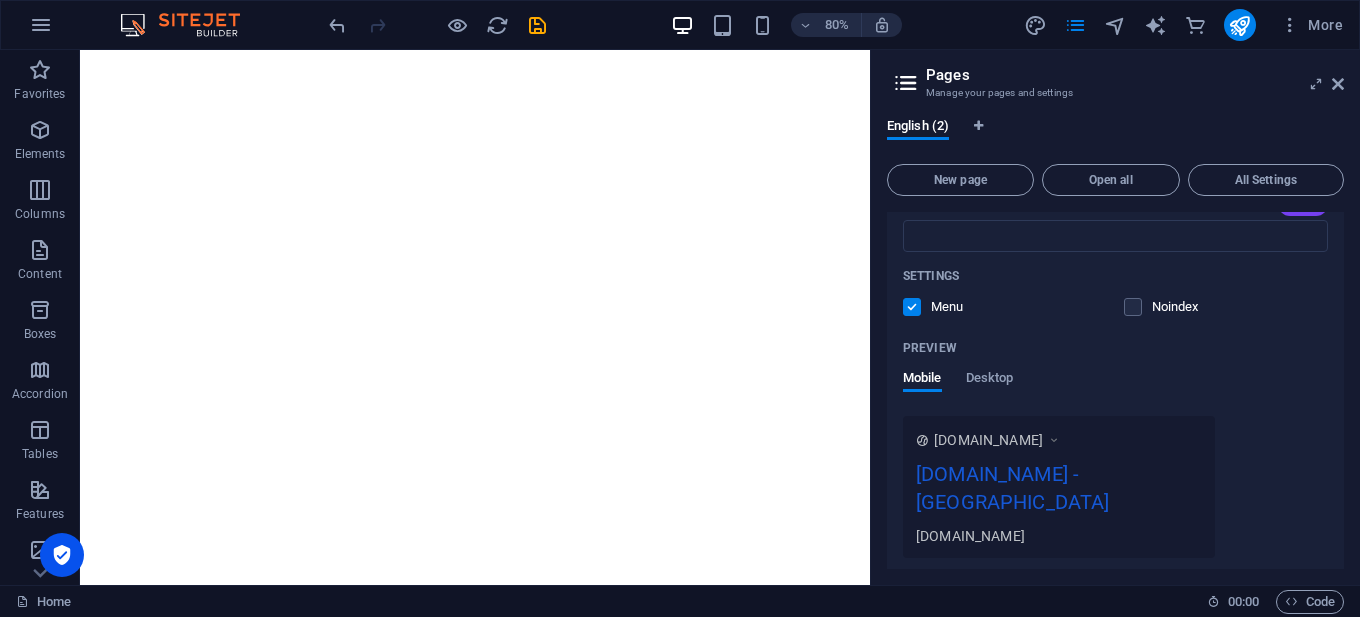 click on "Mobile Desktop" at bounding box center [1115, 389] 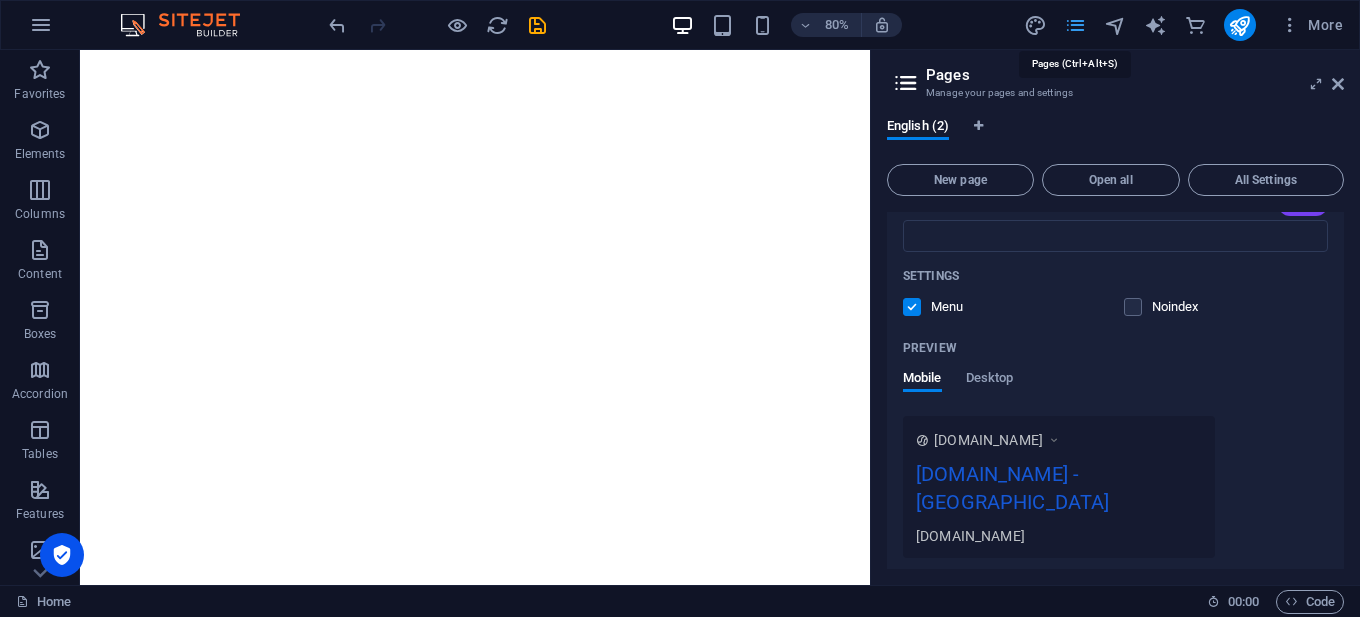 click at bounding box center [1075, 25] 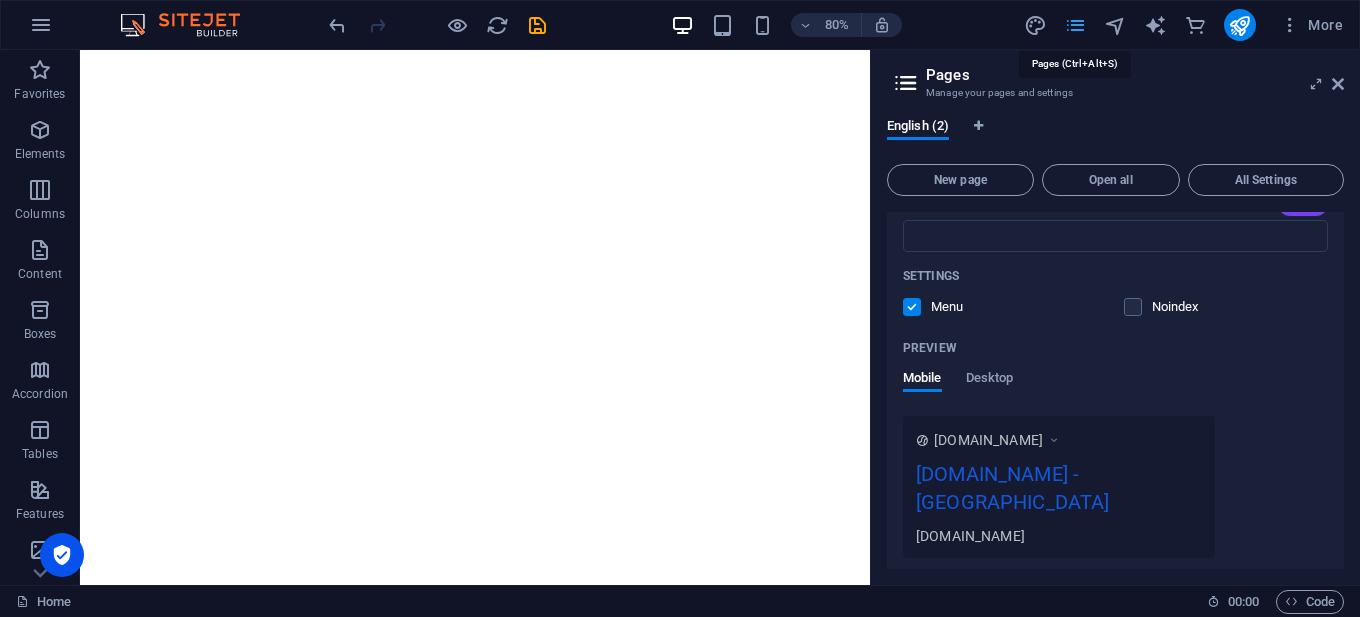 click at bounding box center (1075, 25) 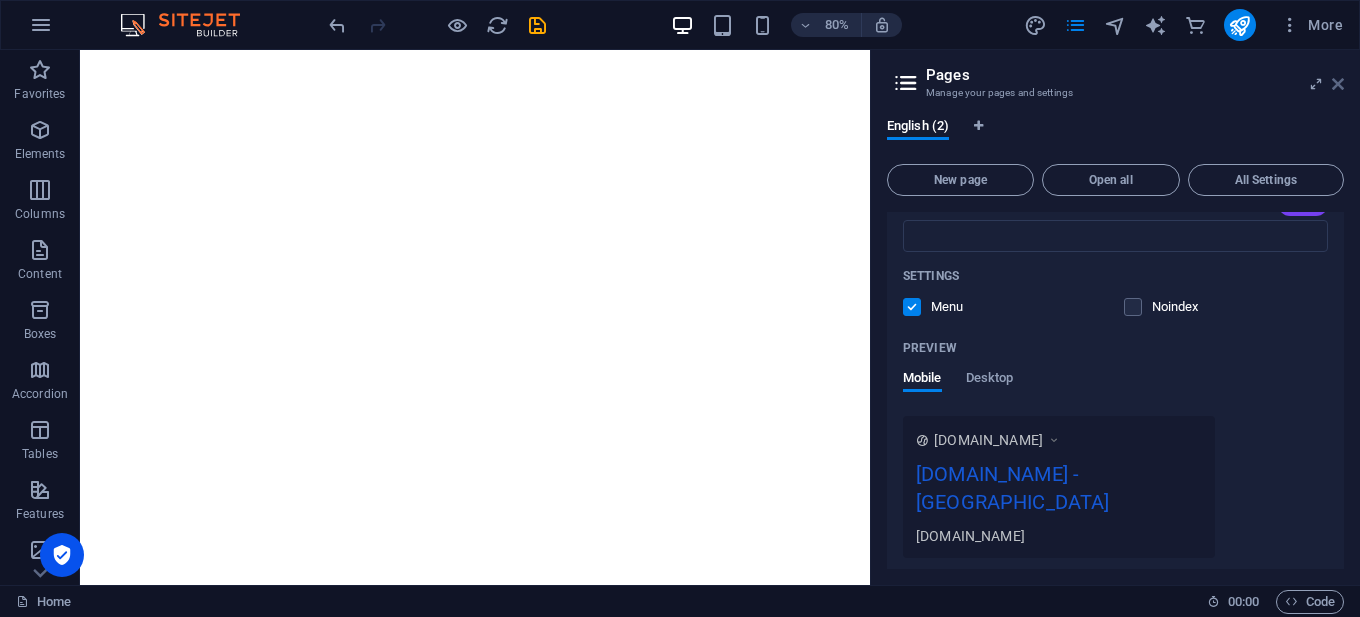 click at bounding box center (1338, 84) 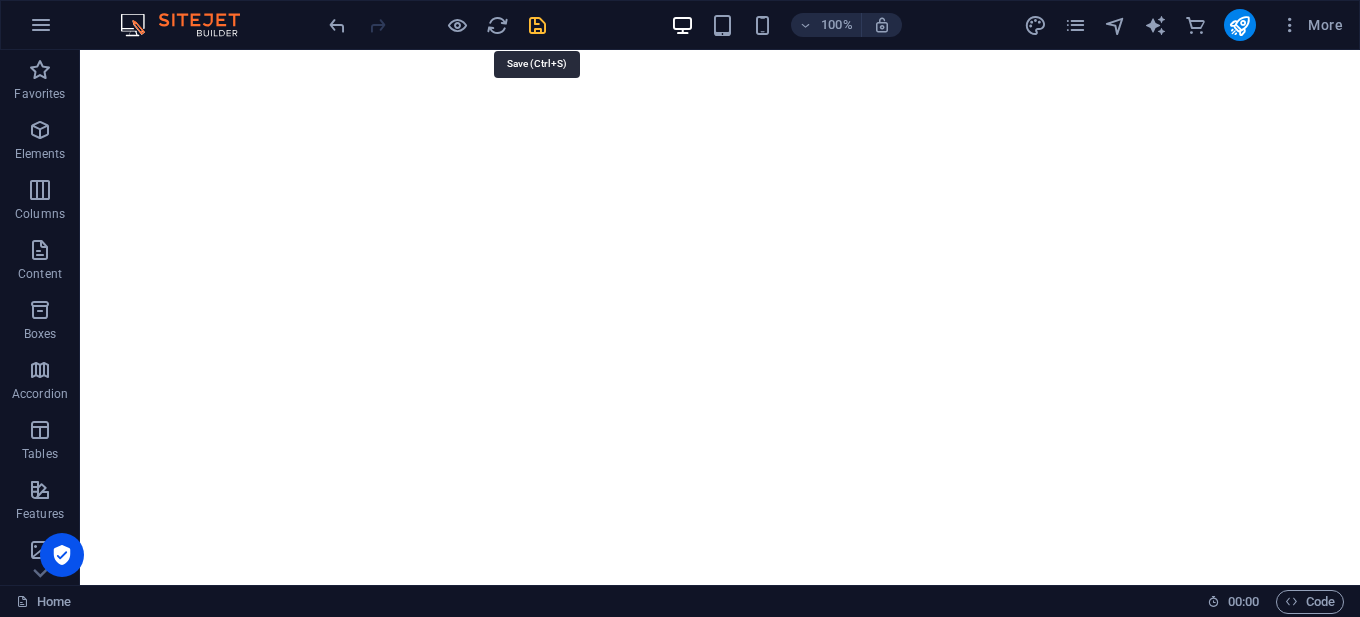 click at bounding box center (537, 25) 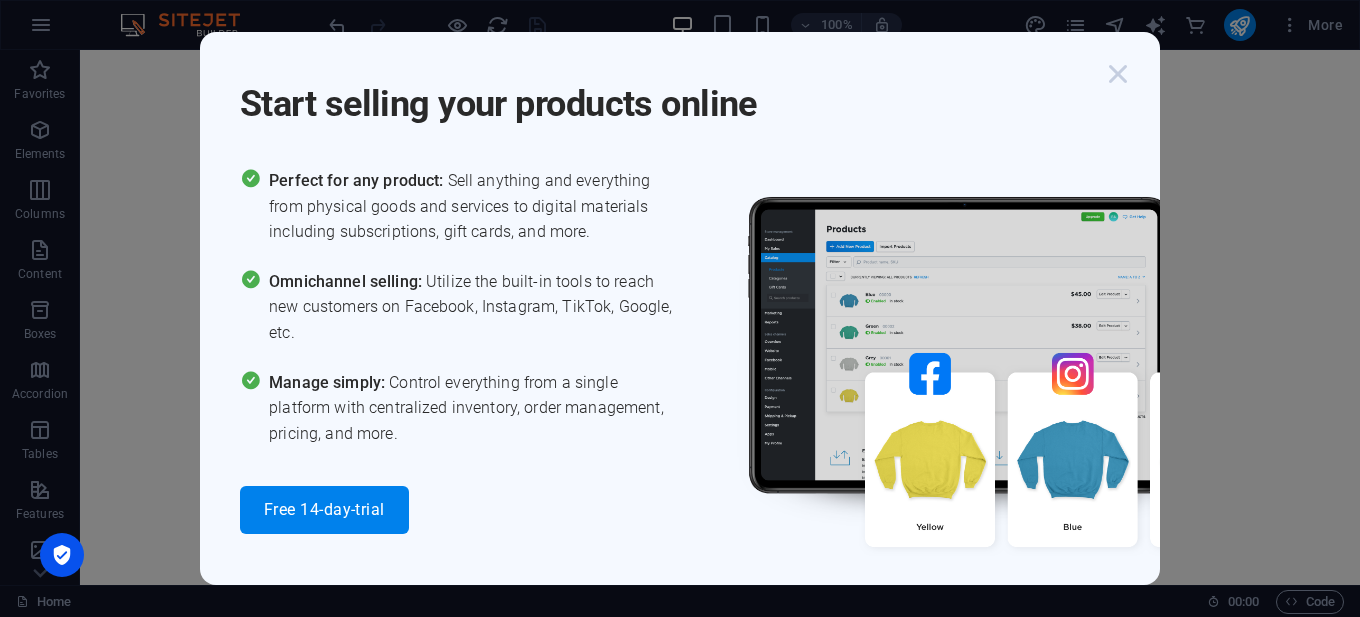 click at bounding box center (1118, 74) 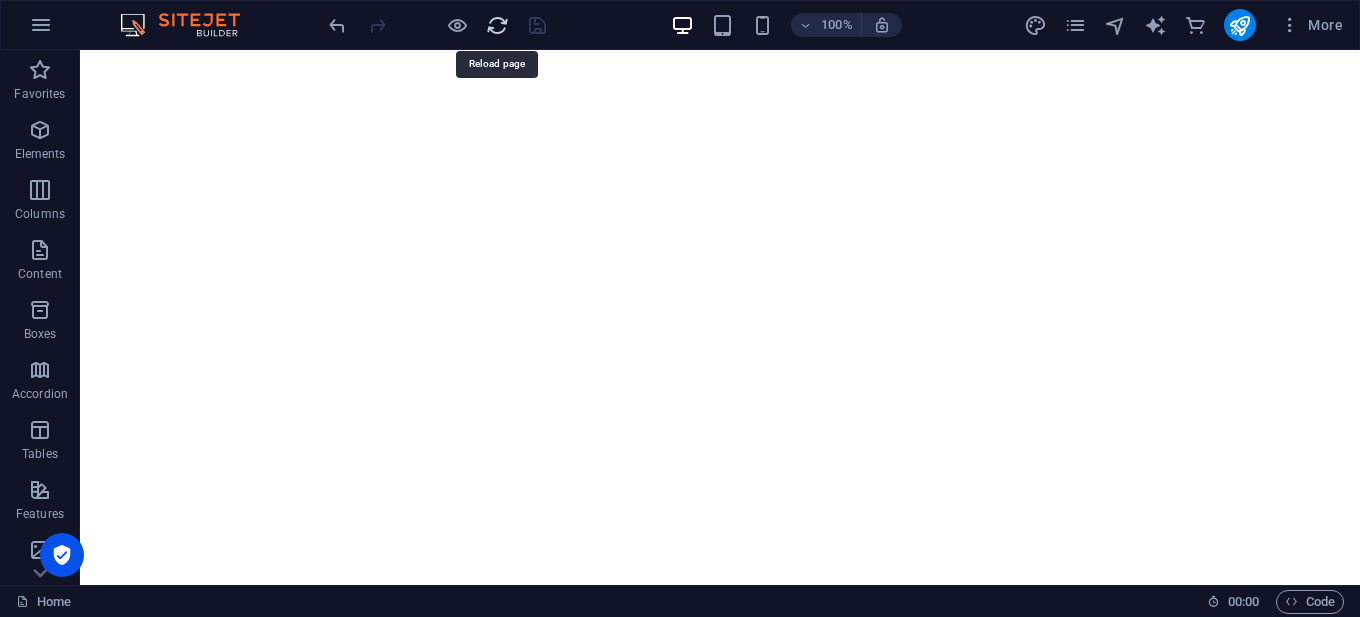 click at bounding box center [497, 25] 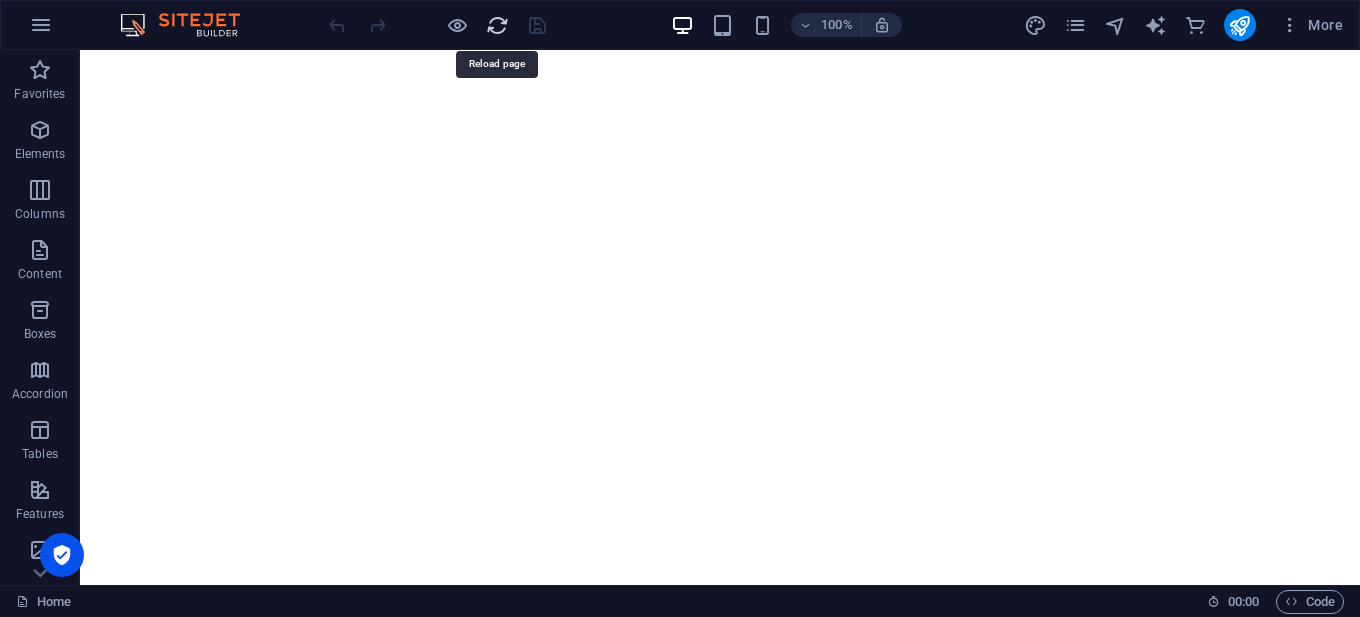 click at bounding box center (497, 25) 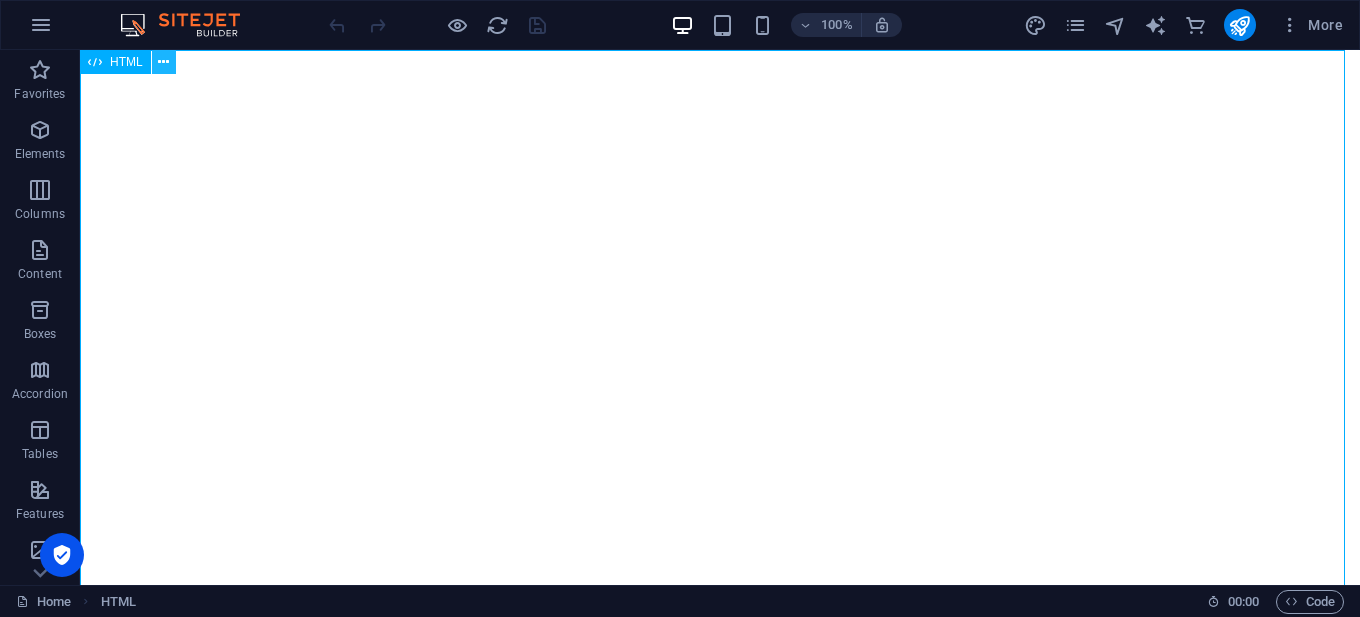 click at bounding box center (163, 62) 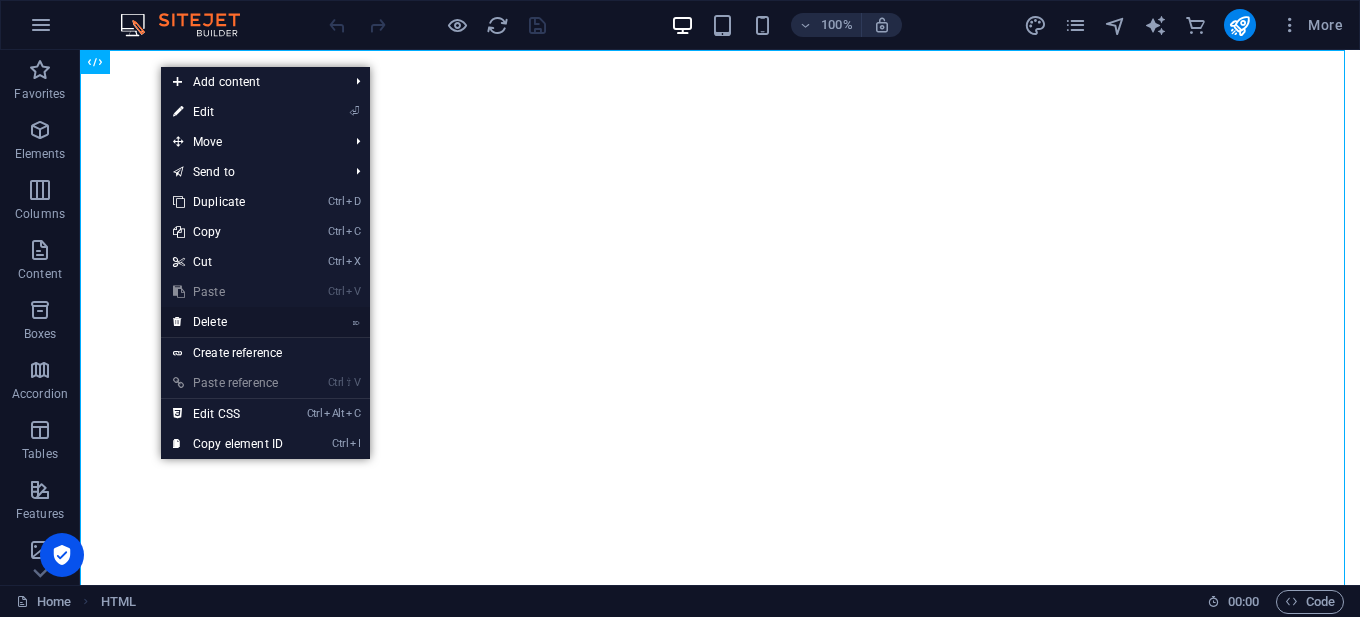 click on "⌦  Delete" at bounding box center (228, 322) 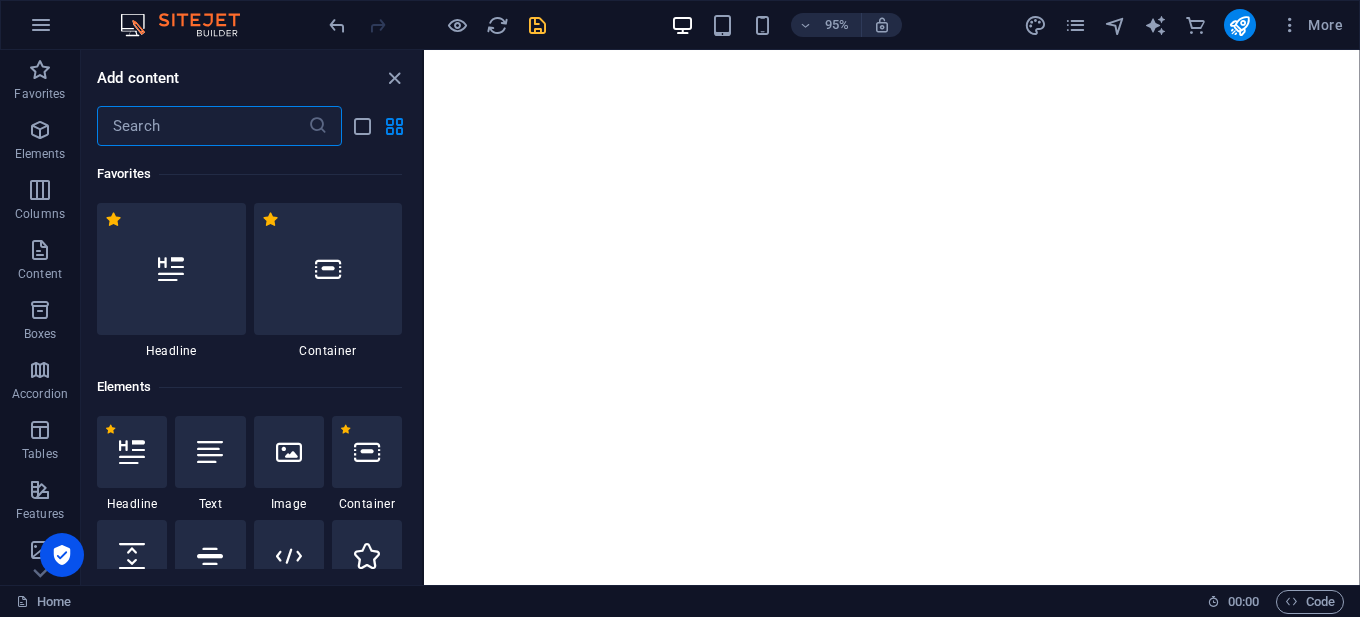 scroll, scrollTop: 100, scrollLeft: 0, axis: vertical 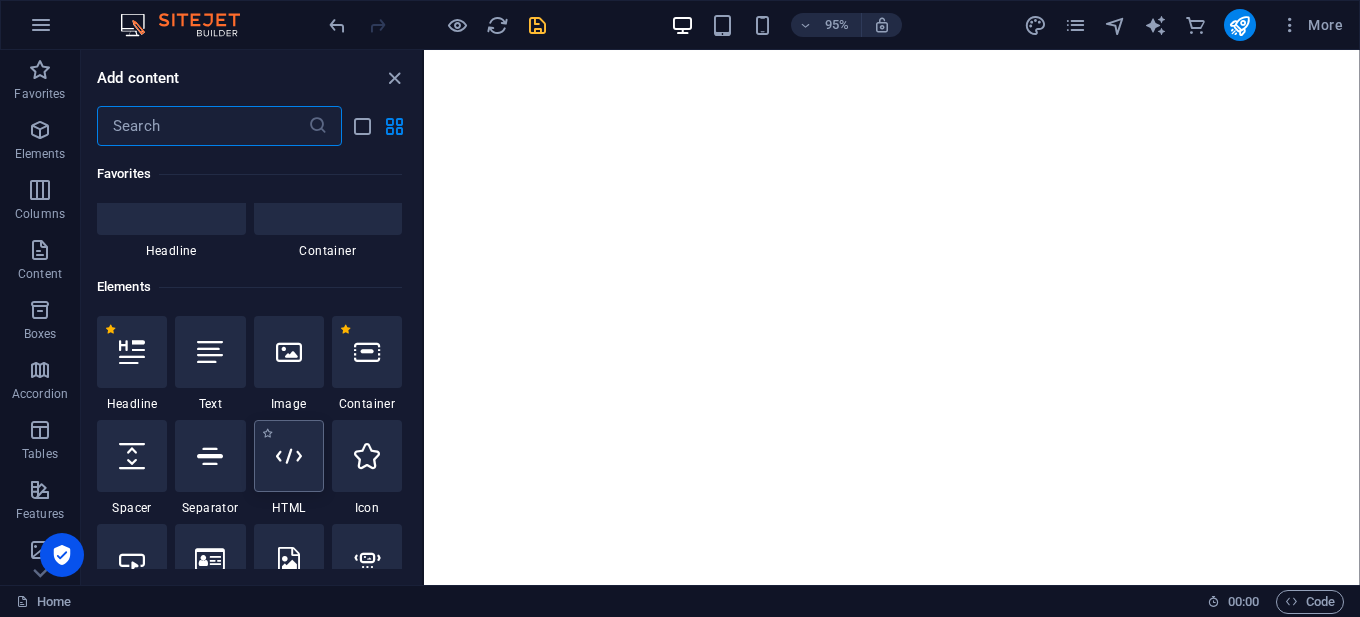 click at bounding box center [289, 456] 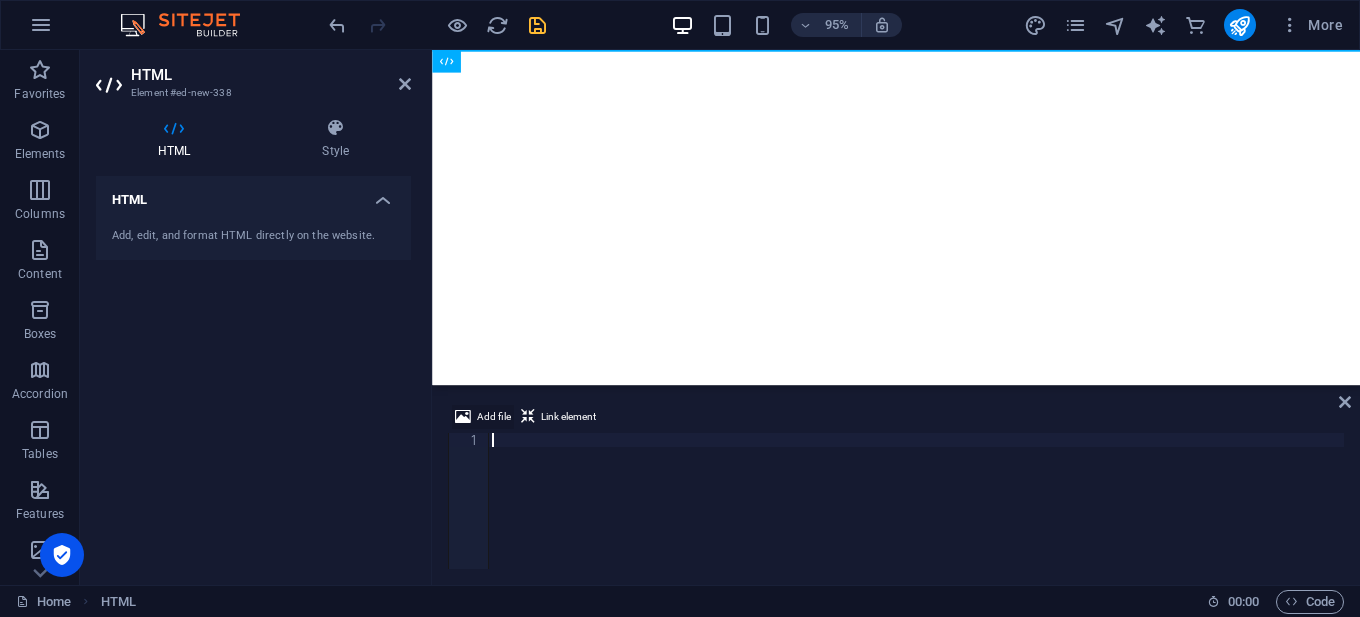 click on "Add file" at bounding box center [494, 417] 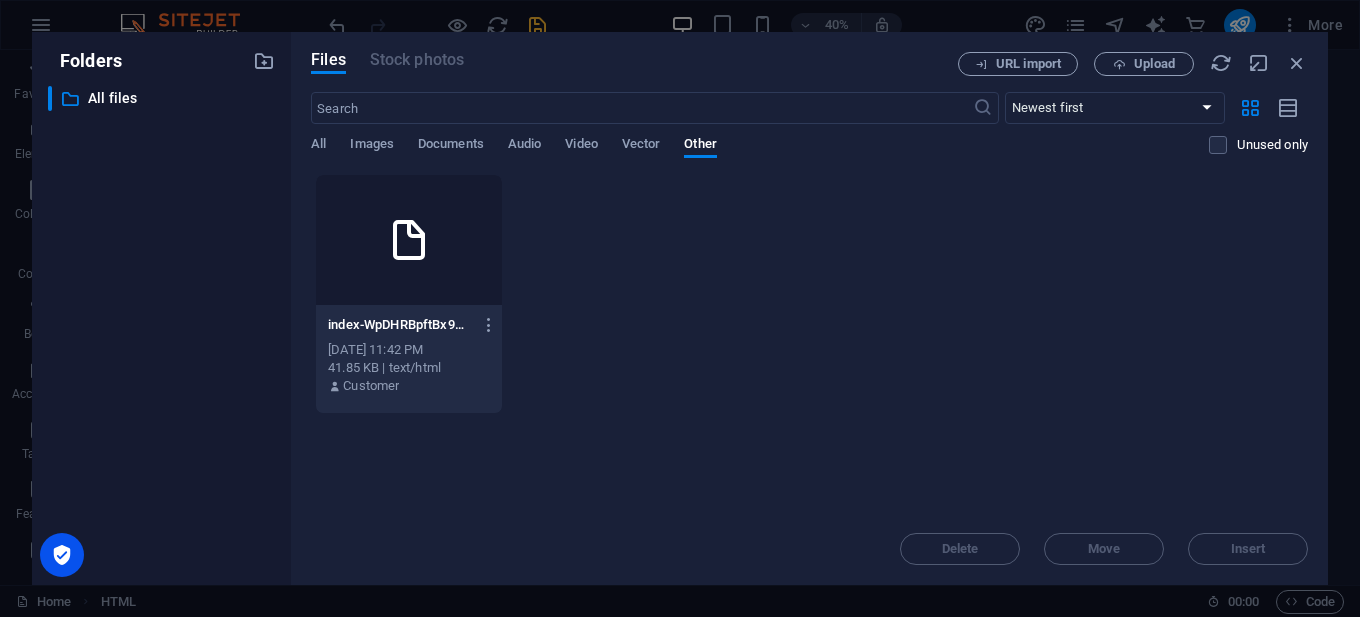 click at bounding box center (409, 240) 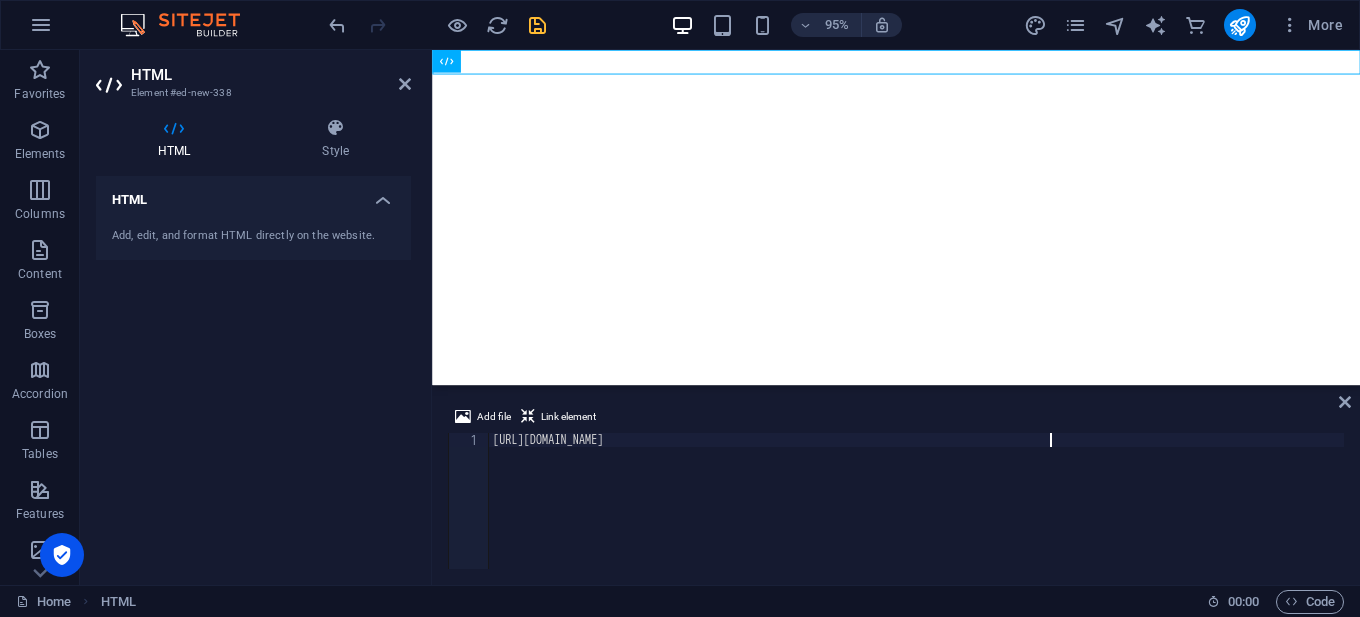 click on "Add file Link element [URL][DOMAIN_NAME] 1 [URL][DOMAIN_NAME]     הההההההההההההההההההההההההההההההההההההההההההההההההההההההההההההההההההההההההההההההההההההההההההההההההההההההההההההההההההההההההההההההההההההההההההההההההההההההההההההההההההההההההההההההההההההההההההההההההההההההההההההההההההההההההההההההההההההההההההההההההההההההההההההההה XXXXXXXXXXXXXXXXXXXXXXXXXXXXXXXXXXXXXXXXXXXXXXXXXXXXXXXXXXXXXXXXXXXXXXXXXXXXXXXXXXXXXXXXXXXXXXXXXXXXXXXXXXXXXXXXXXXXXXXXXXXXXXXXXXXXXXXXXXXXXXXXXXXXXXXXXXXXXXXXXXXXXXXXXXXXXXXXXXXXXXXXXXXXXXXXXXXXXXXXXXXXXXXXXXXXXXXXXXXXXXXXXXXXXXXXXXXXXXXXXXXXXXXXXXXXXXXX" at bounding box center (896, 487) 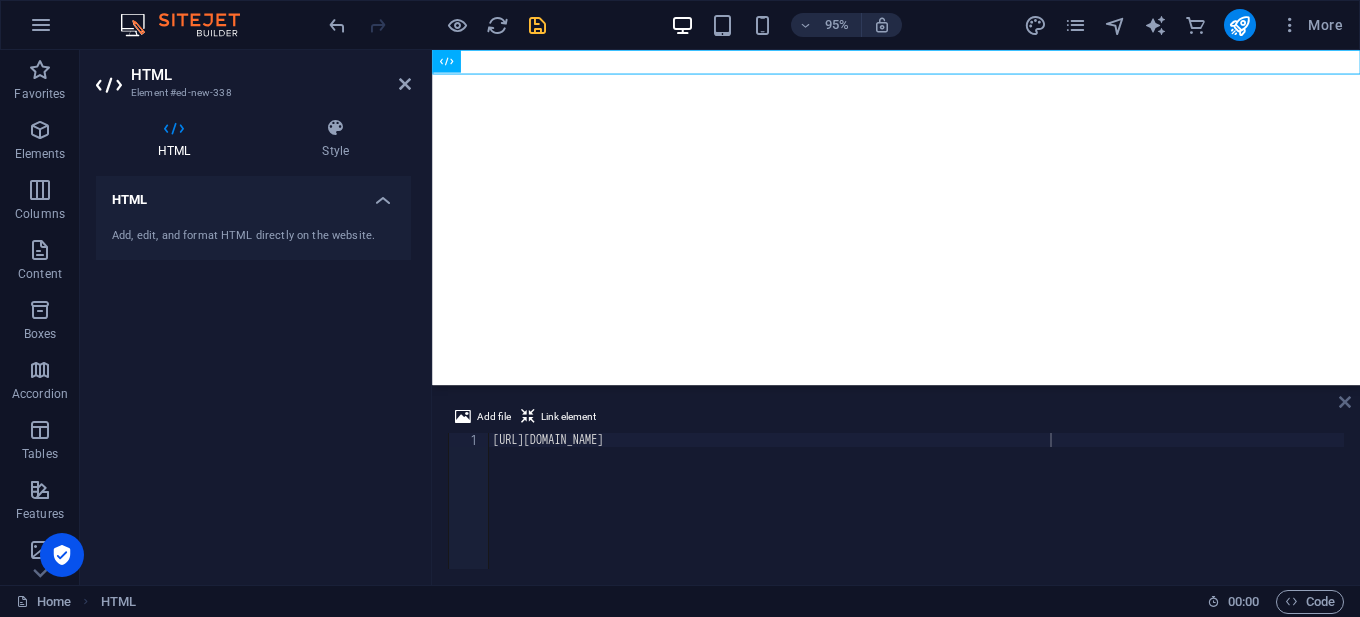 click at bounding box center (1345, 402) 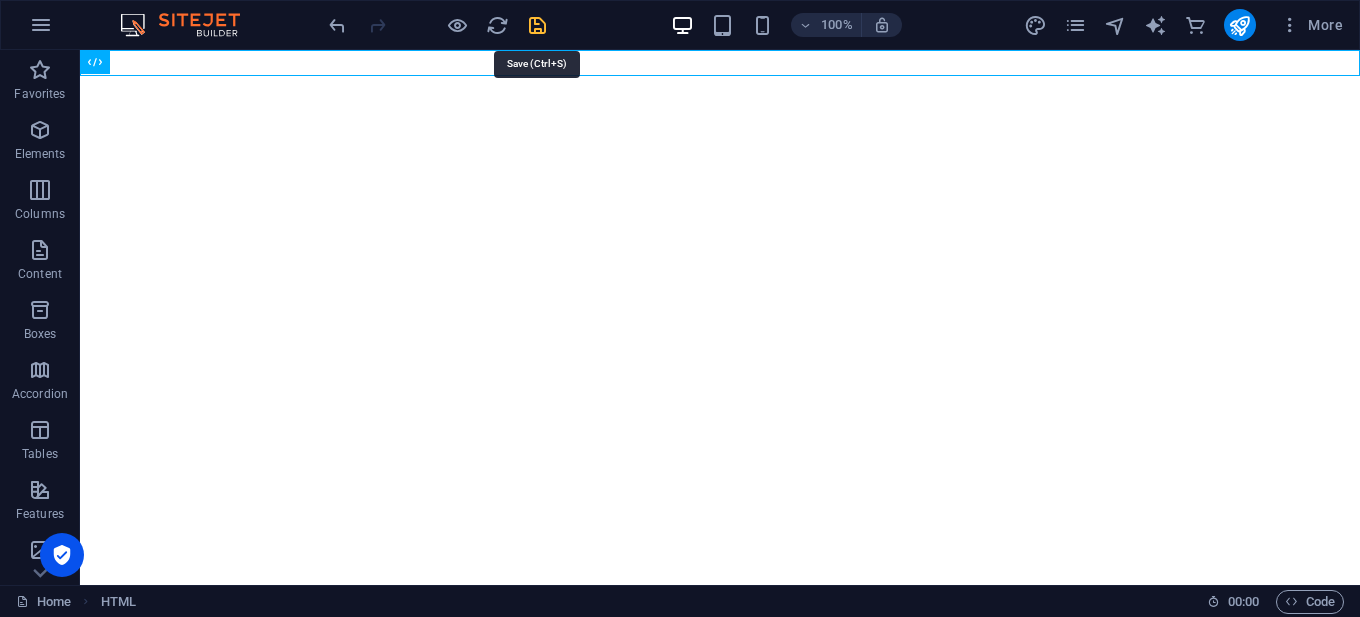 click at bounding box center [537, 25] 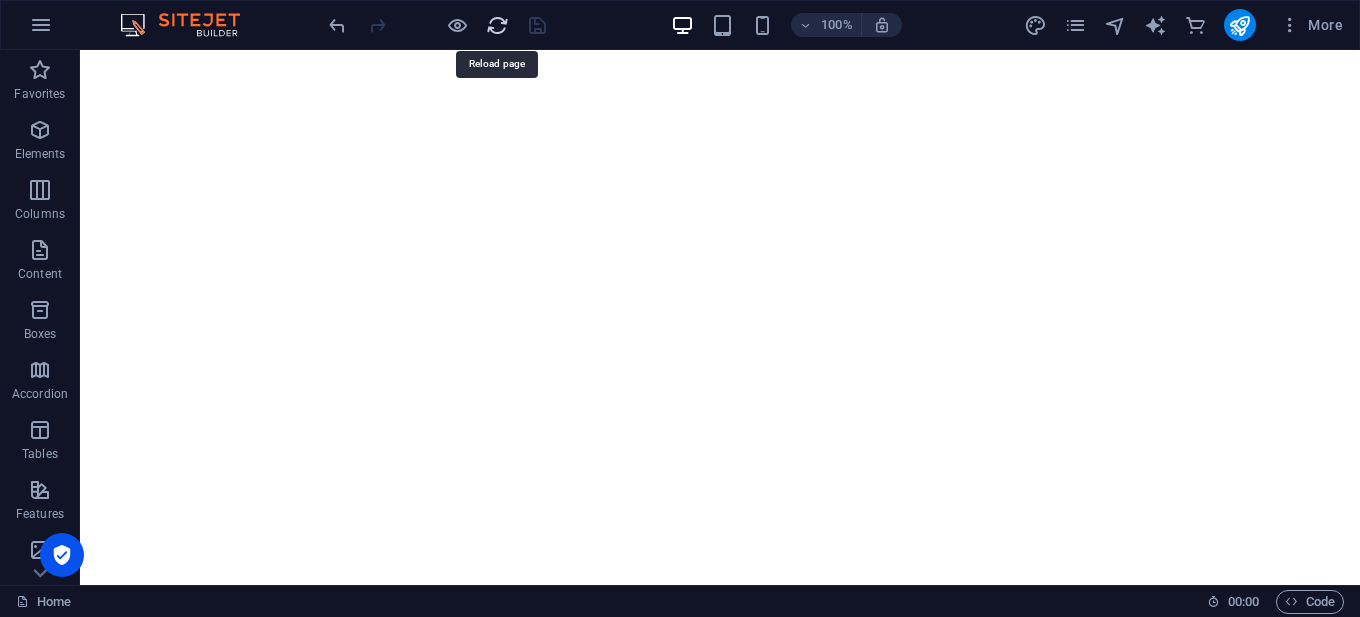 click at bounding box center (497, 25) 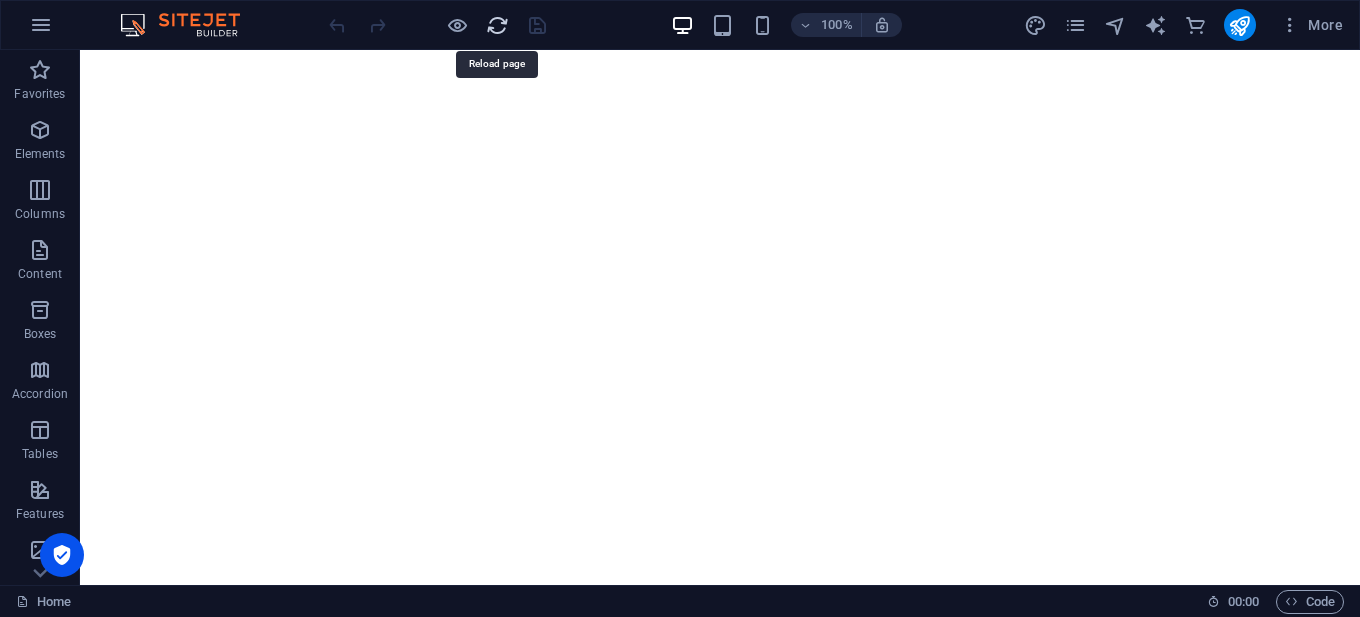 click at bounding box center (497, 25) 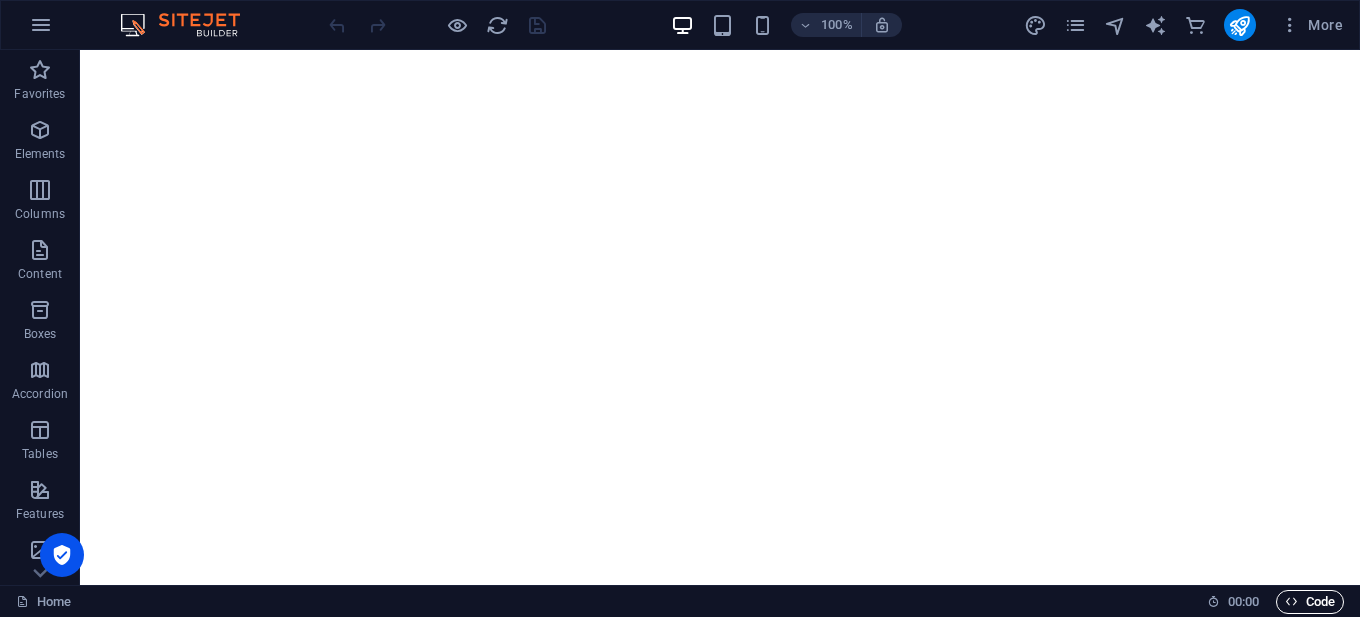 click on "Code" at bounding box center [1310, 602] 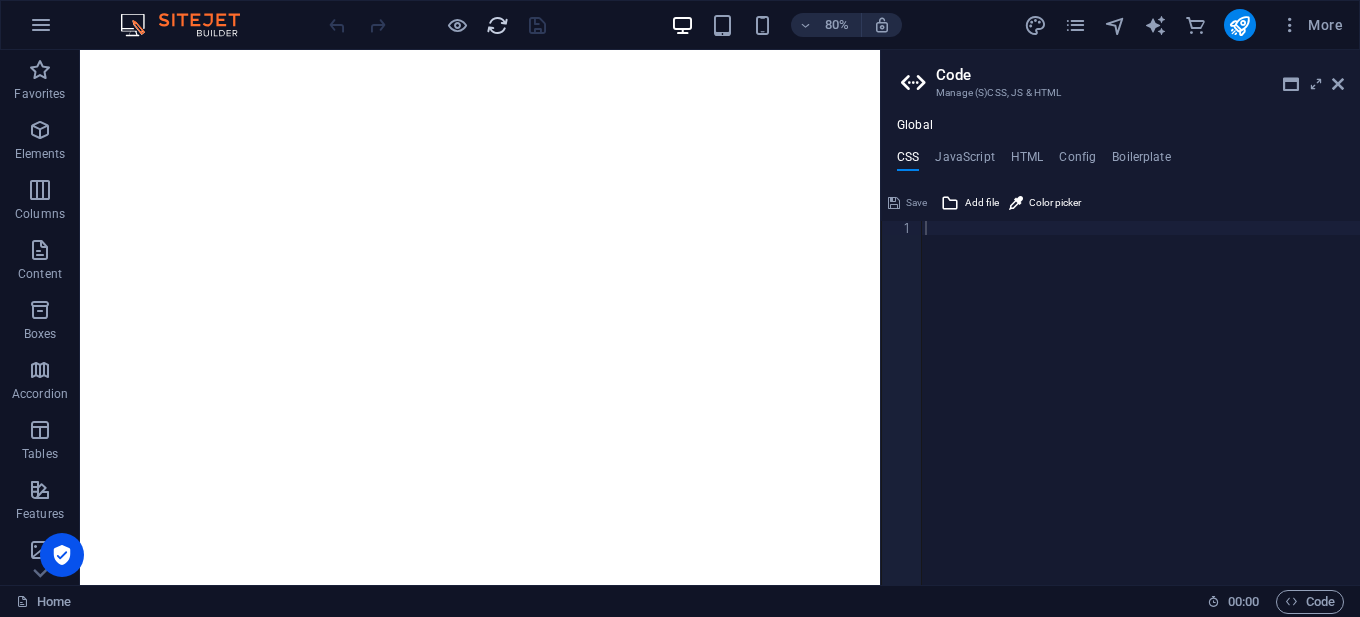click at bounding box center [497, 25] 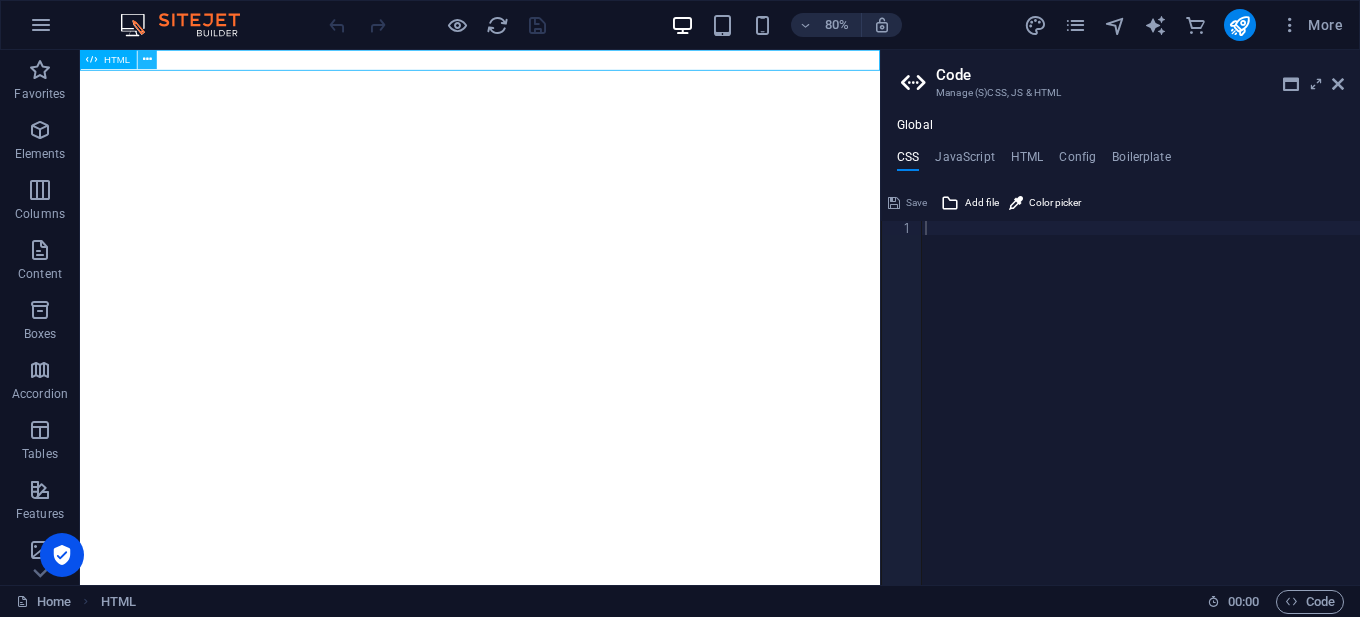 click at bounding box center [147, 59] 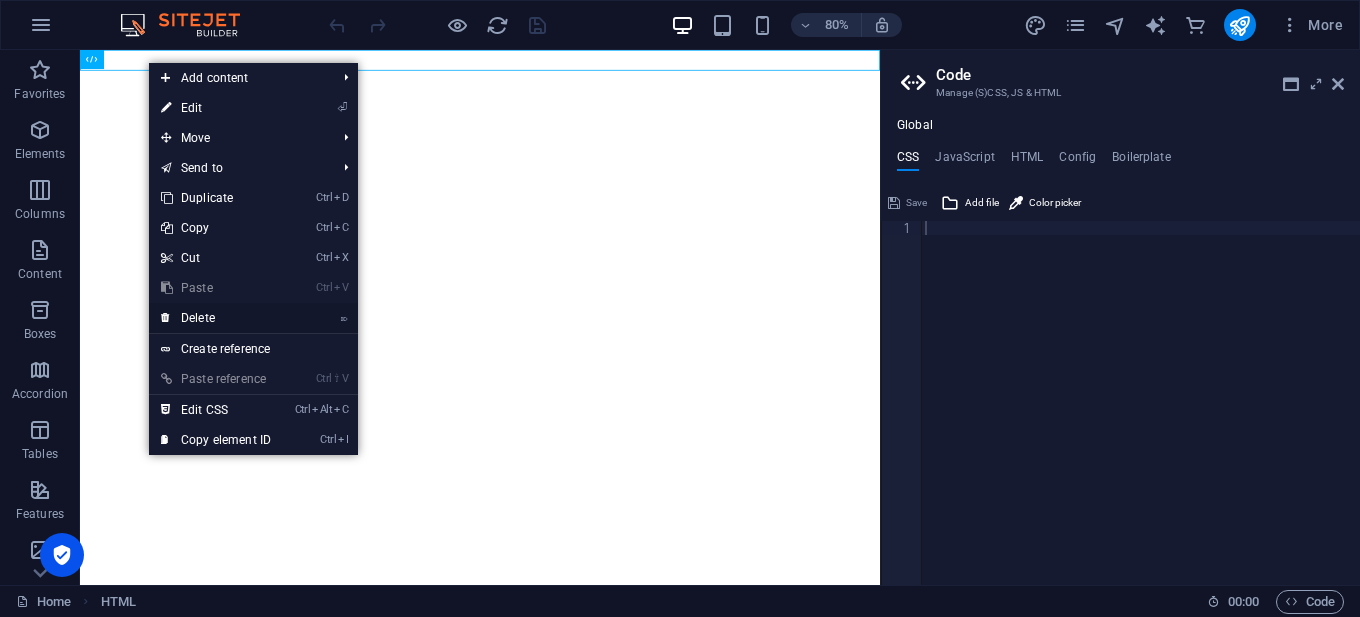 click on "⌦  Delete" at bounding box center [216, 318] 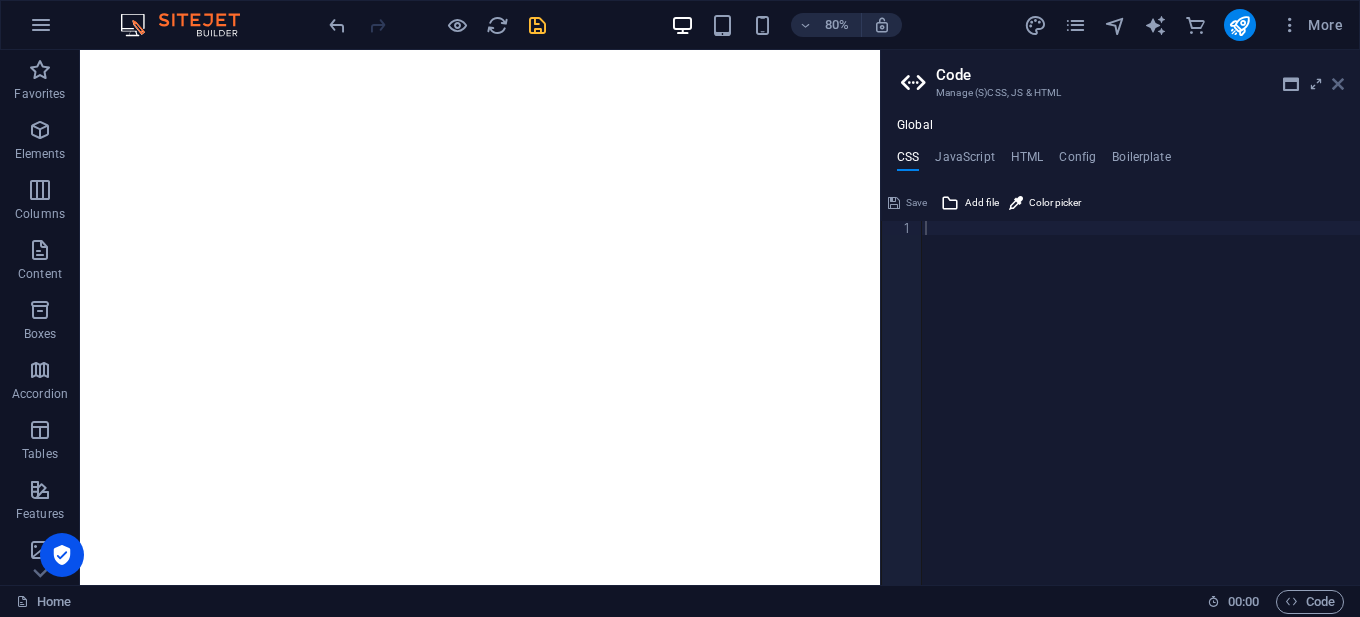 click at bounding box center (1338, 84) 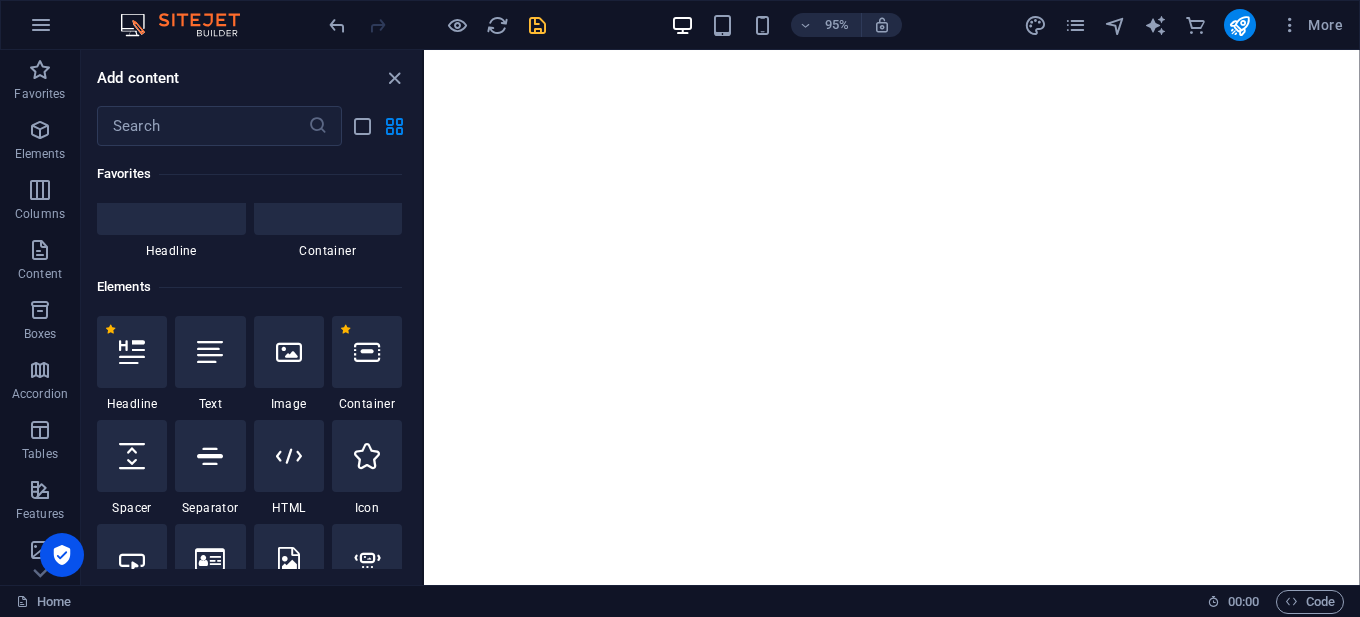 scroll, scrollTop: 200, scrollLeft: 0, axis: vertical 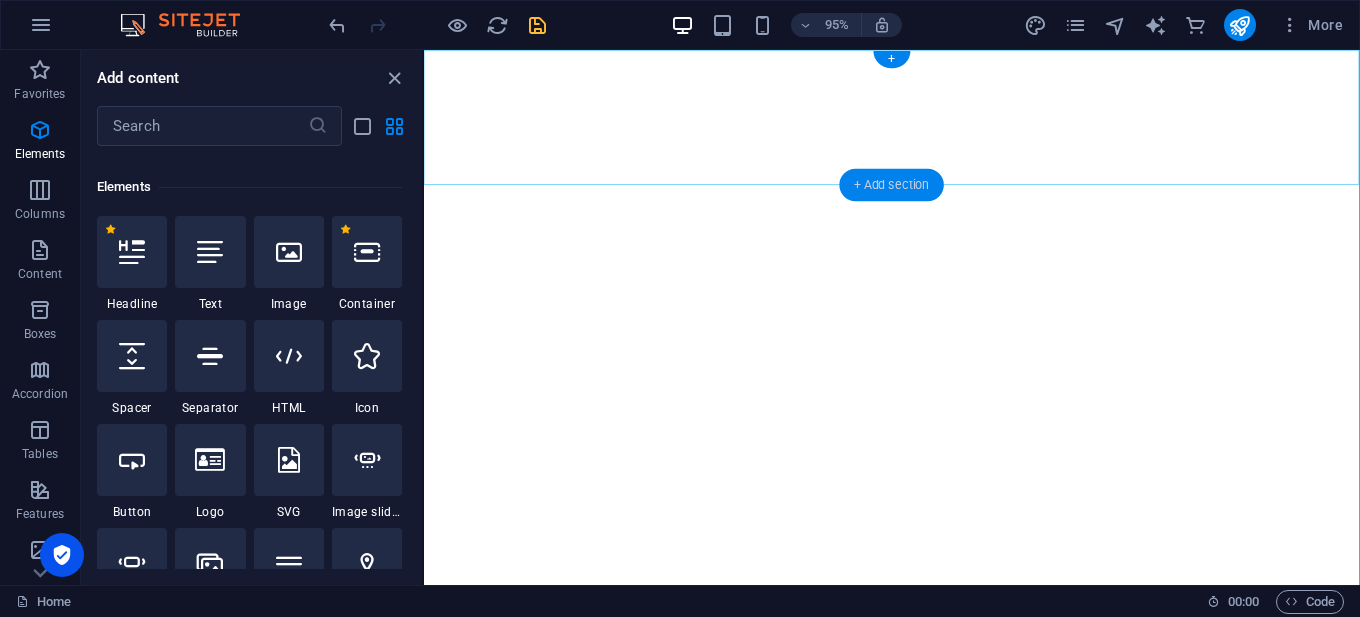 click on "+ Add section" at bounding box center [891, 185] 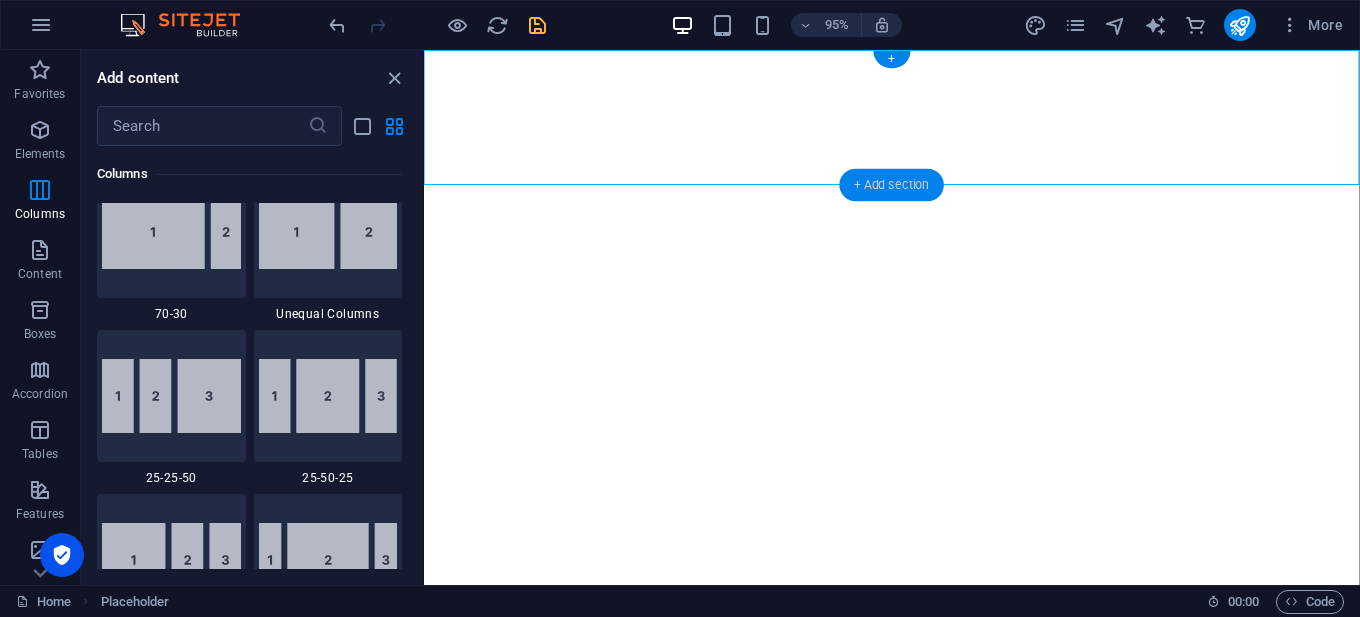 scroll, scrollTop: 3499, scrollLeft: 0, axis: vertical 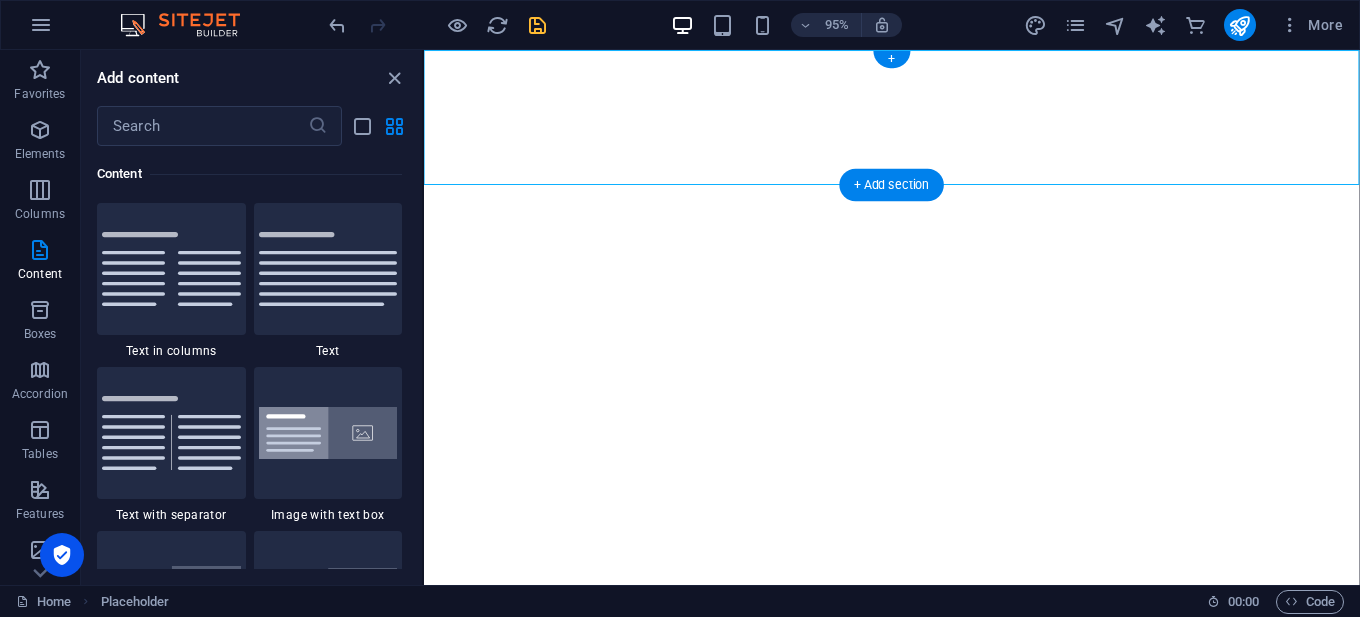 click on "+ Add section" at bounding box center (891, 185) 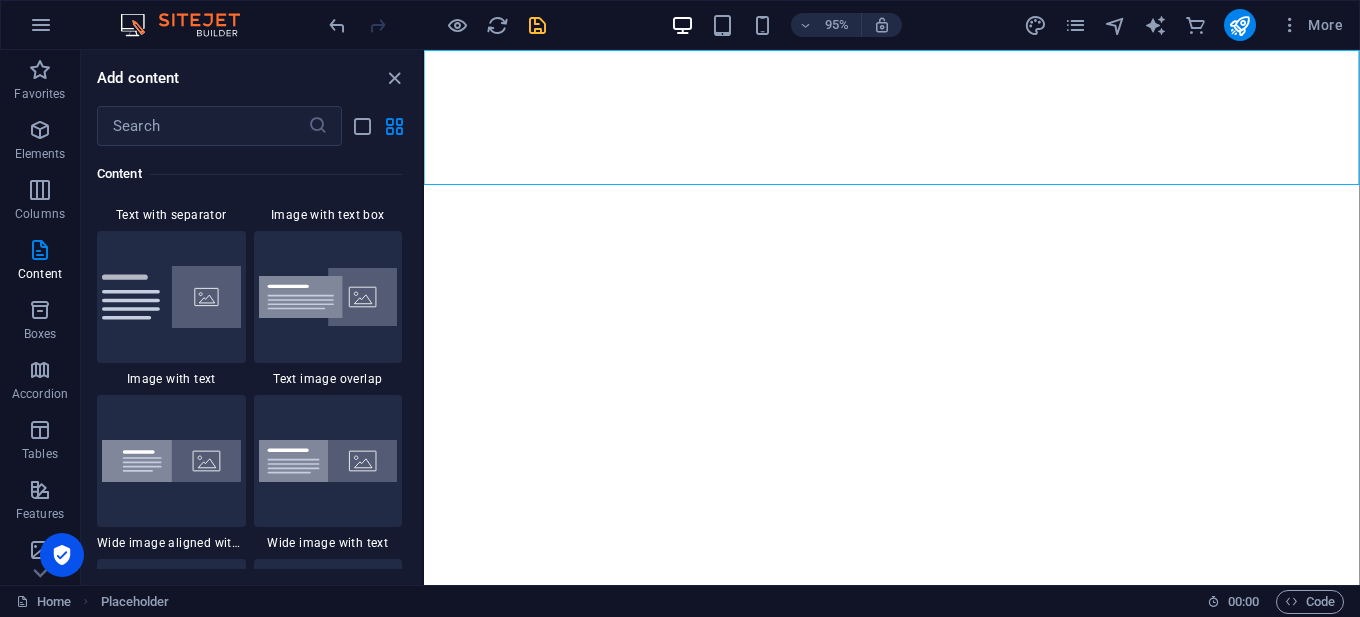 scroll, scrollTop: 3899, scrollLeft: 0, axis: vertical 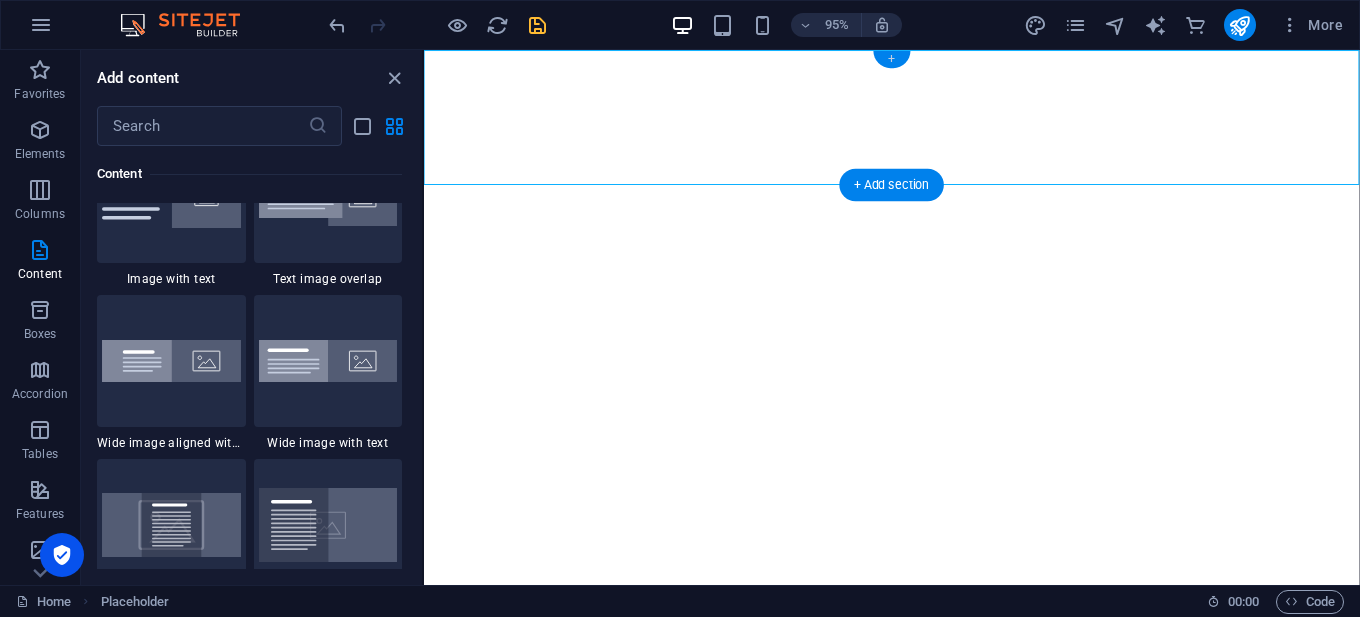 click on "+" at bounding box center (891, 59) 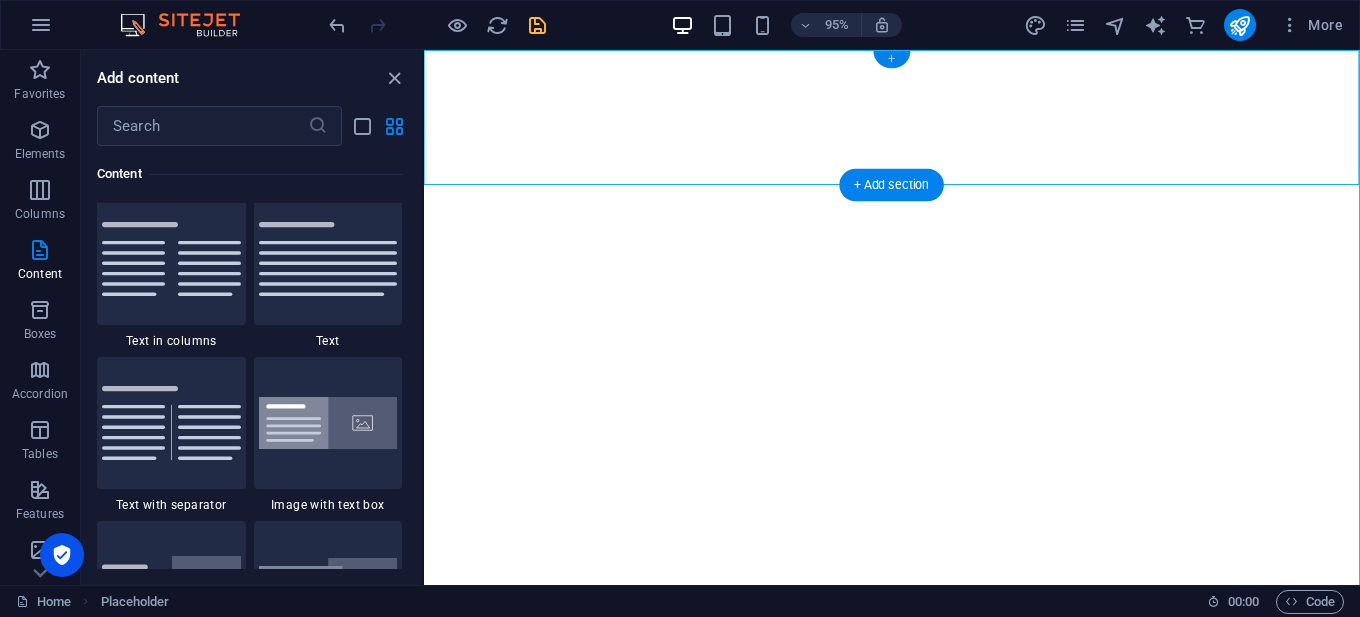 scroll, scrollTop: 3499, scrollLeft: 0, axis: vertical 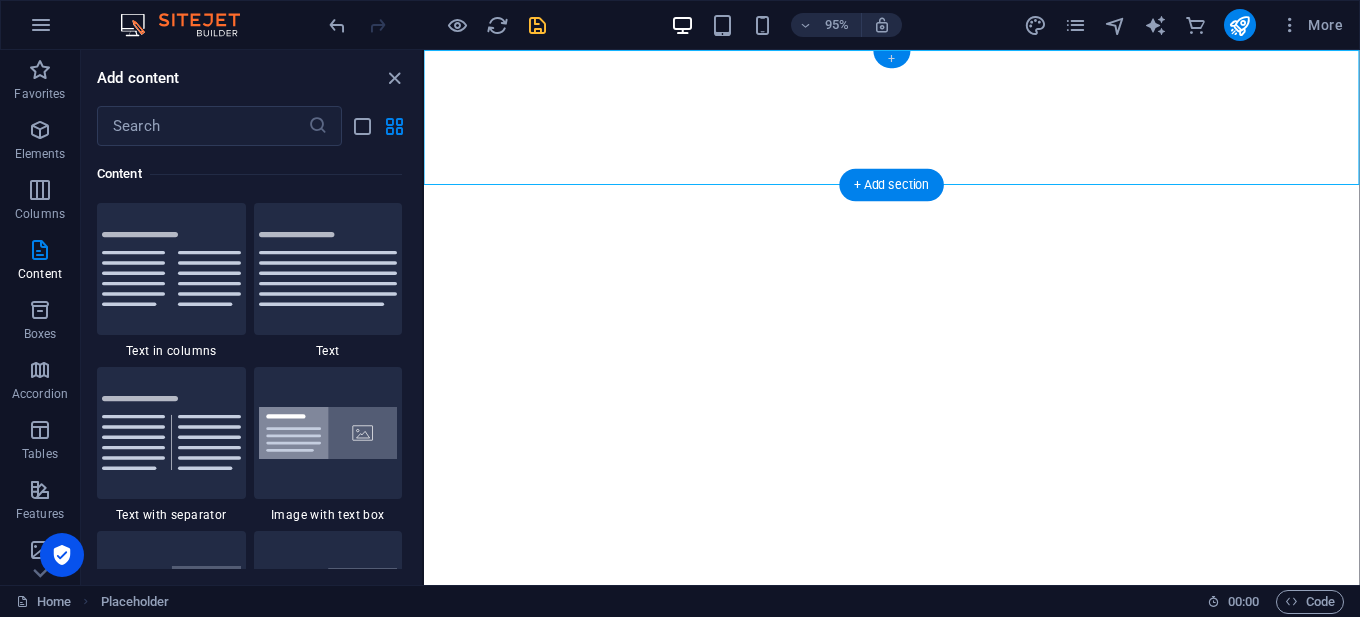 click on "+" at bounding box center (891, 59) 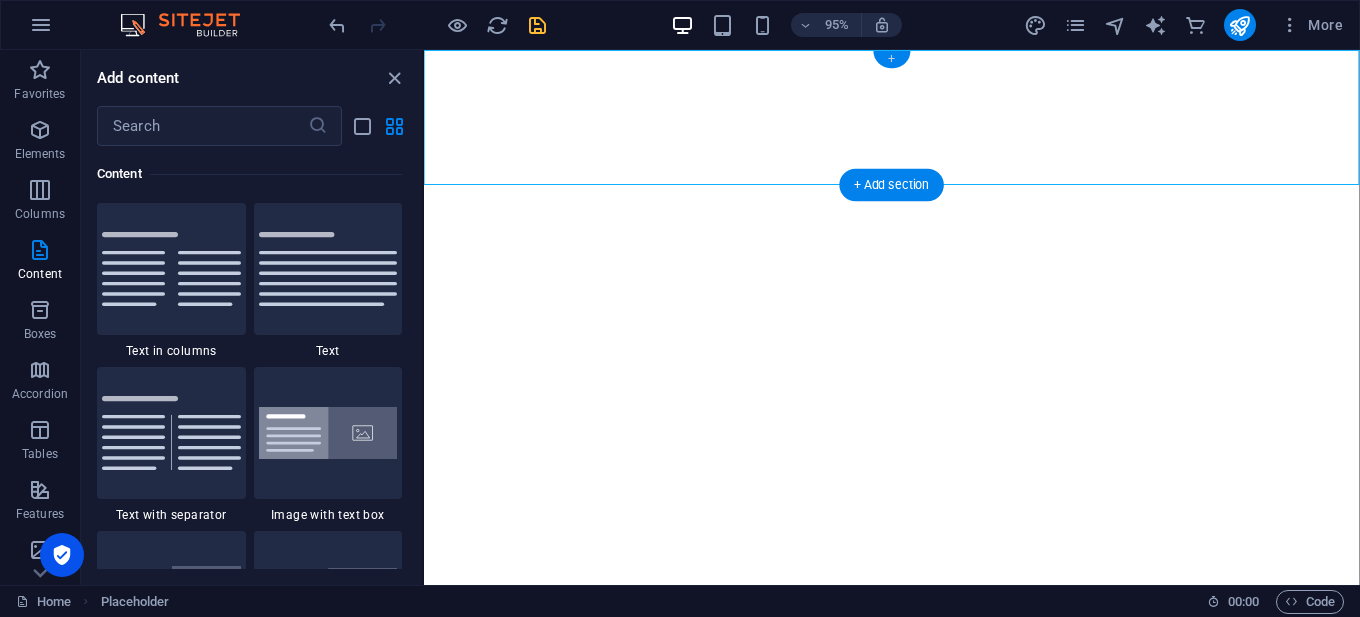 click on "+" at bounding box center [891, 59] 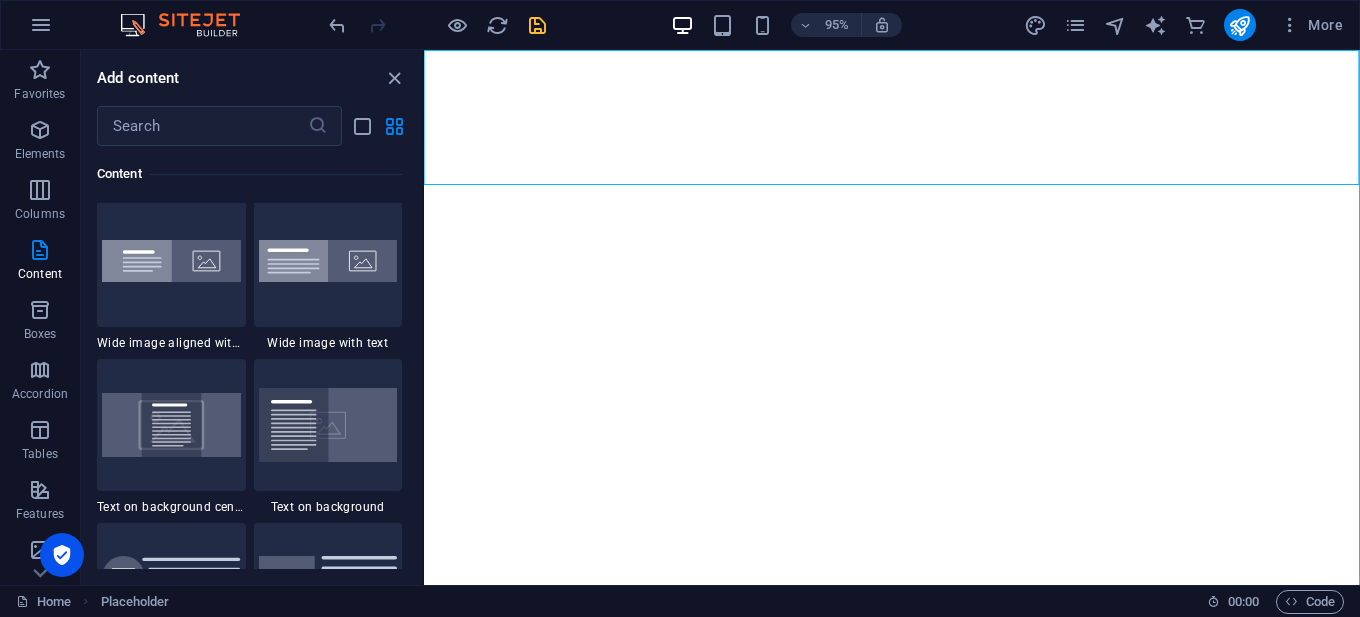 scroll, scrollTop: 4099, scrollLeft: 0, axis: vertical 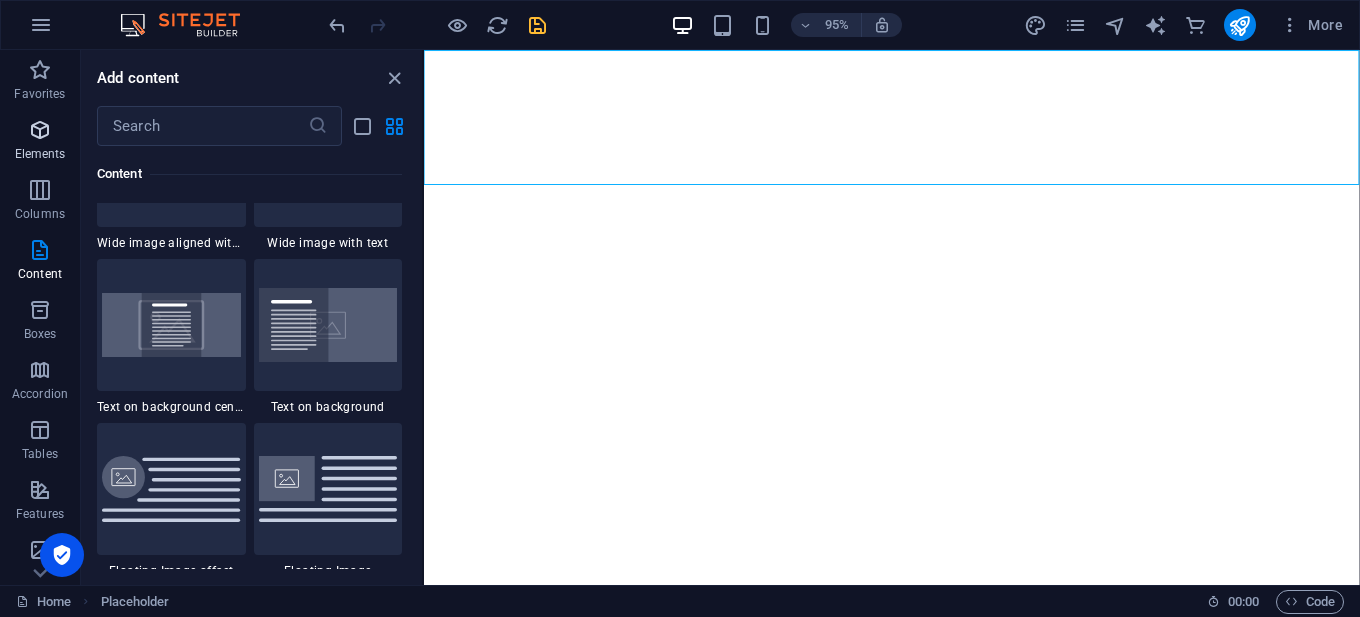 click at bounding box center (40, 130) 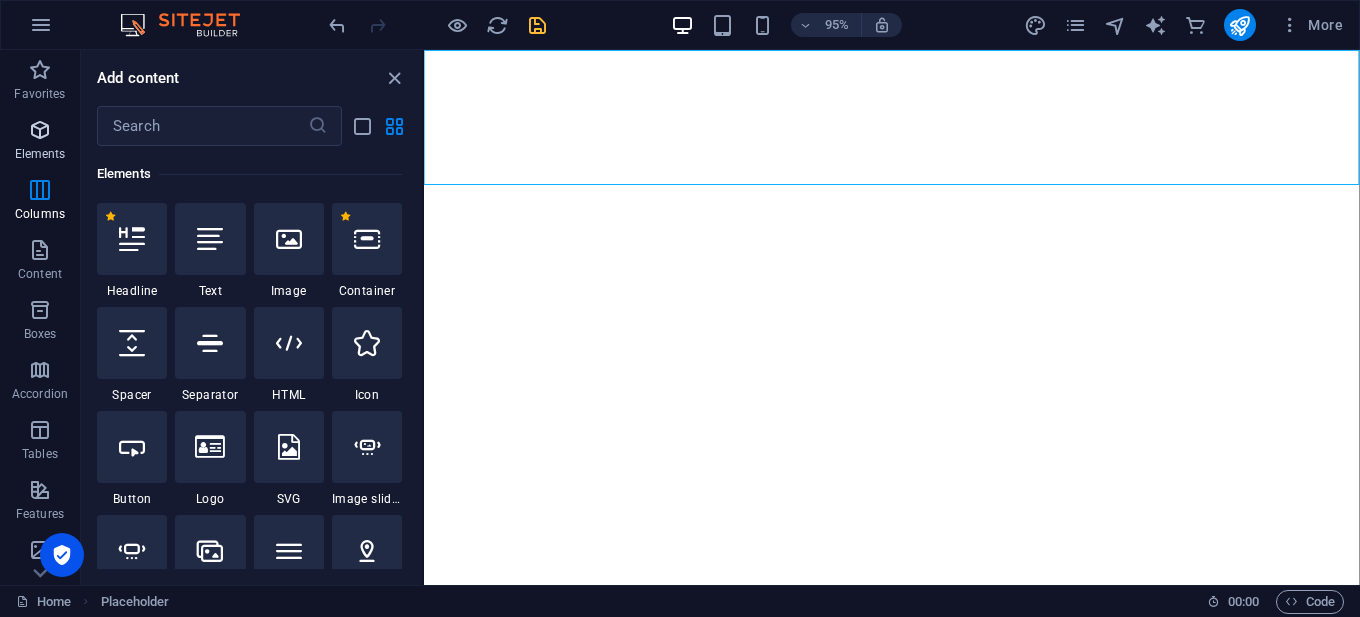 scroll, scrollTop: 213, scrollLeft: 0, axis: vertical 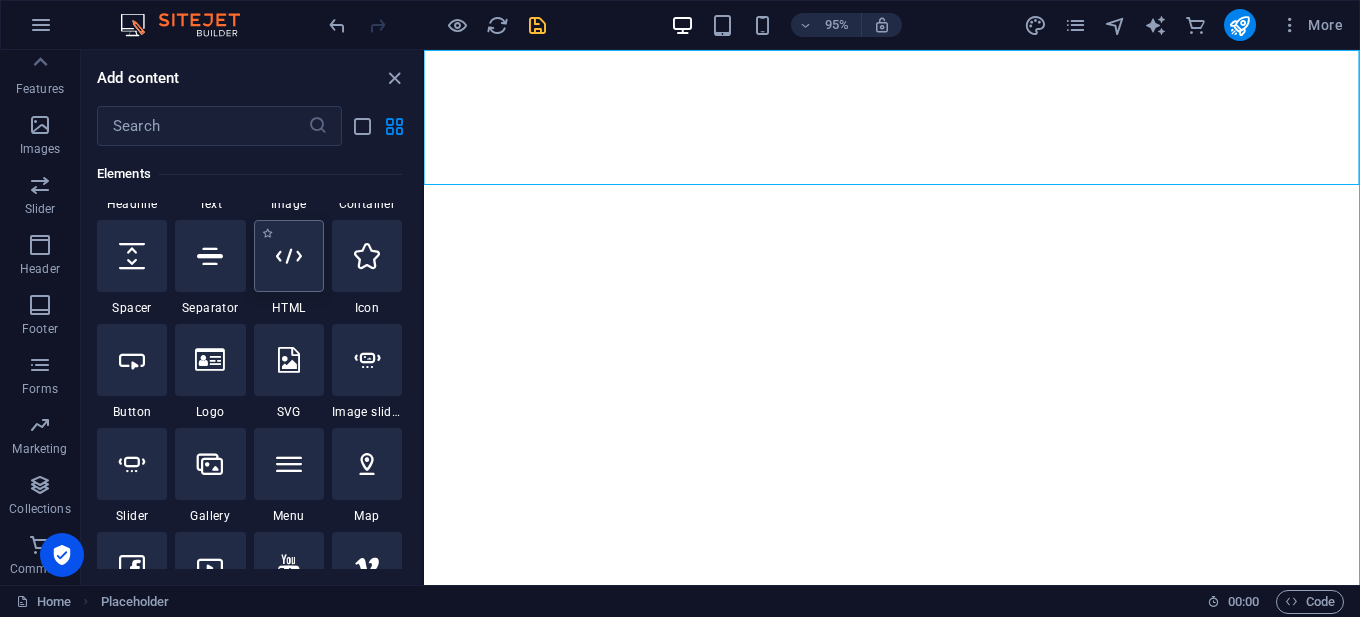 click at bounding box center [289, 256] 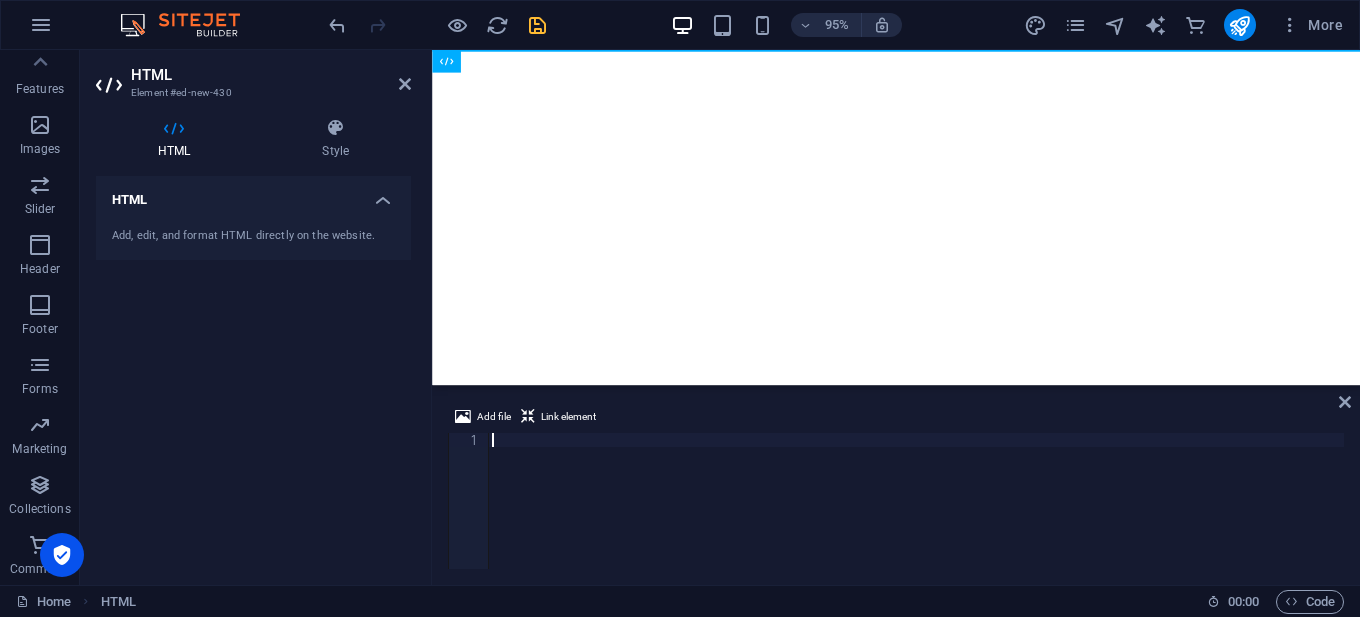 click on "Add, edit, and format HTML directly on the website." at bounding box center (253, 236) 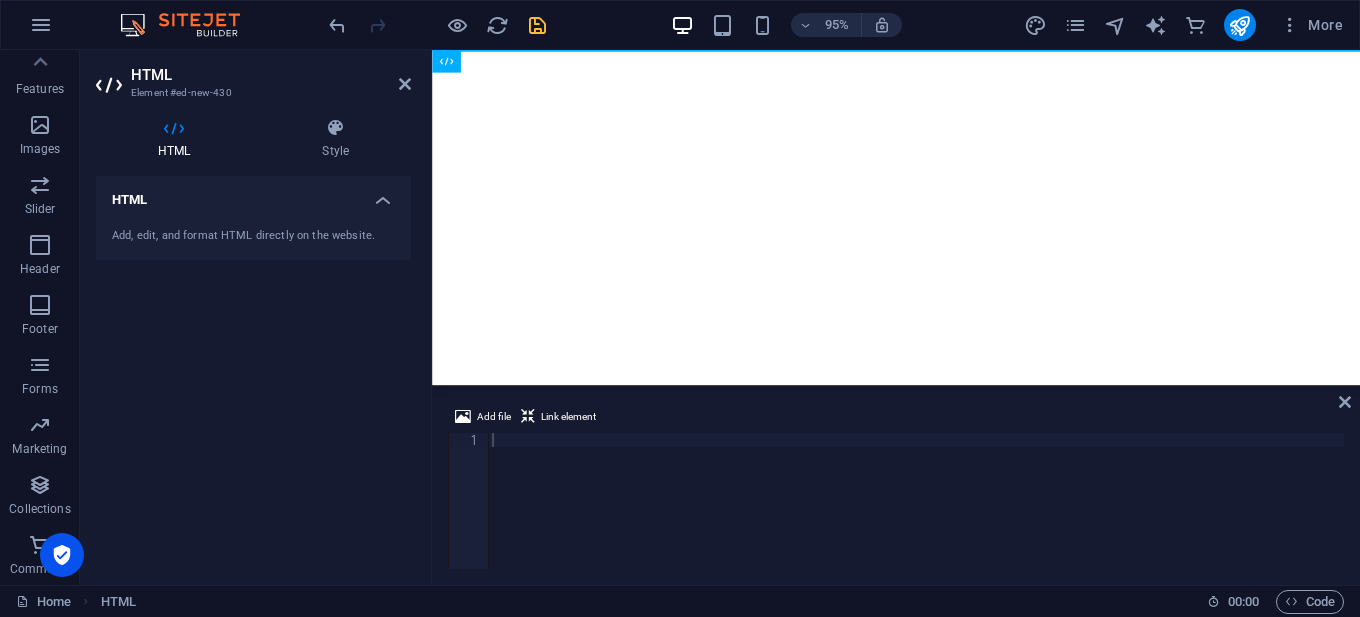 click on "Add, edit, and format HTML directly on the website." at bounding box center (253, 236) 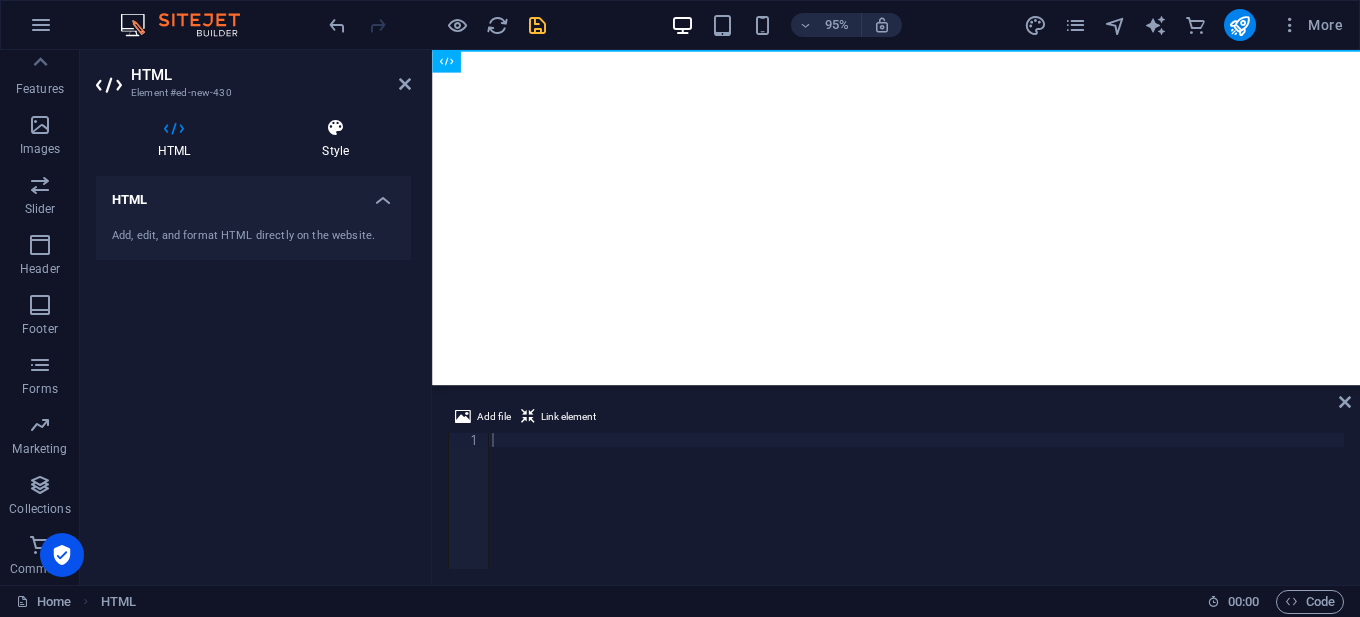 click on "Style" at bounding box center [335, 139] 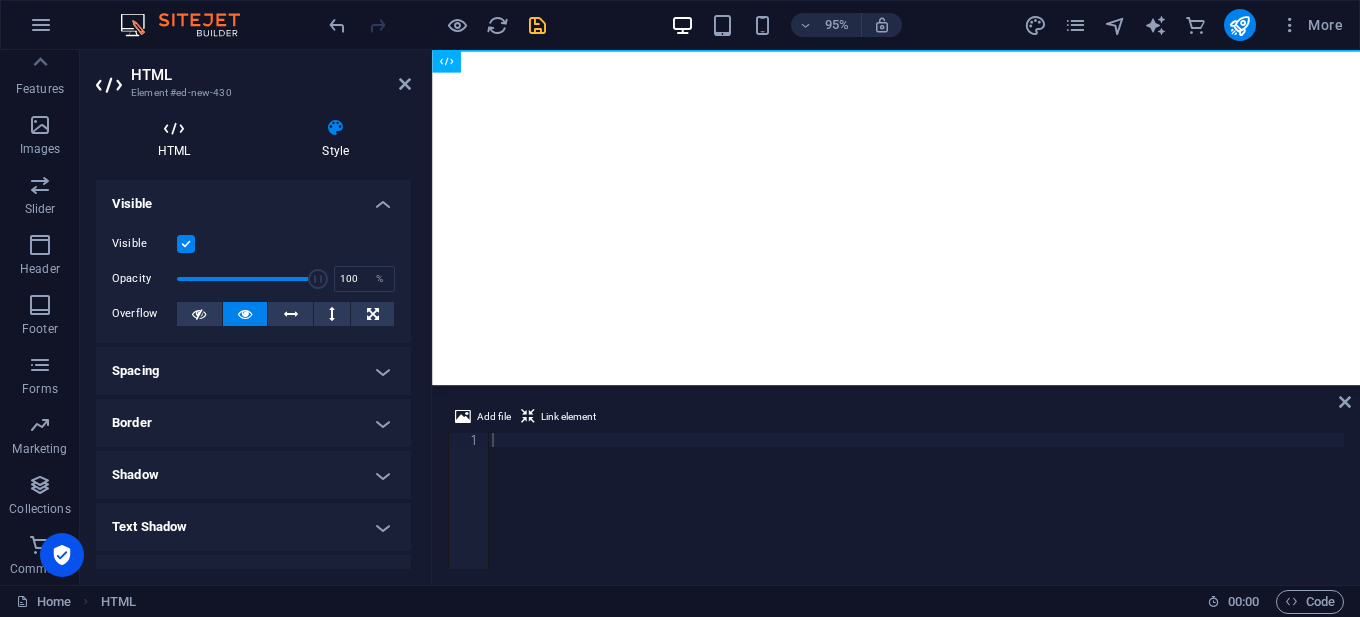 click at bounding box center (174, 128) 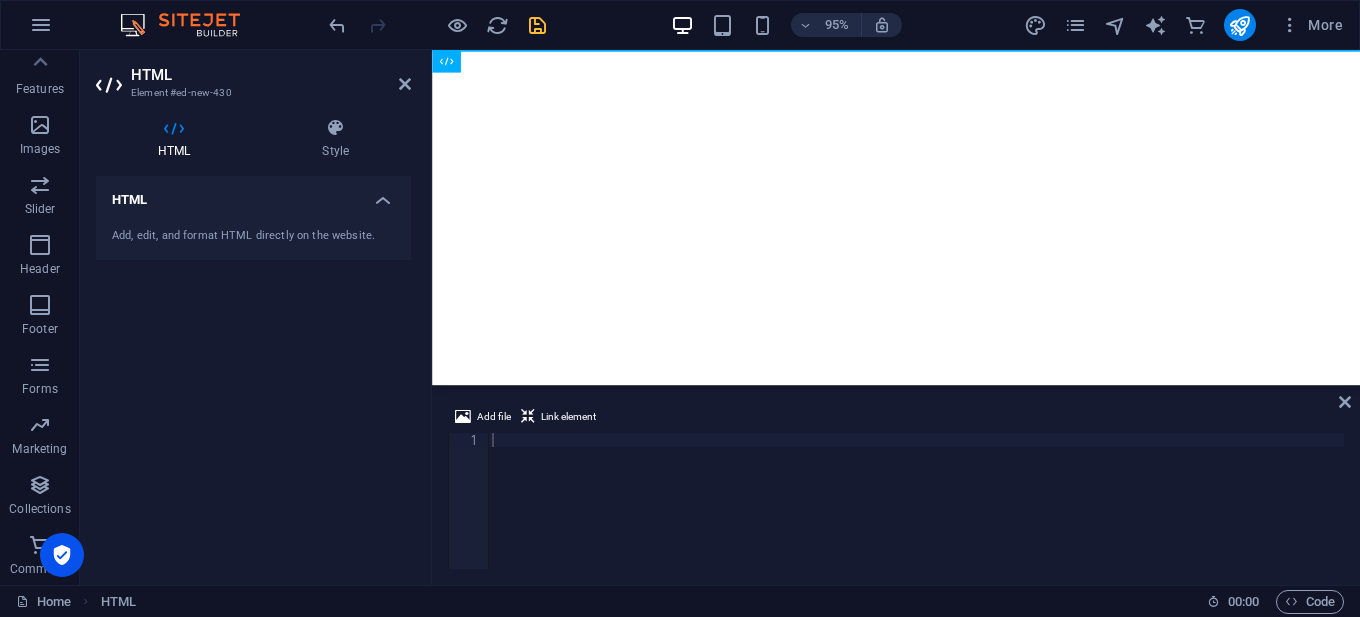 click on "HTML" at bounding box center (271, 75) 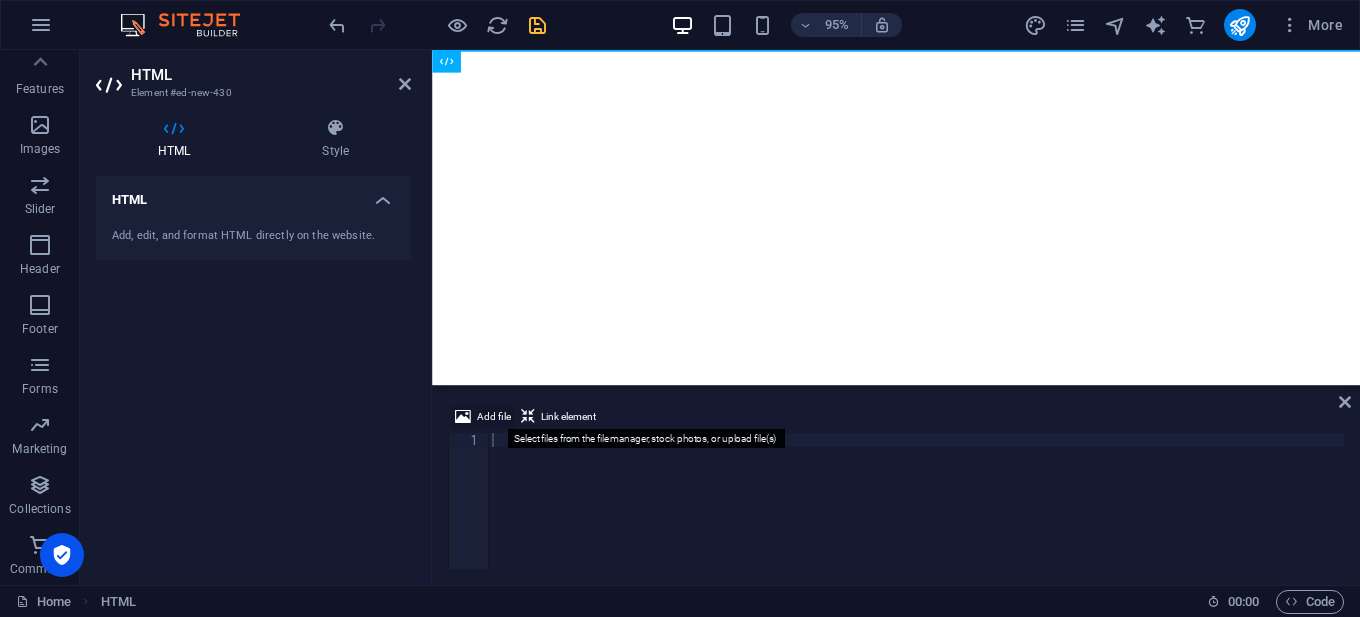 click on "Add file" at bounding box center (494, 417) 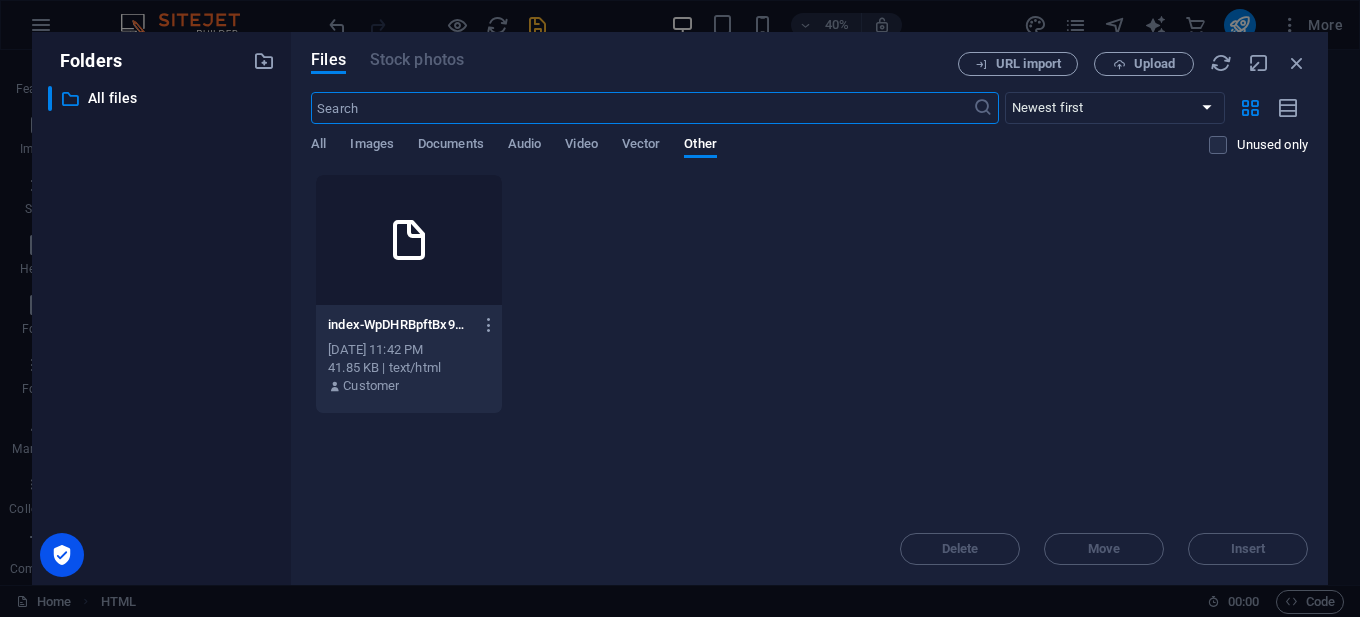 click on "index-WpDHRBpftBx9Ba6jbvOvlg.html index-WpDHRBpftBx9Ba6jbvOvlg.html [DATE] 11:42 PM 41.85 KB | text/html Customer" at bounding box center [809, 294] 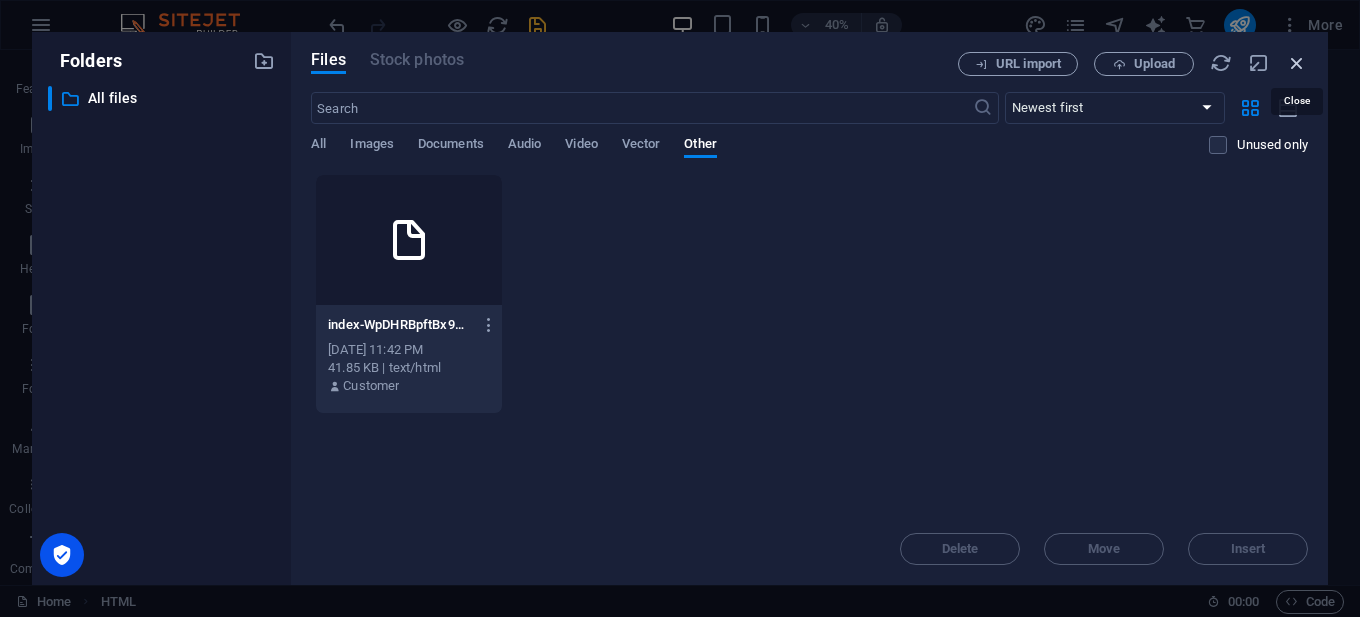 click at bounding box center (1297, 63) 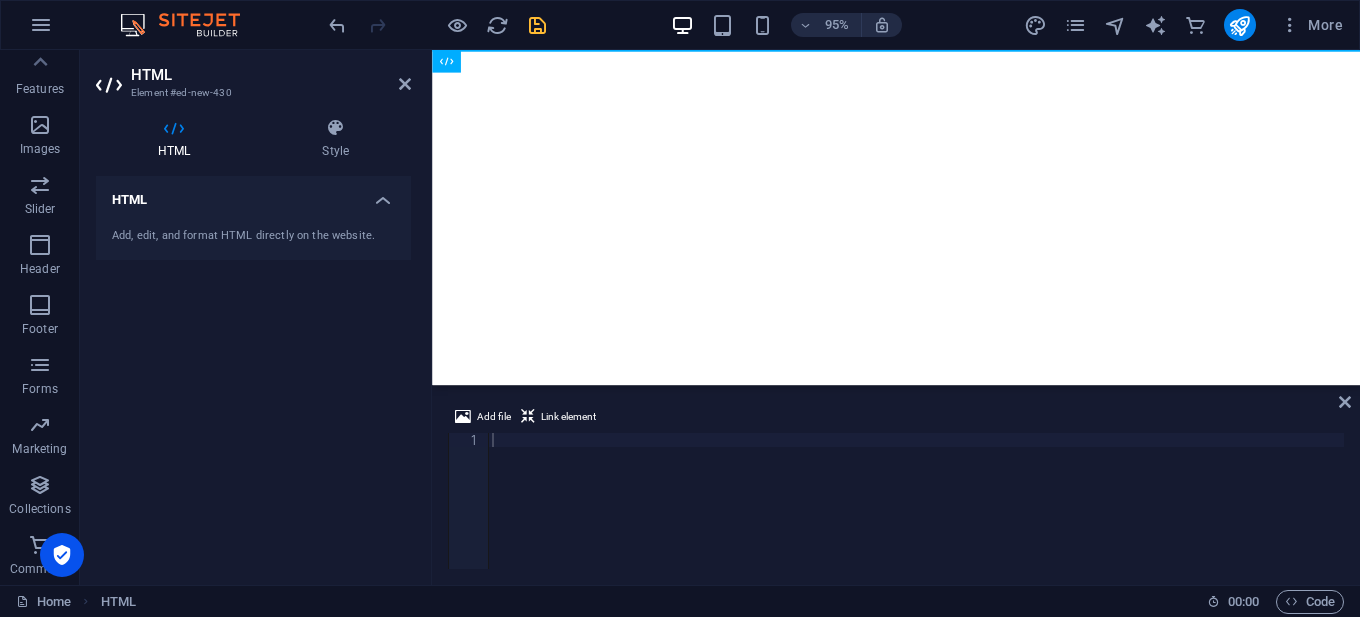 click at bounding box center (916, 515) 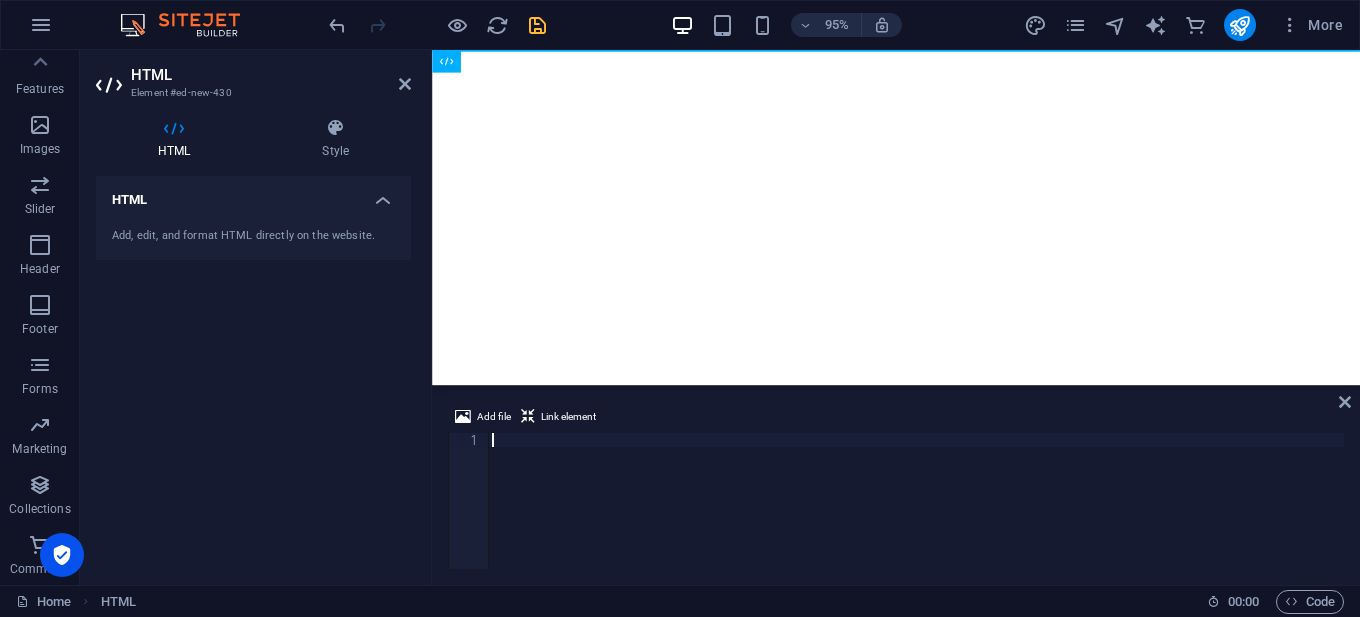 paste on "</IfModule>" 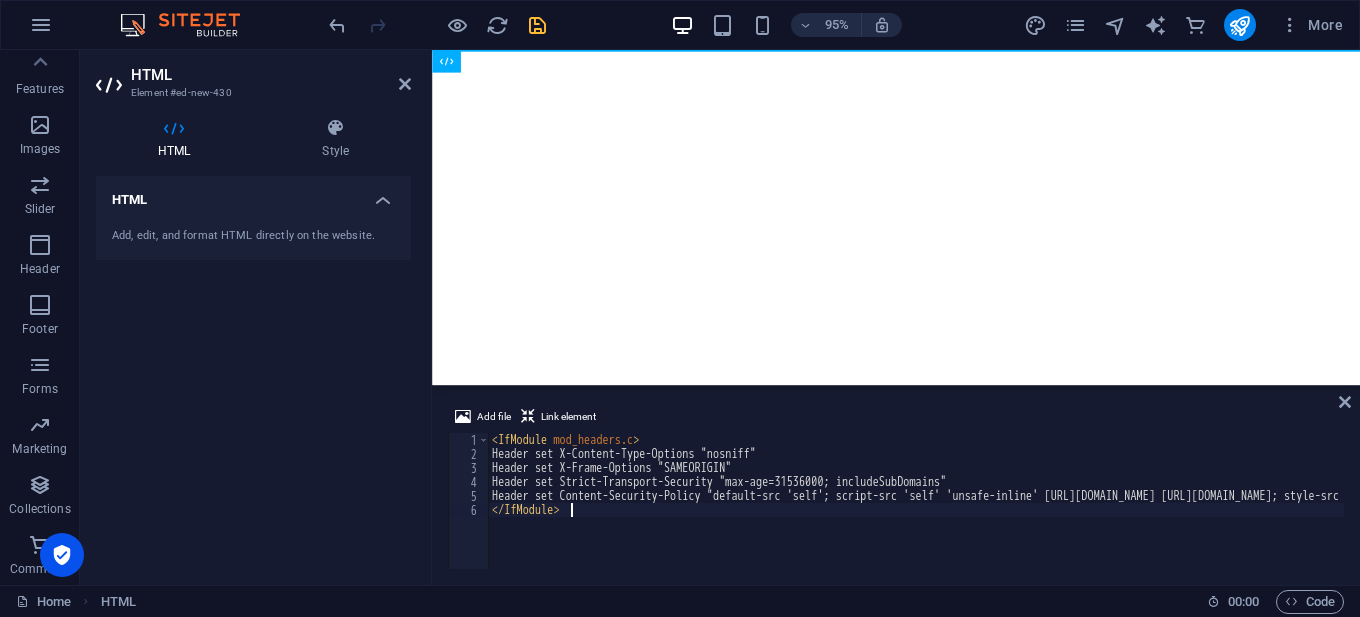 type on "</IfModule>" 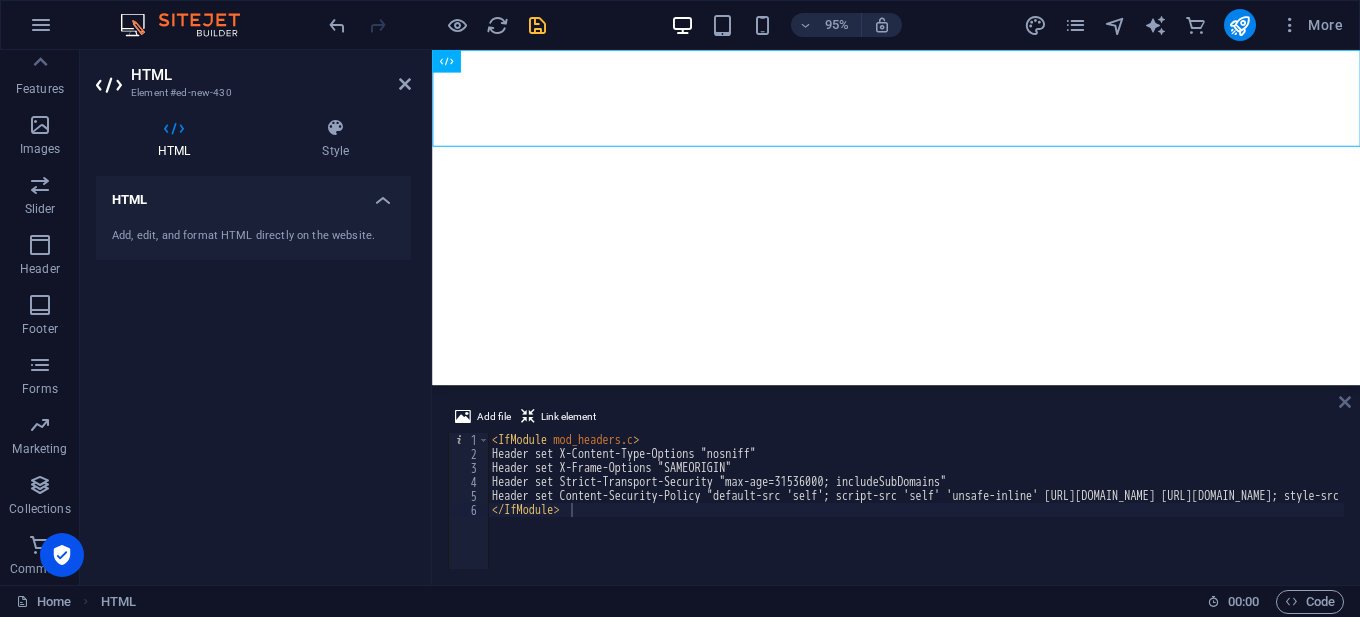 click at bounding box center (1345, 402) 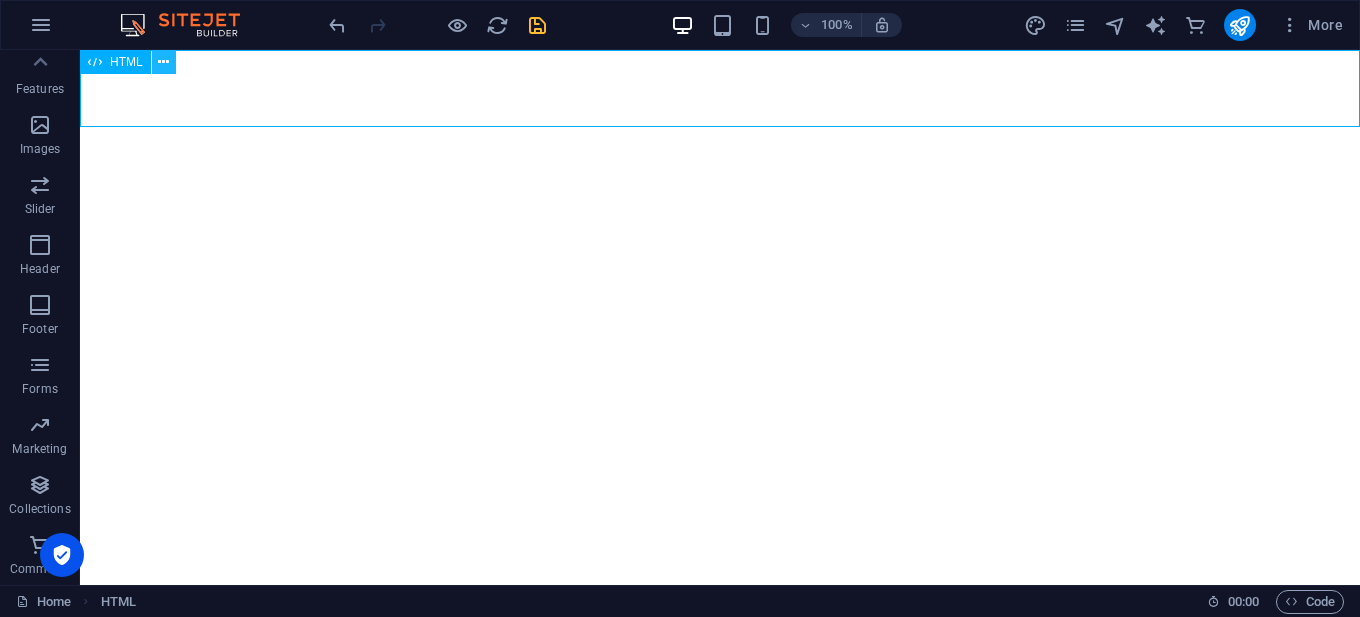 click at bounding box center [163, 62] 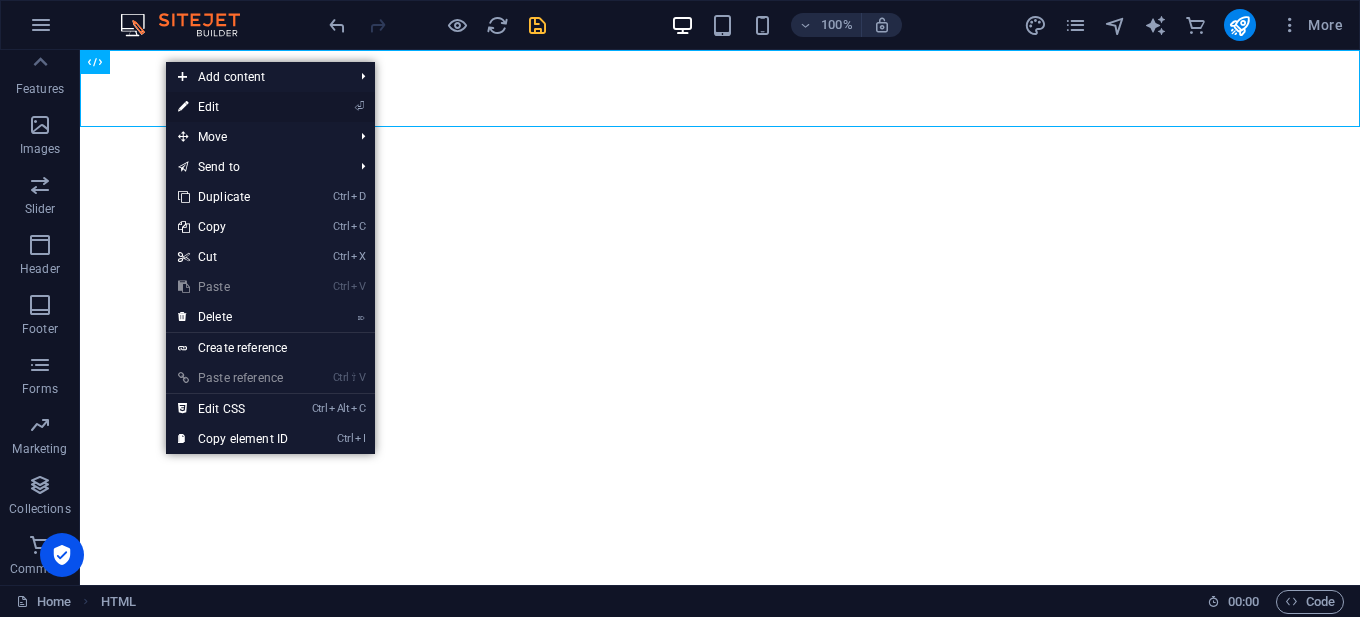 click on "⏎  Edit" at bounding box center [233, 107] 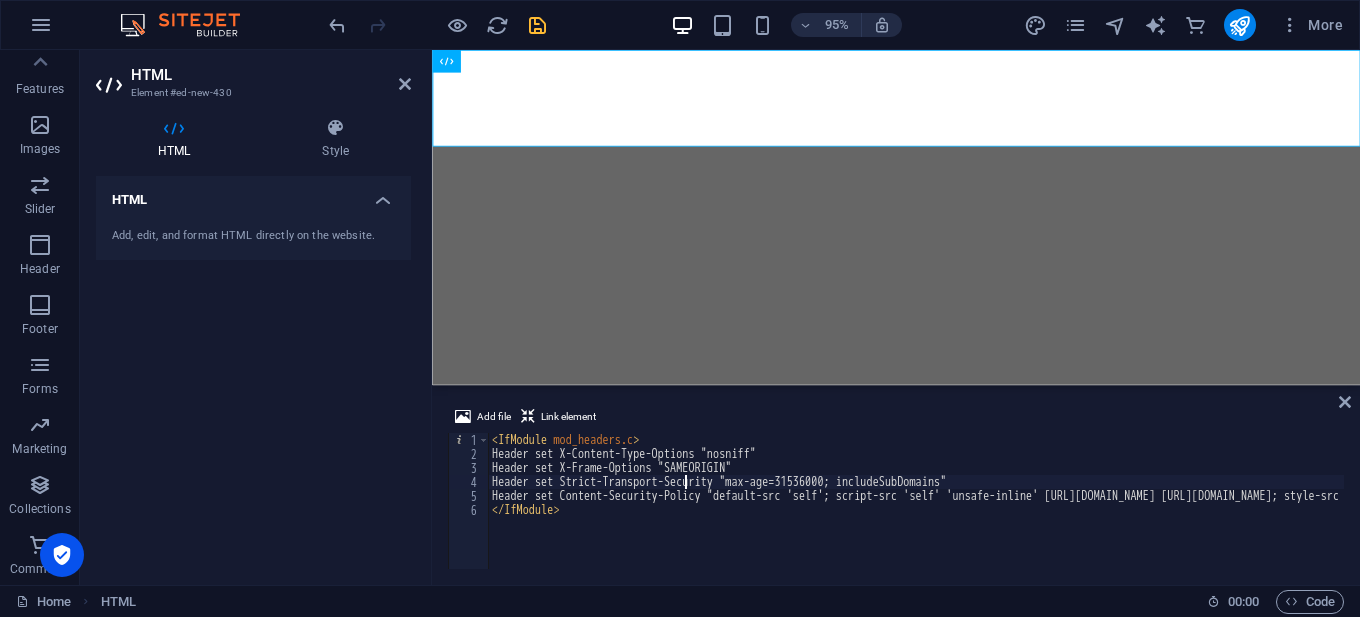 type on "Header set Content-Security-Policy "default-src 'self'; script-src 'self' 'unsafe-inline' [URL][DOMAIN_NAME] [URL][DOMAIN_NAME]; style-src 'self' 'unsafe-inline' [URL][DOMAIN_NAME] [URL][DOMAIN_NAME]; img-src 'self' data: https:; font-src 'self' [URL][DOMAIN_NAME]; connect-src 'self'"
</IfModule>" 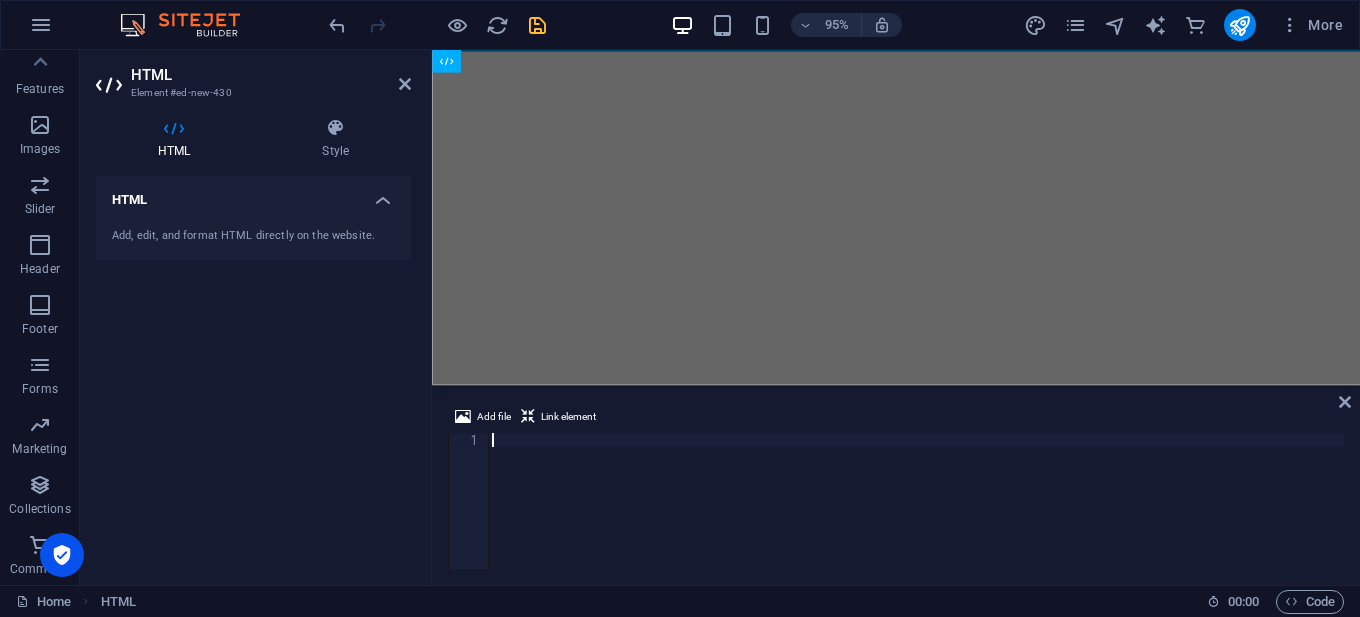 paste on "</html>" 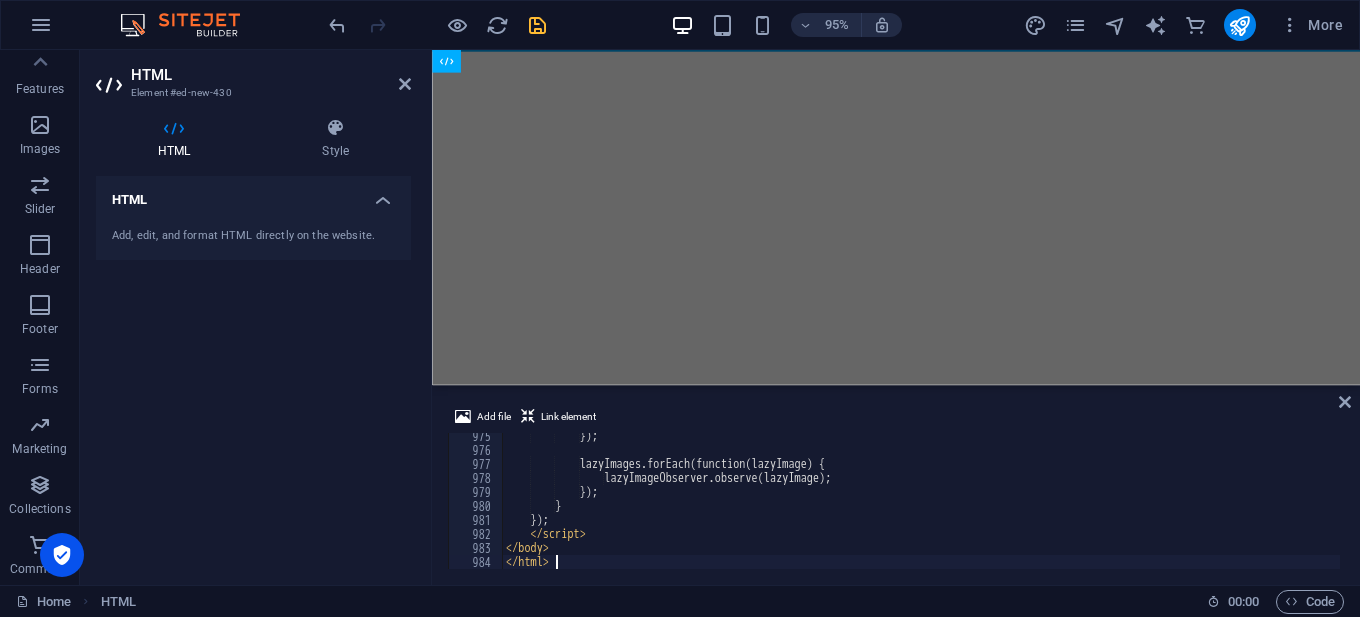 type on "</html>" 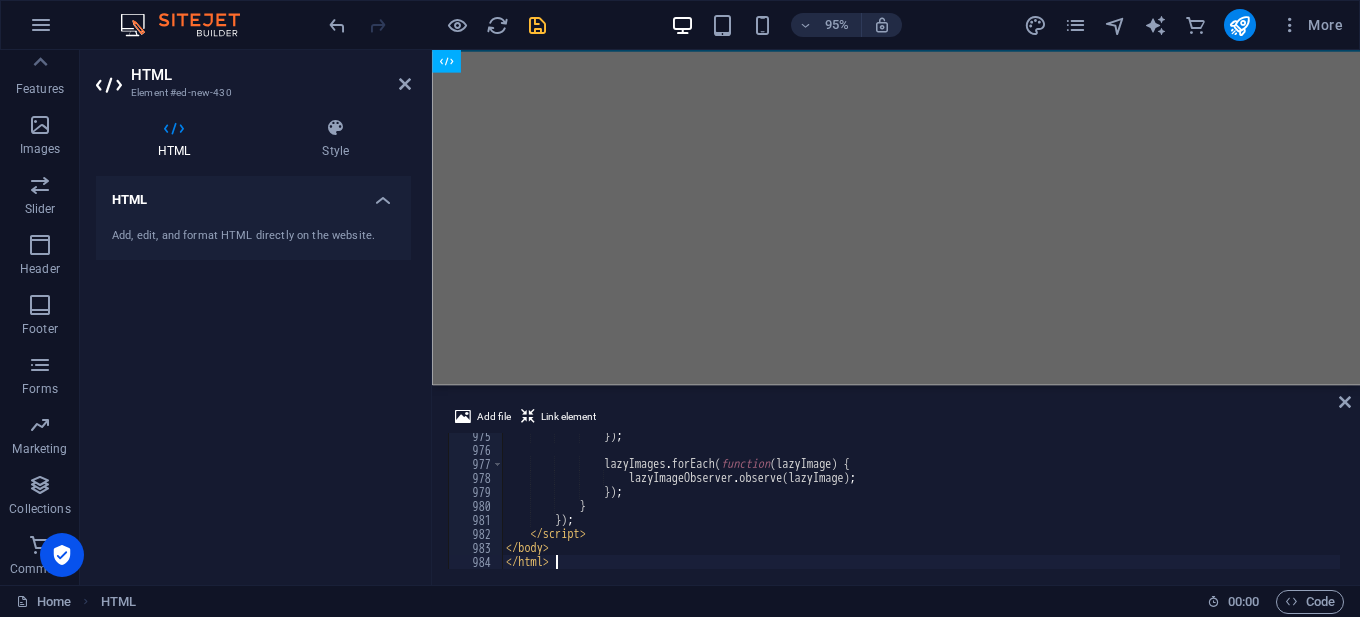 click on "Add file Link element </html> 975 976 977 978 979 980 981 982 983 984                     }) ;                     lazyImages . forEach ( function ( lazyImage )   {                          lazyImageObserver . observe ( lazyImage ) ;                     }) ;                }           }) ;      </ script > </ body > </ html >     הההההההההההההההההההההההההההההההההההההההההההההההההההההההההההההההההההההההההההההההההההההההההההההההההההההההההההההההההההההההההההההההההההההההההההההההההההההההההההההההההההההההההההההההההההההההההההההההההההההההההההההההההההההההההההההההההההההההההההההההההההההההההההההההה" at bounding box center (896, 487) 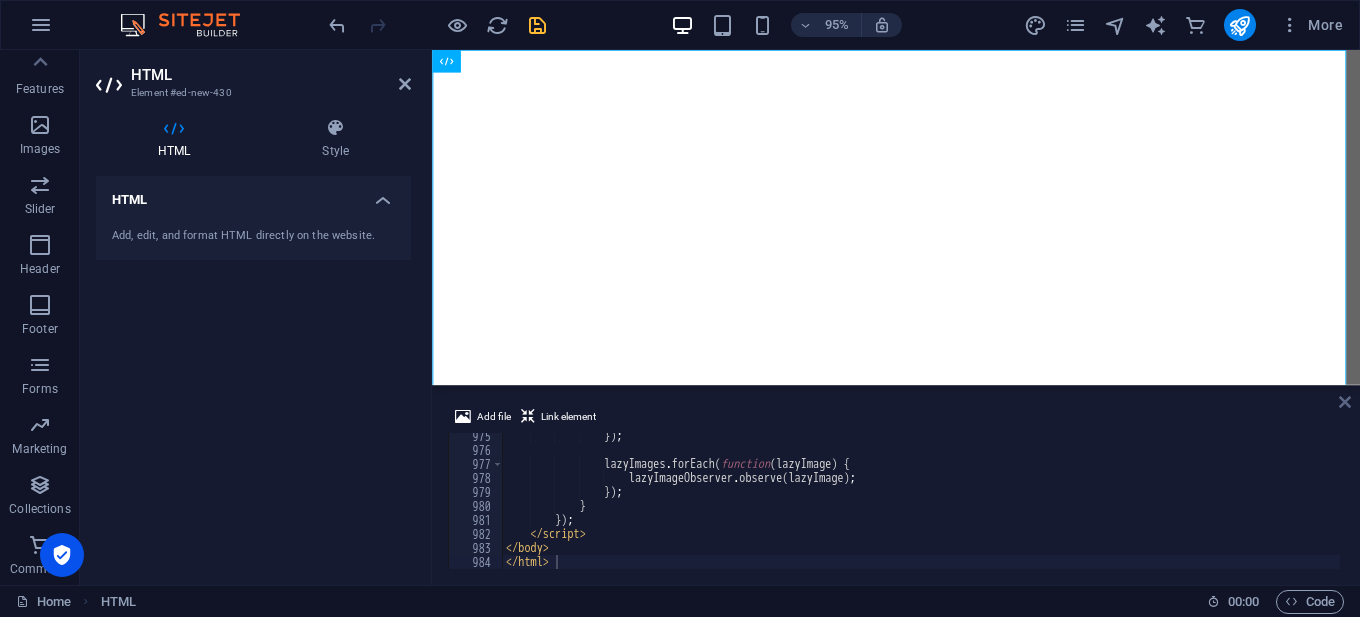 click at bounding box center [1345, 402] 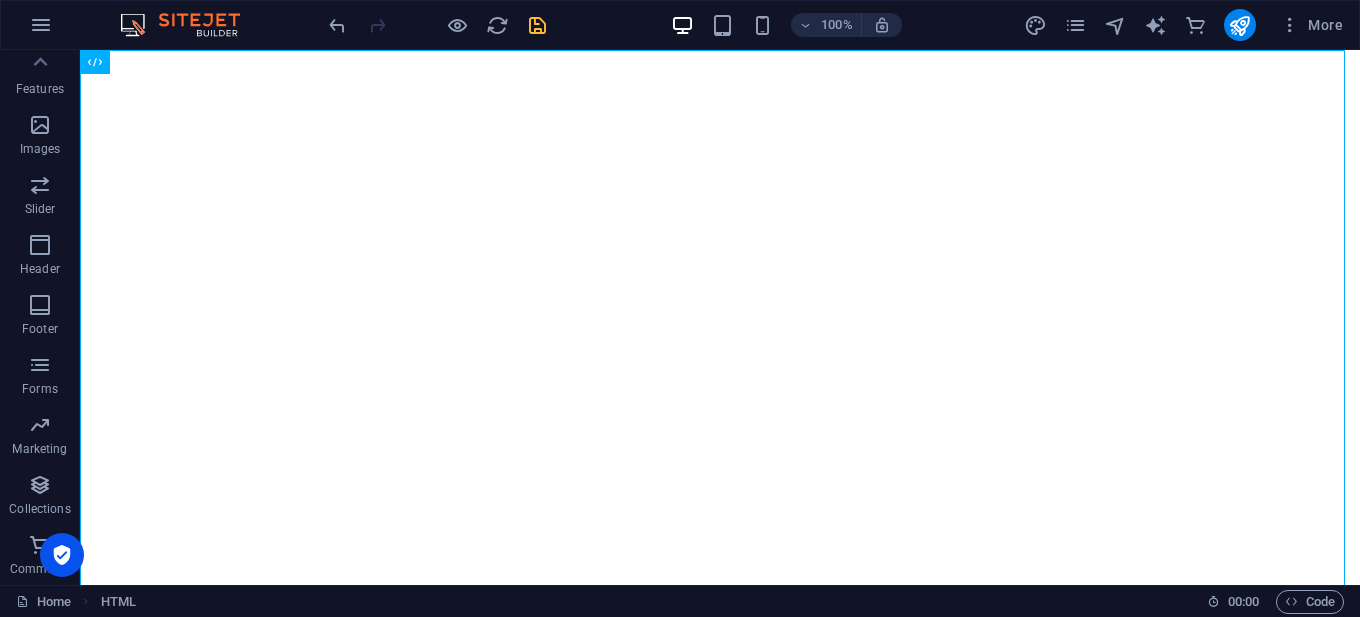 click at bounding box center (537, 25) 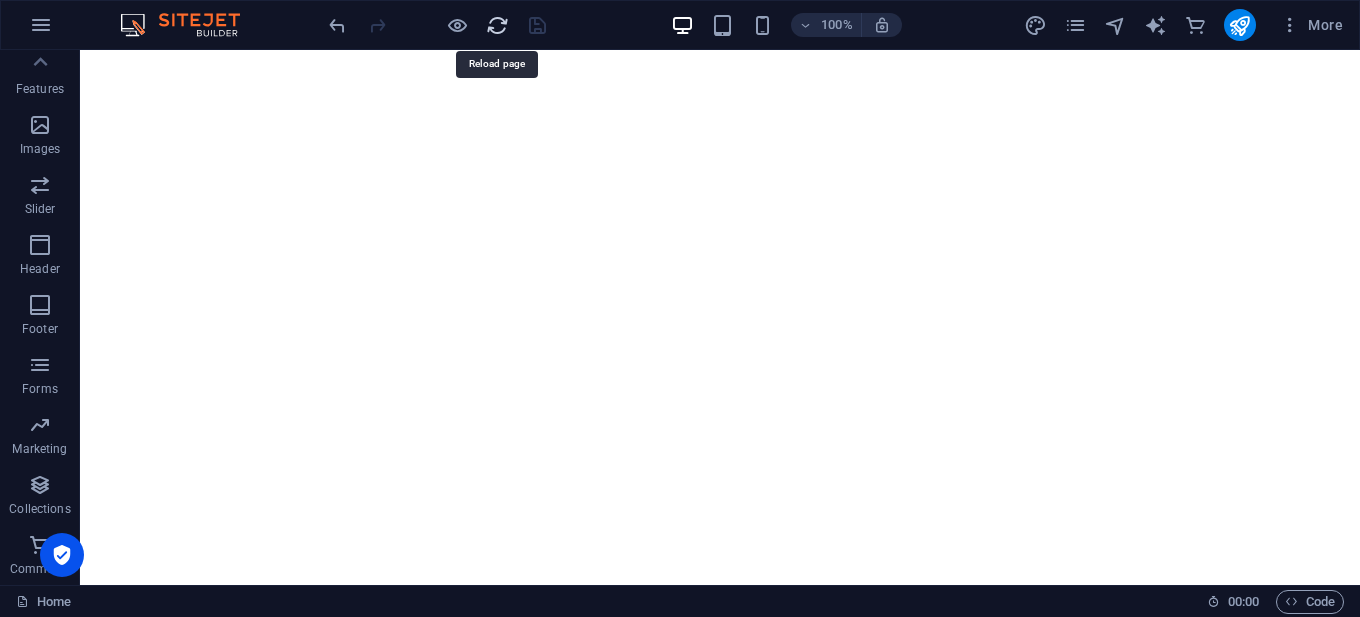 click at bounding box center [497, 25] 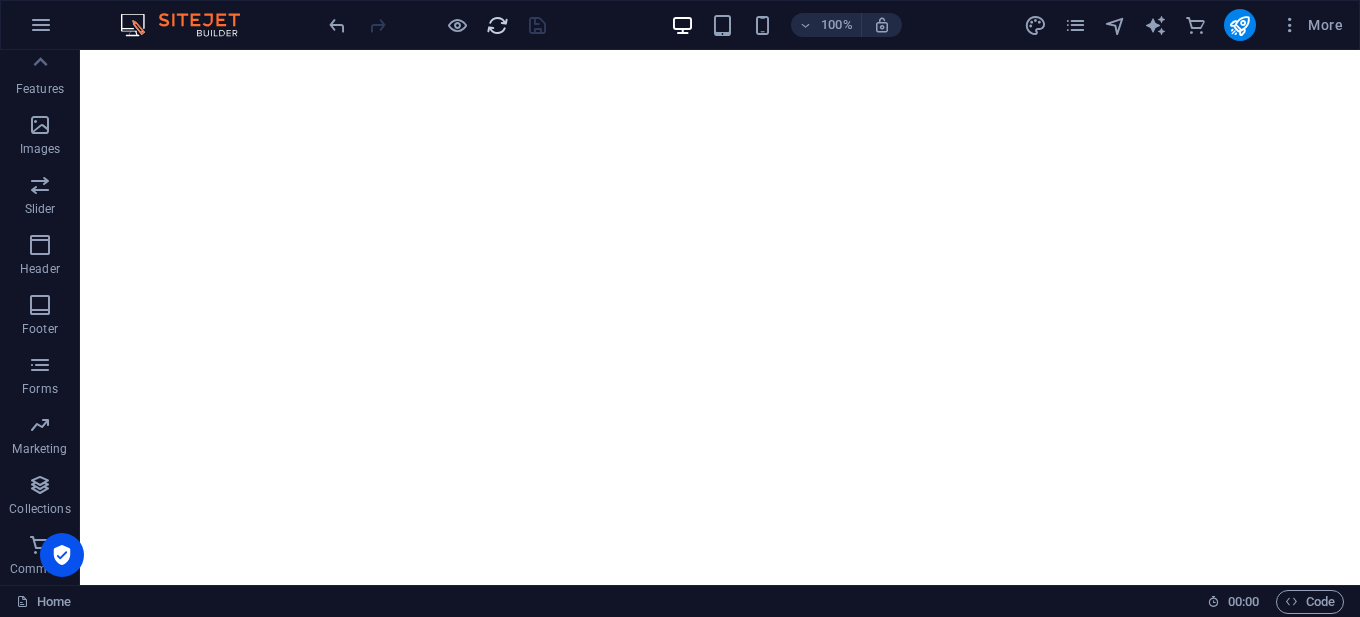 click at bounding box center [497, 25] 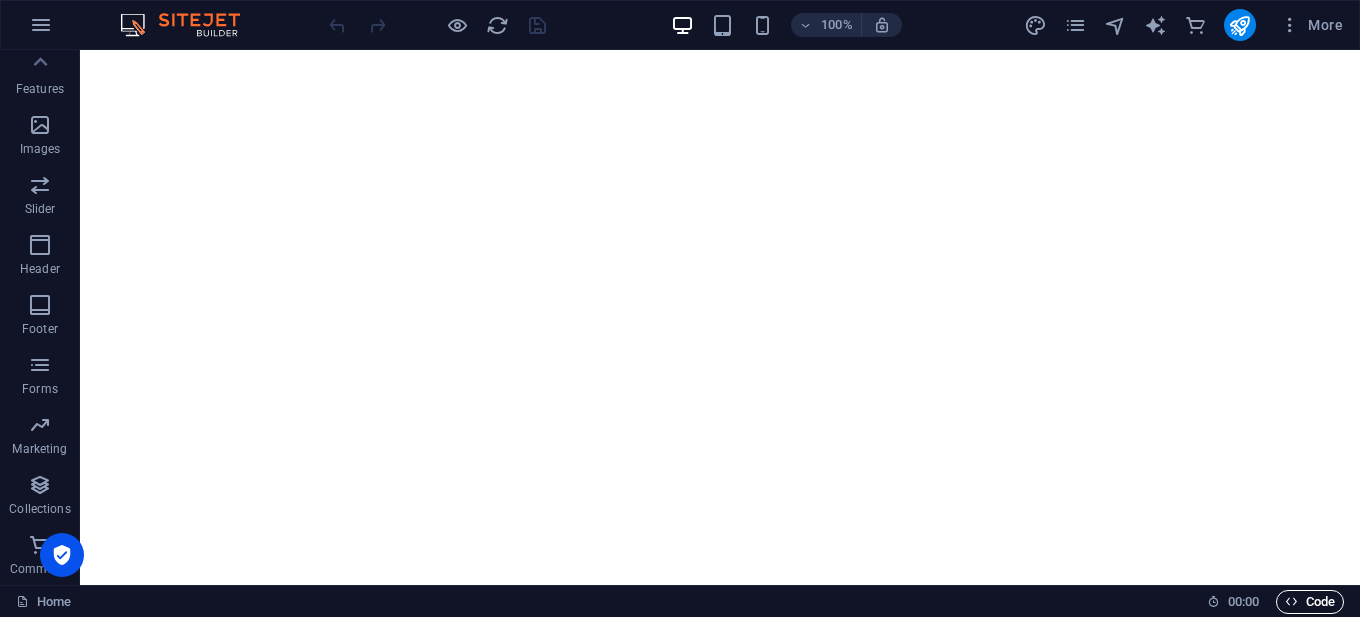 click on "Code" at bounding box center (1310, 602) 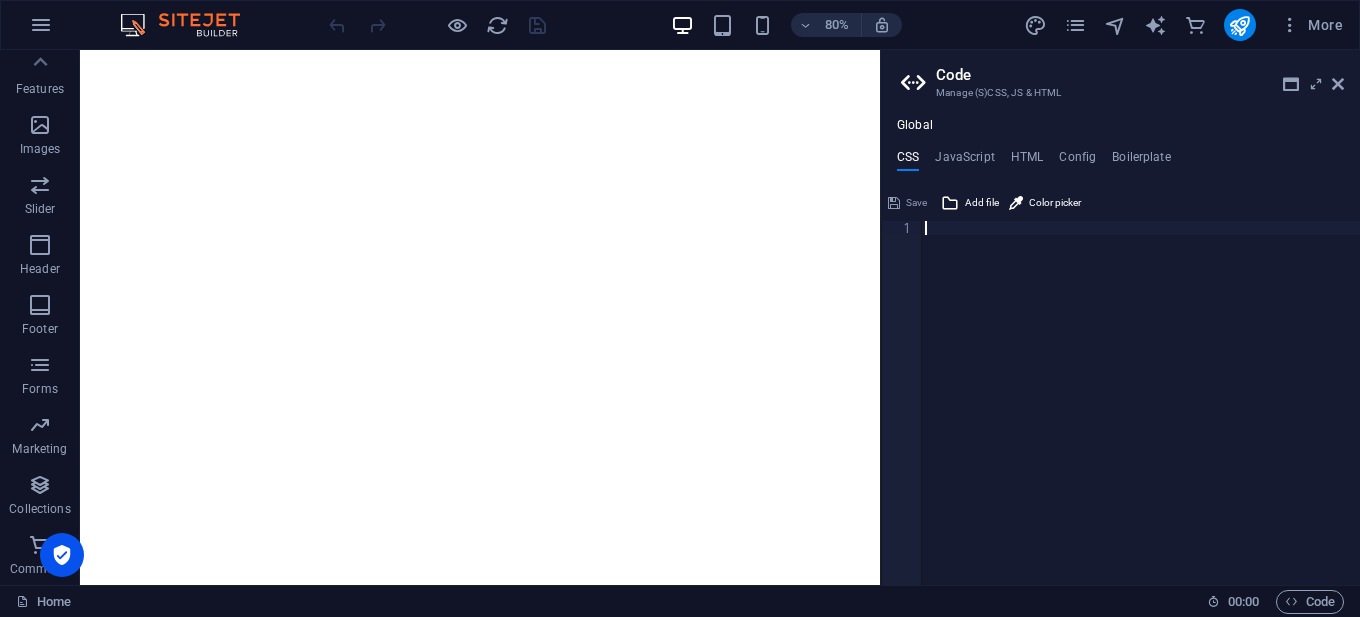 click at bounding box center (1140, 409) 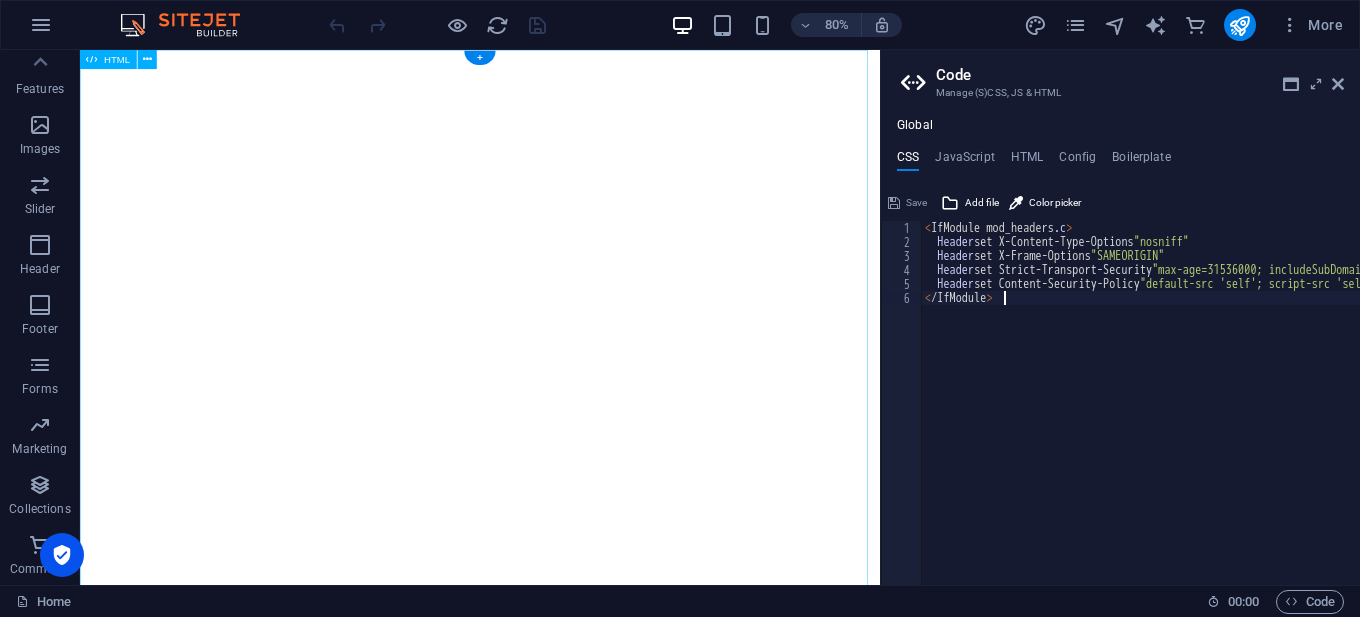 type on "</IfModule>" 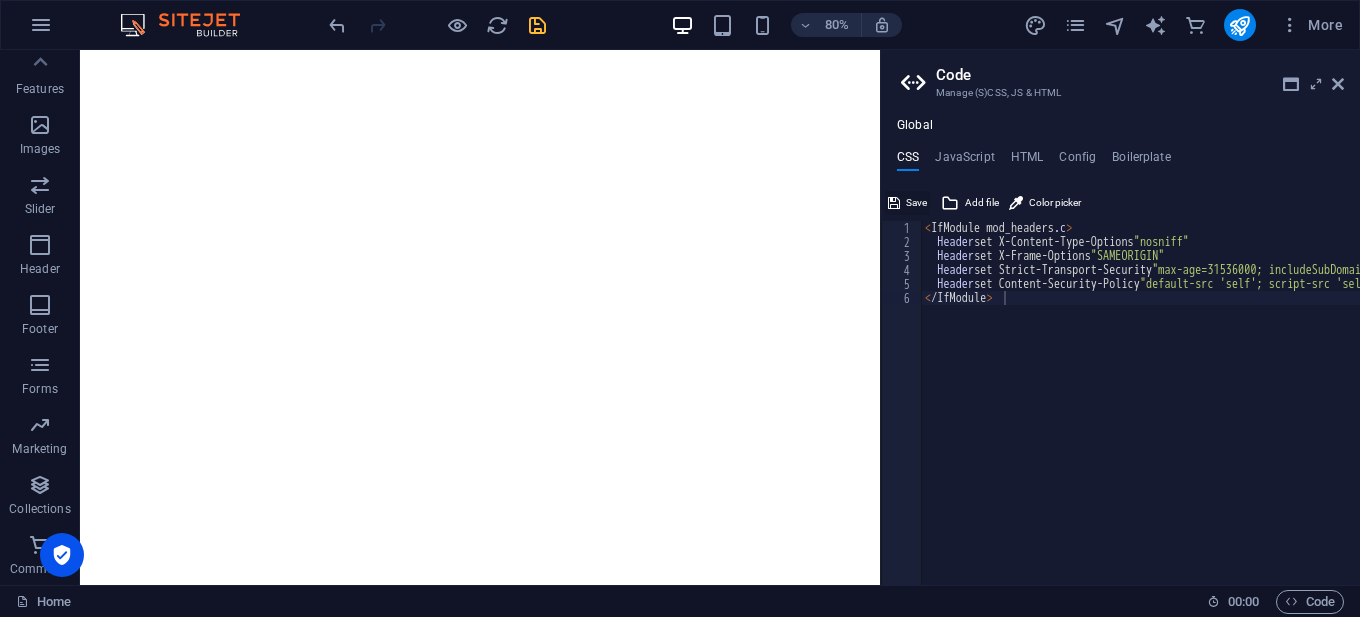 click on "Save" at bounding box center (916, 203) 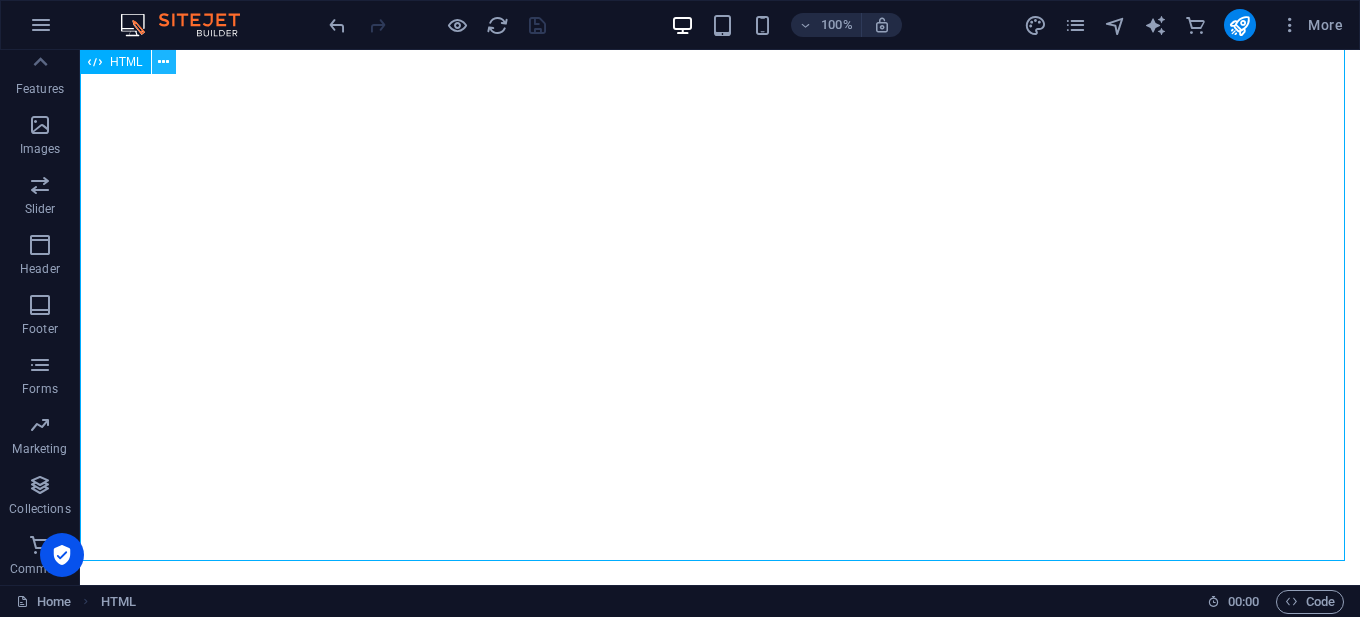 click at bounding box center [163, 62] 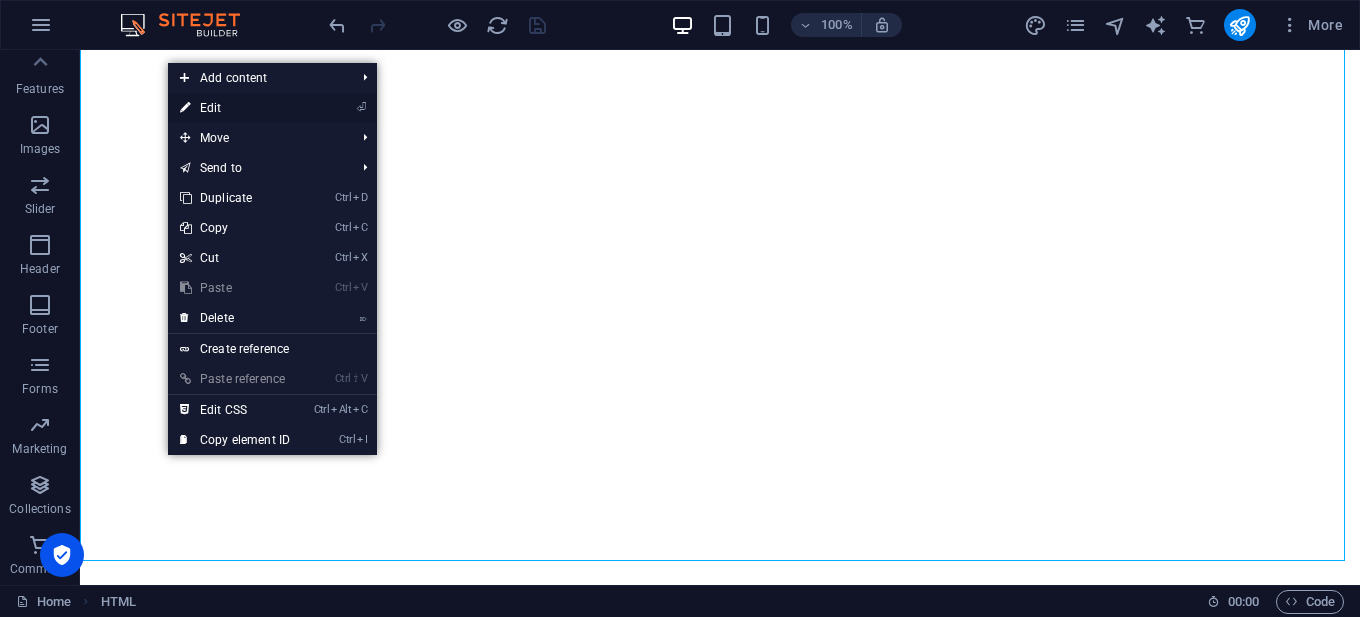 click on "⏎  Edit" at bounding box center [235, 108] 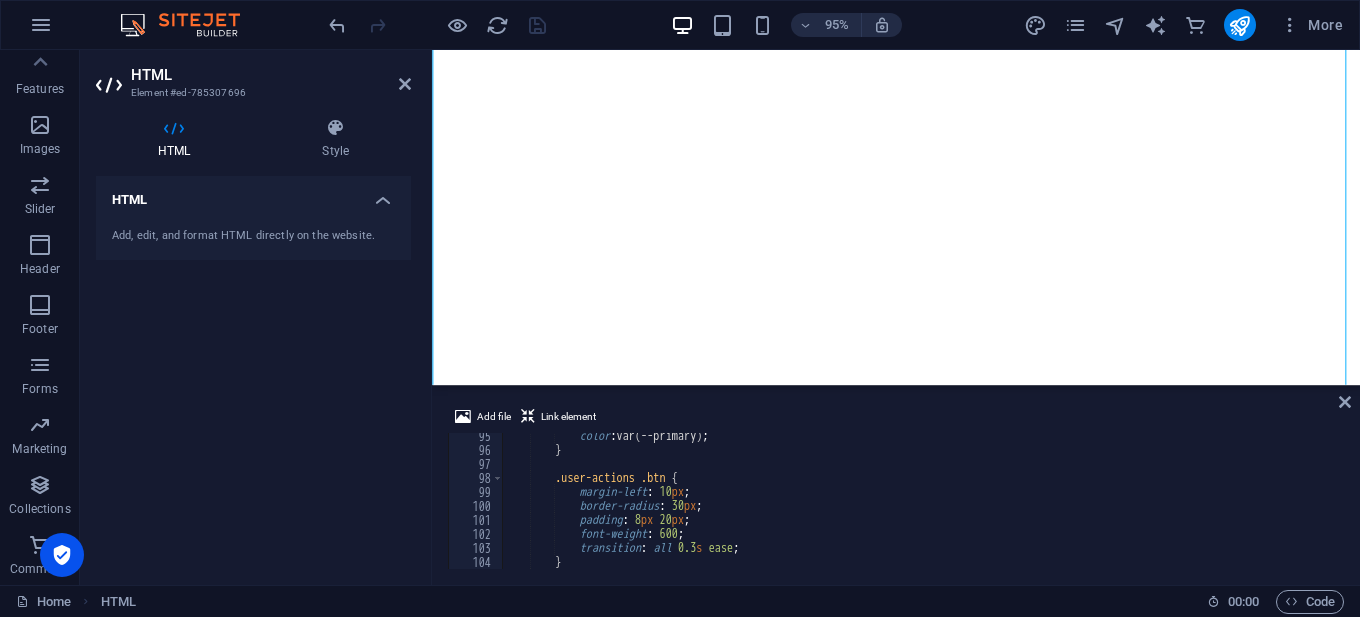 scroll, scrollTop: 1320, scrollLeft: 0, axis: vertical 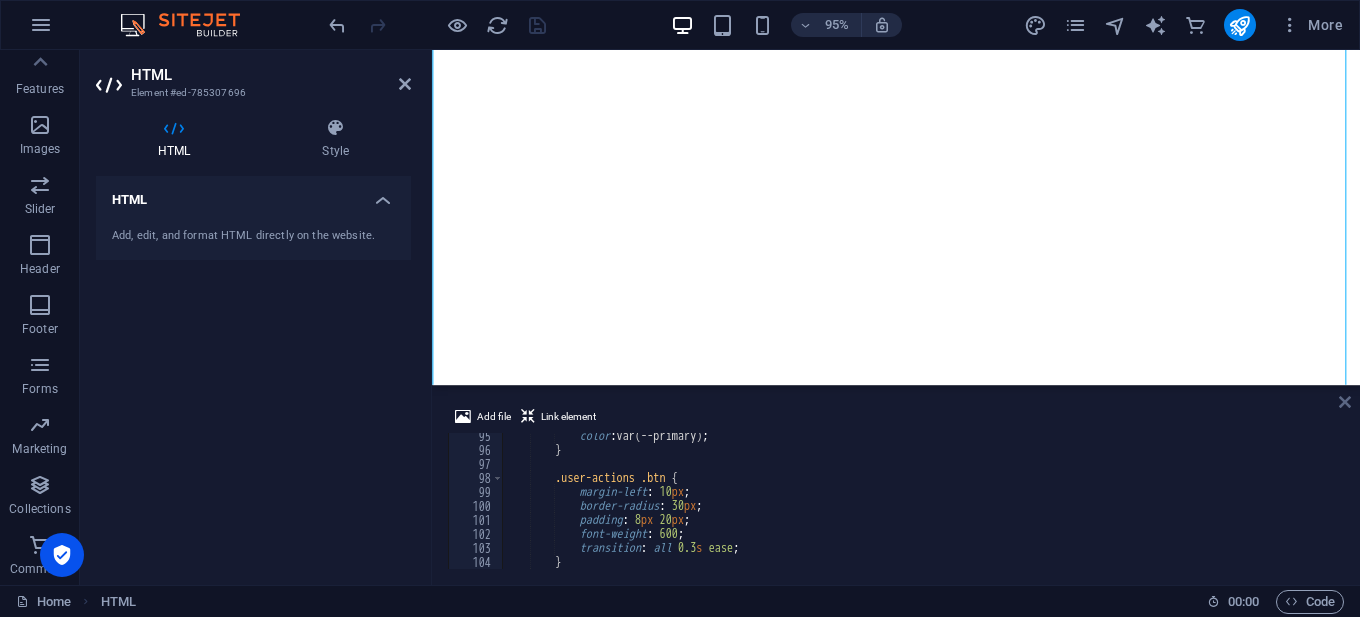 click at bounding box center (1345, 402) 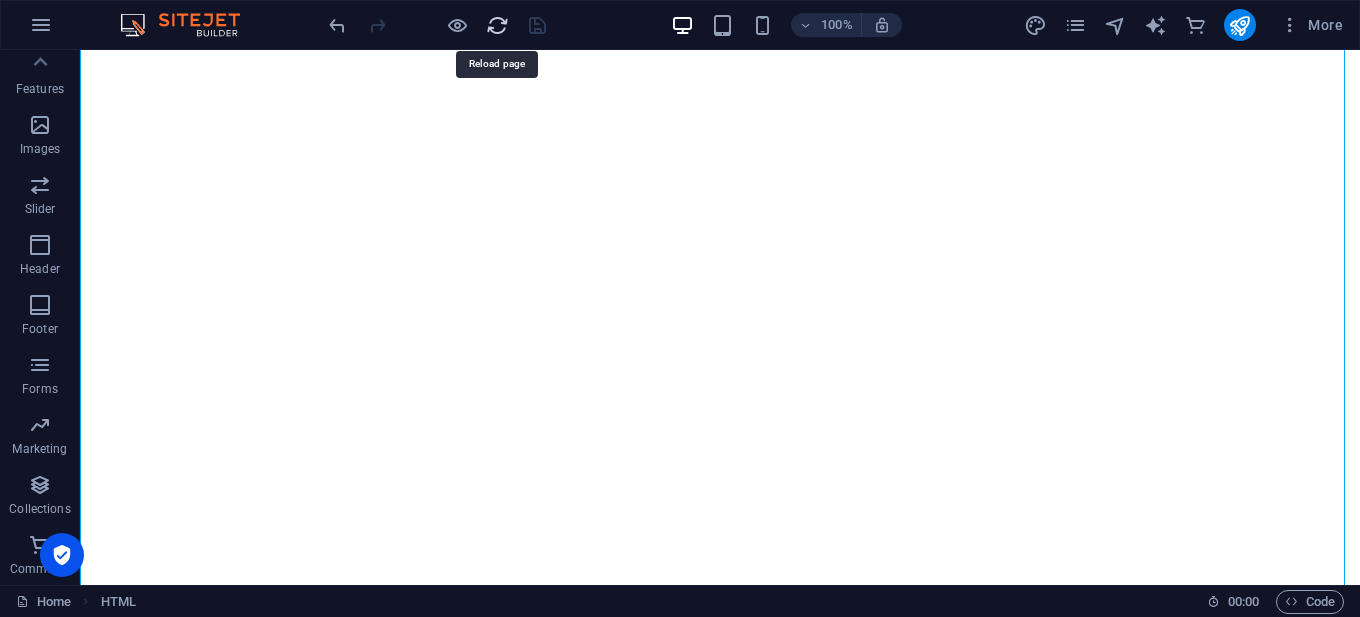 click at bounding box center (497, 25) 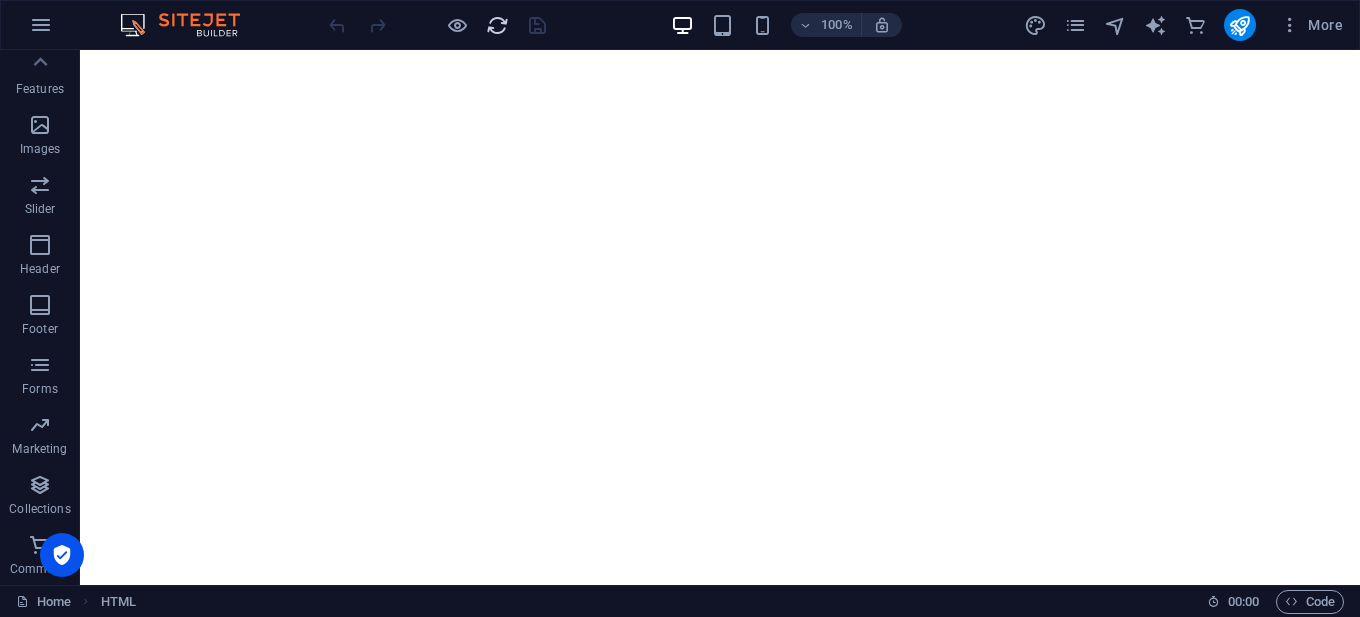 click at bounding box center [497, 25] 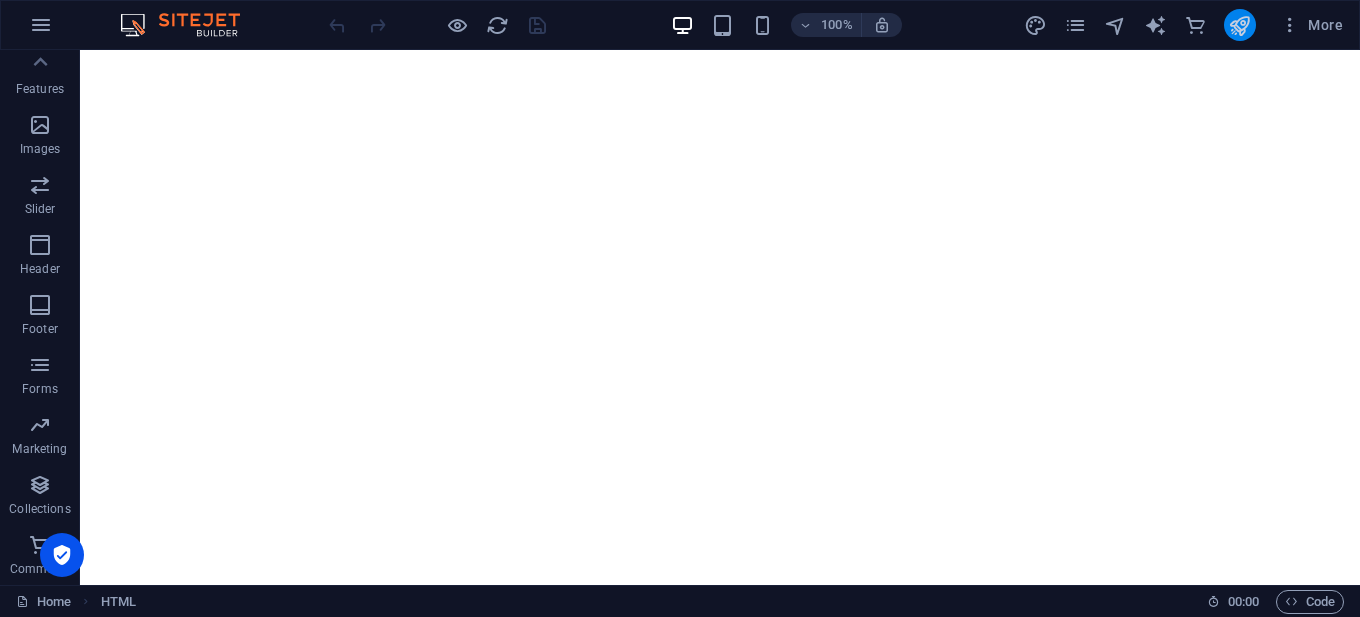 click at bounding box center [1239, 25] 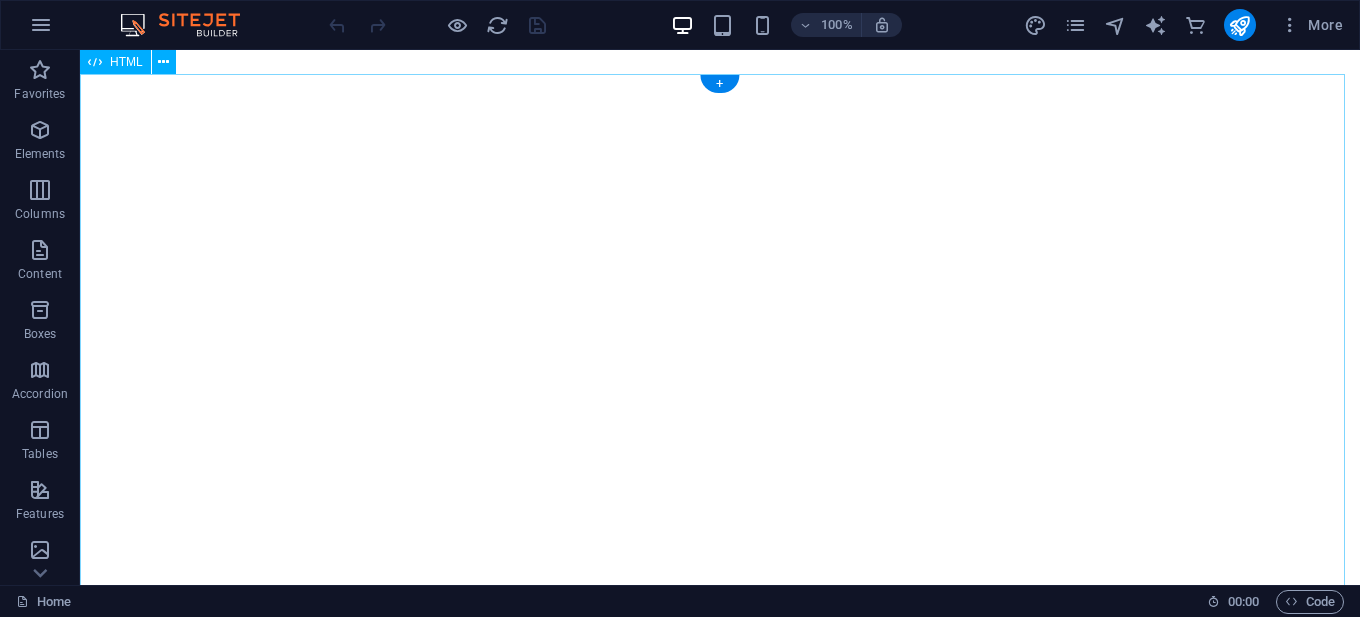scroll, scrollTop: 0, scrollLeft: 0, axis: both 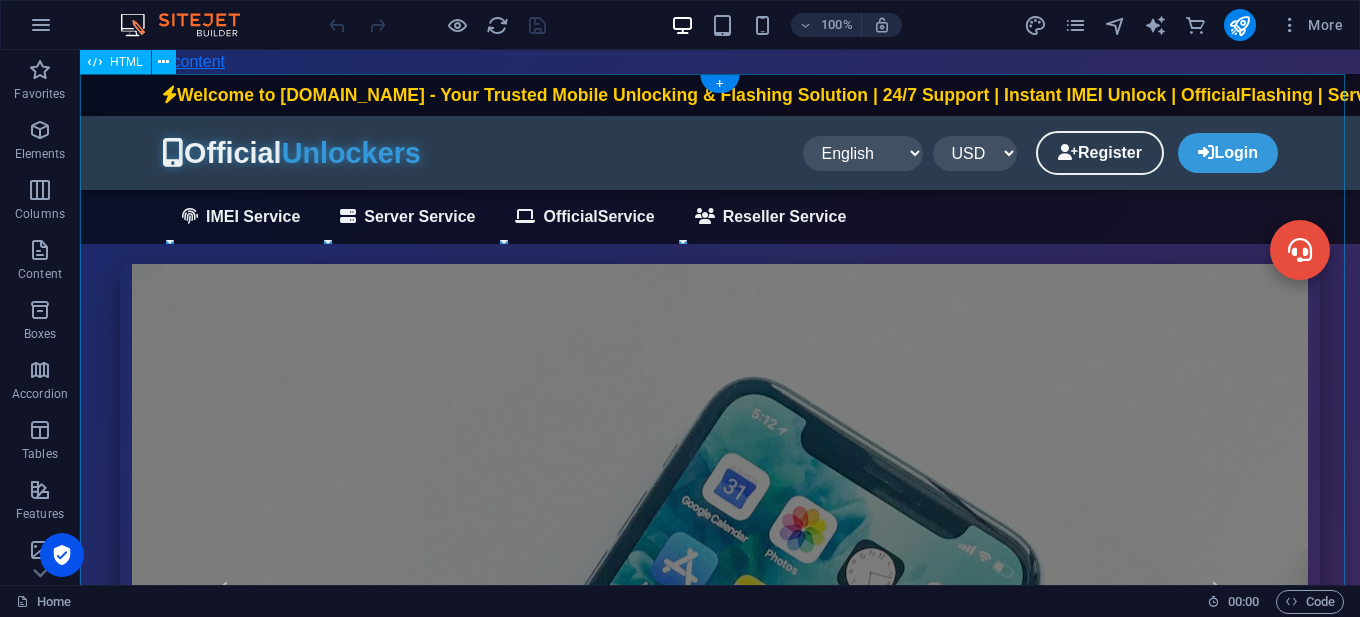 click on "OfficialUnlockers.com | Mobile Unlock & Flashing Services
Welcome to OfficialUnlockers.com - Your Trusted Mobile Unlocking & Flashing Solution | 24/7 Support | Instant IMEI Unlock | OfficialFlashing | Server Services | Reseller Program Available
Official Unlockers
English
বাংলা
Español
Français
العربية" at bounding box center (720, 1650) 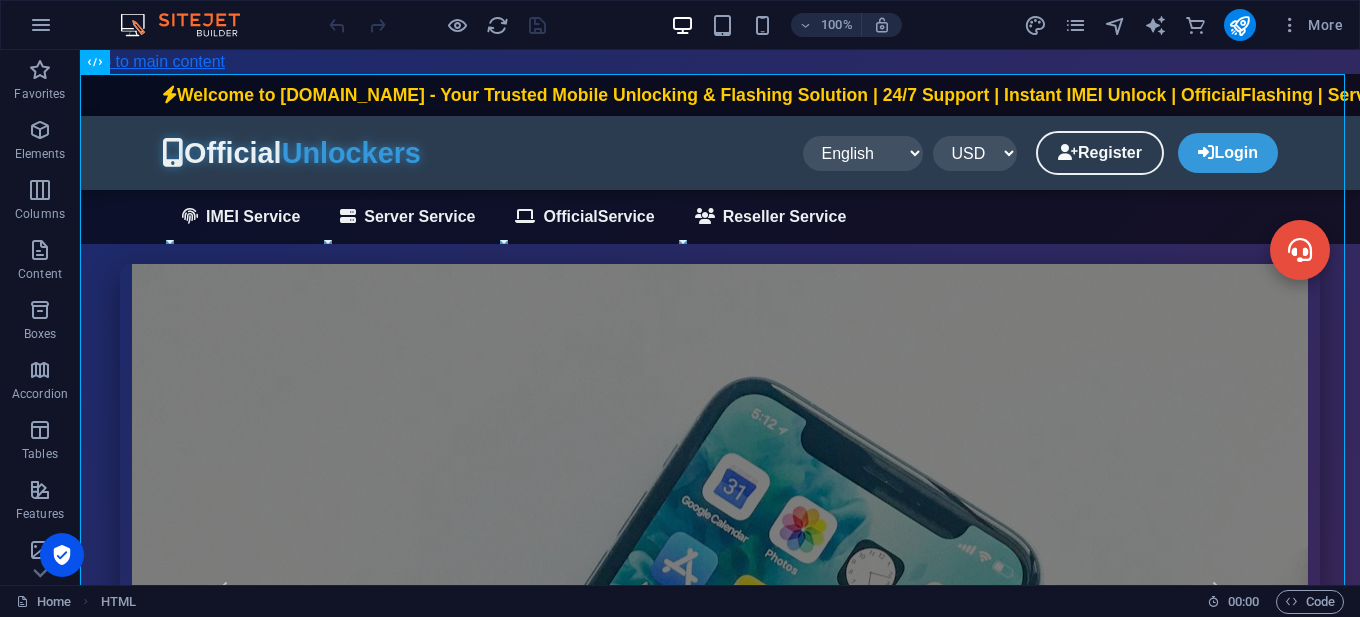 click on "Skip to main content
OfficialUnlockers.com | Mobile Unlock & Flashing Services
Welcome to OfficialUnlockers.com - Your Trusted Mobile Unlocking & Flashing Solution | 24/7 Support | Instant IMEI Unlock | OfficialFlashing | Server Services | Reseller Program Available
Official Unlockers
English
বাংলা
Español
Français
العربية USD BDT" at bounding box center [720, 1650] 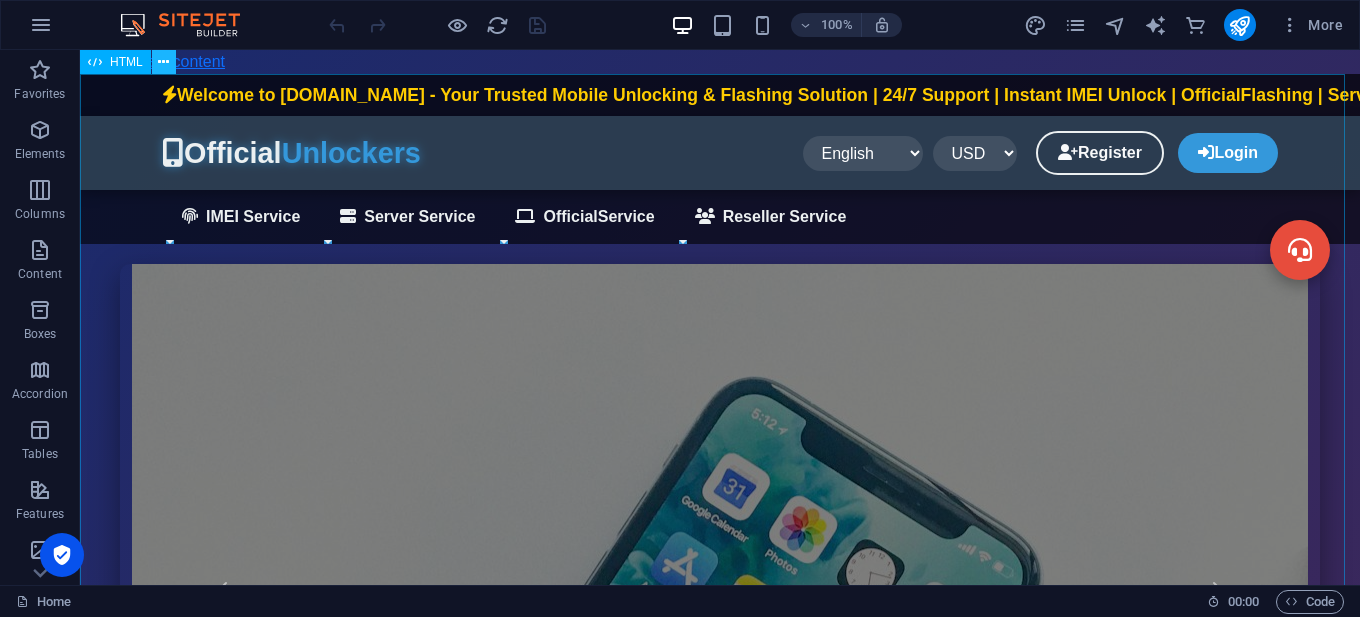 click at bounding box center (163, 62) 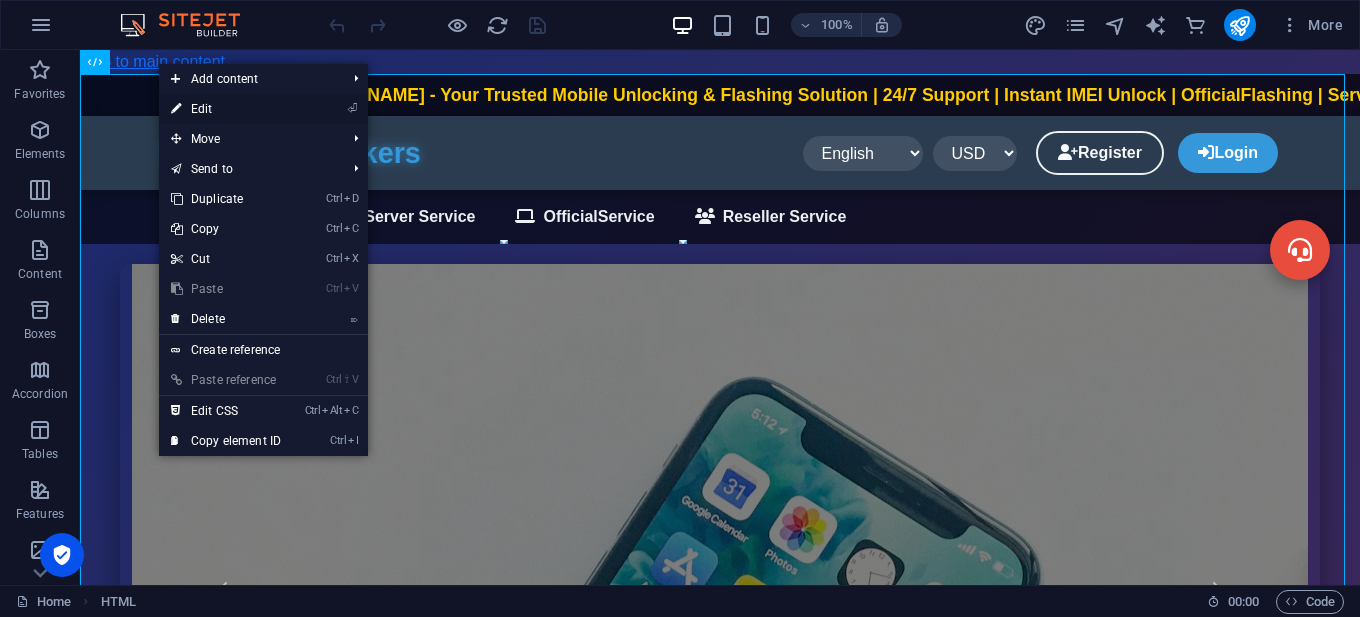 click on "⏎  Edit" at bounding box center (226, 109) 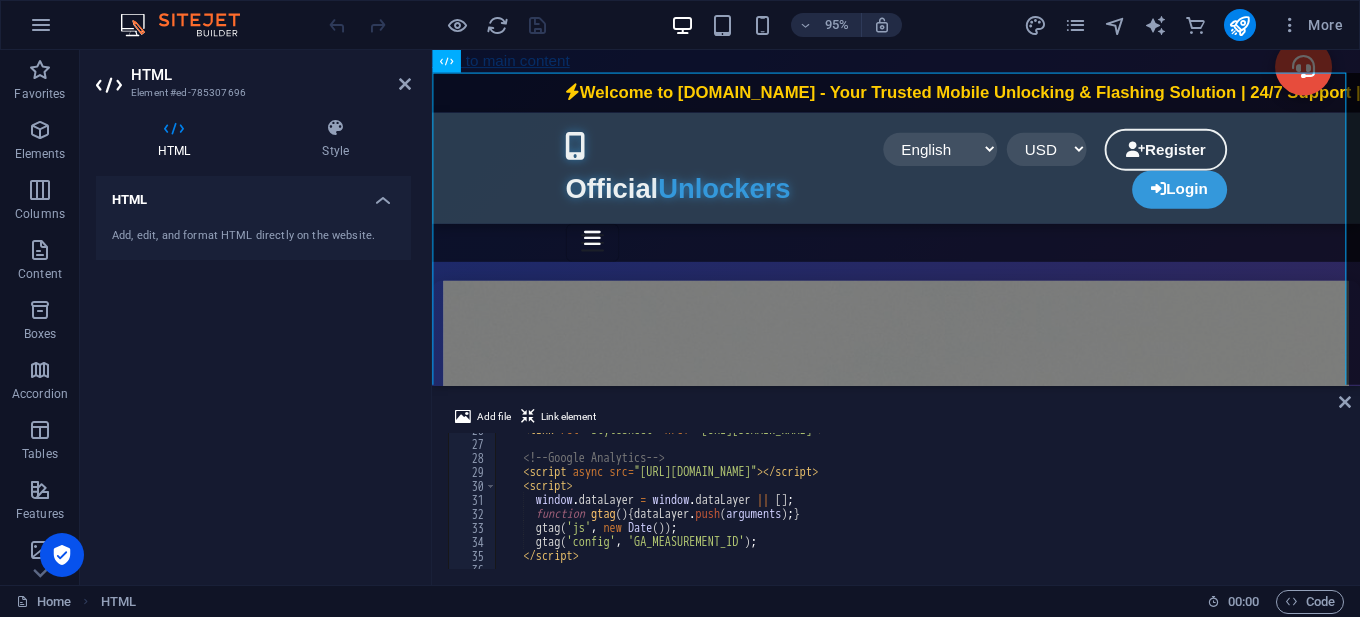 scroll, scrollTop: 0, scrollLeft: 0, axis: both 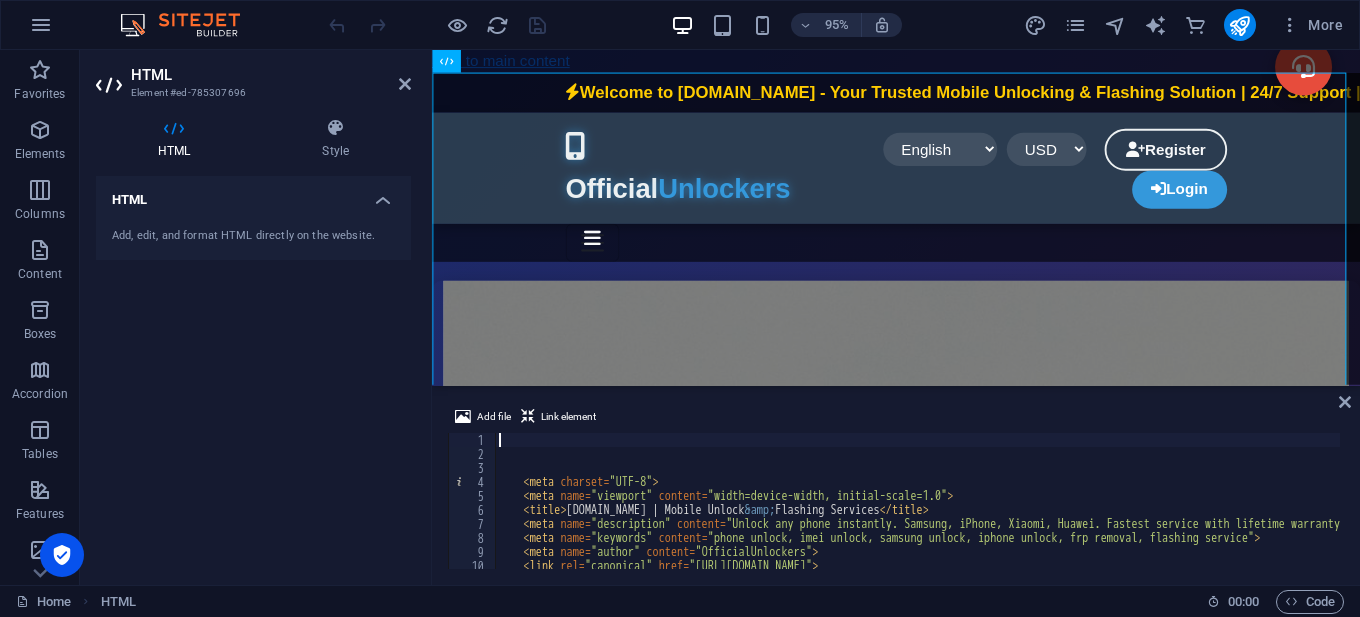 click on "< meta   charset = "UTF-8" >      < meta   name = "viewport"   content = "width=device-width, initial-scale=1.0" >      < title > OfficialUnlockers.com | Mobile Unlock  &amp;  Flashing Services </ title >      < meta   name = "description"   content = "Unlock any phone instantly. Samsung, iPhone, Xiaomi, Huawei. Fastest service with lifetime warranty" >      < meta   name = "keywords"   content = "phone unlock, imei unlock, samsung unlock, iphone unlock, frp removal, flashing service" >      < meta   name = "author"   content = "OfficialUnlockers" >      < link   rel = "canonical"   href = "https://www.officialunlockers.com" >" at bounding box center (1406, 513) 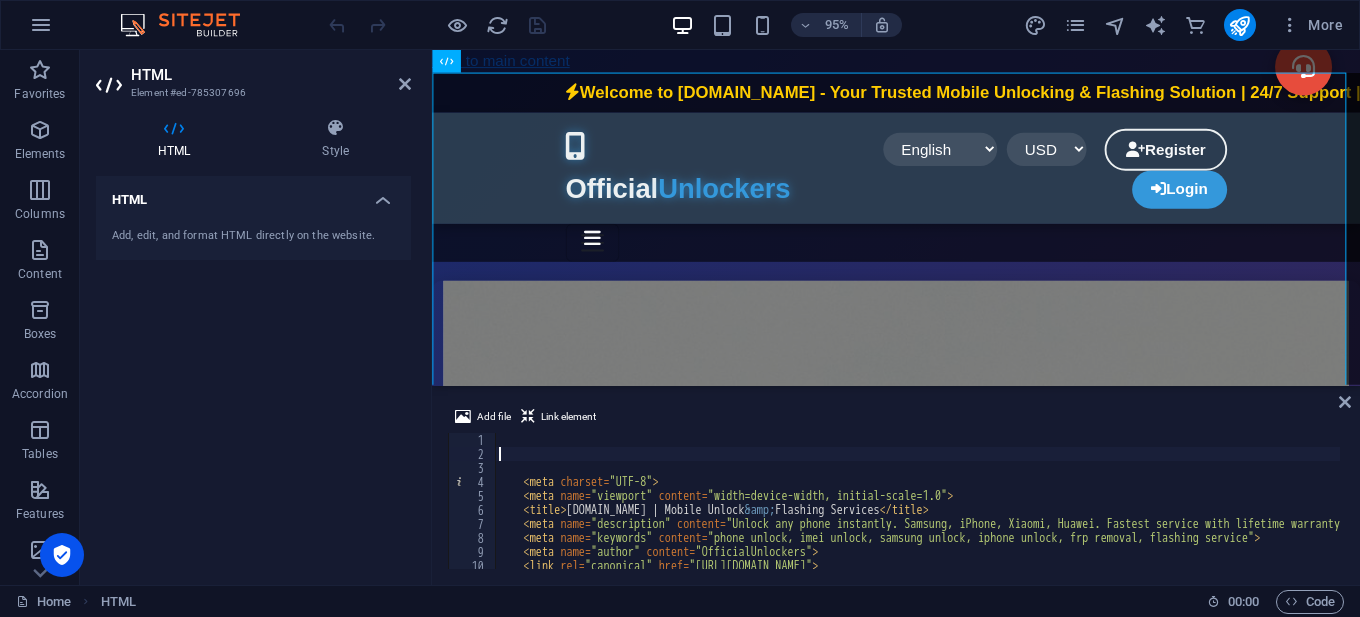 click on "< meta   charset = "UTF-8" >      < meta   name = "viewport"   content = "width=device-width, initial-scale=1.0" >      < title > OfficialUnlockers.com | Mobile Unlock  &amp;  Flashing Services </ title >      < meta   name = "description"   content = "Unlock any phone instantly. Samsung, iPhone, Xiaomi, Huawei. Fastest service with lifetime warranty" >      < meta   name = "keywords"   content = "phone unlock, imei unlock, samsung unlock, iphone unlock, frp removal, flashing service" >      < meta   name = "author"   content = "OfficialUnlockers" >      < link   rel = "canonical"   href = "https://www.officialunlockers.com" >" at bounding box center [1406, 513] 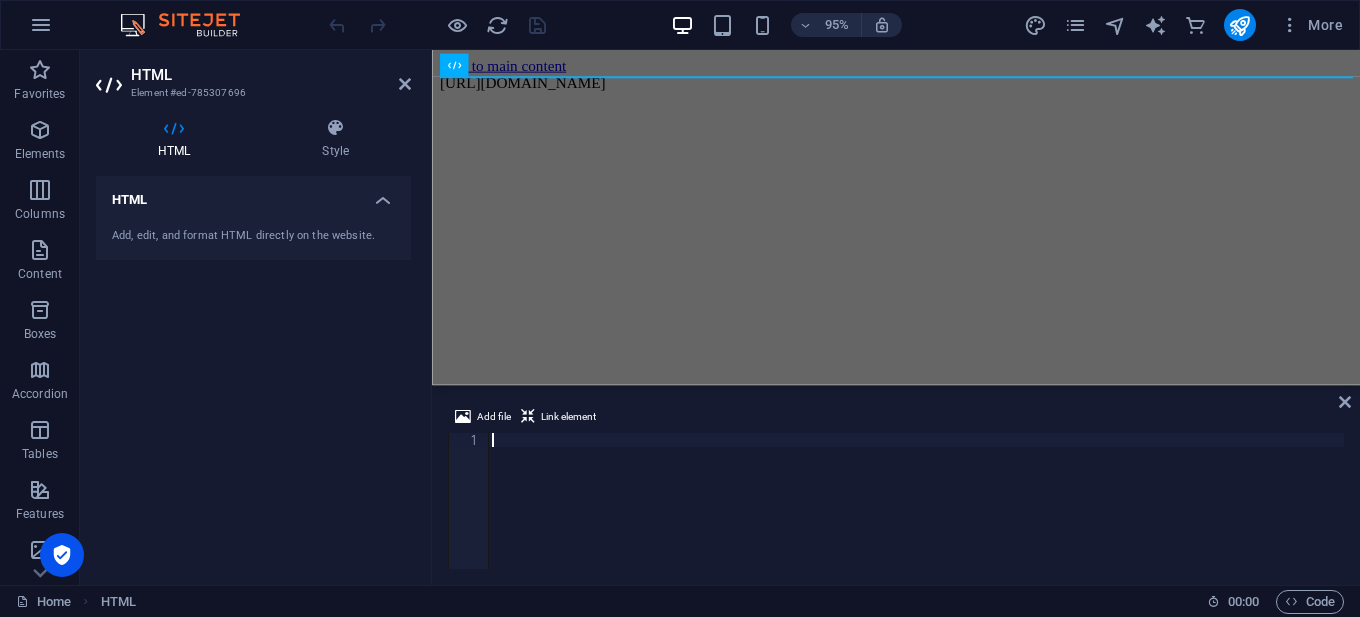 paste on "</html>" 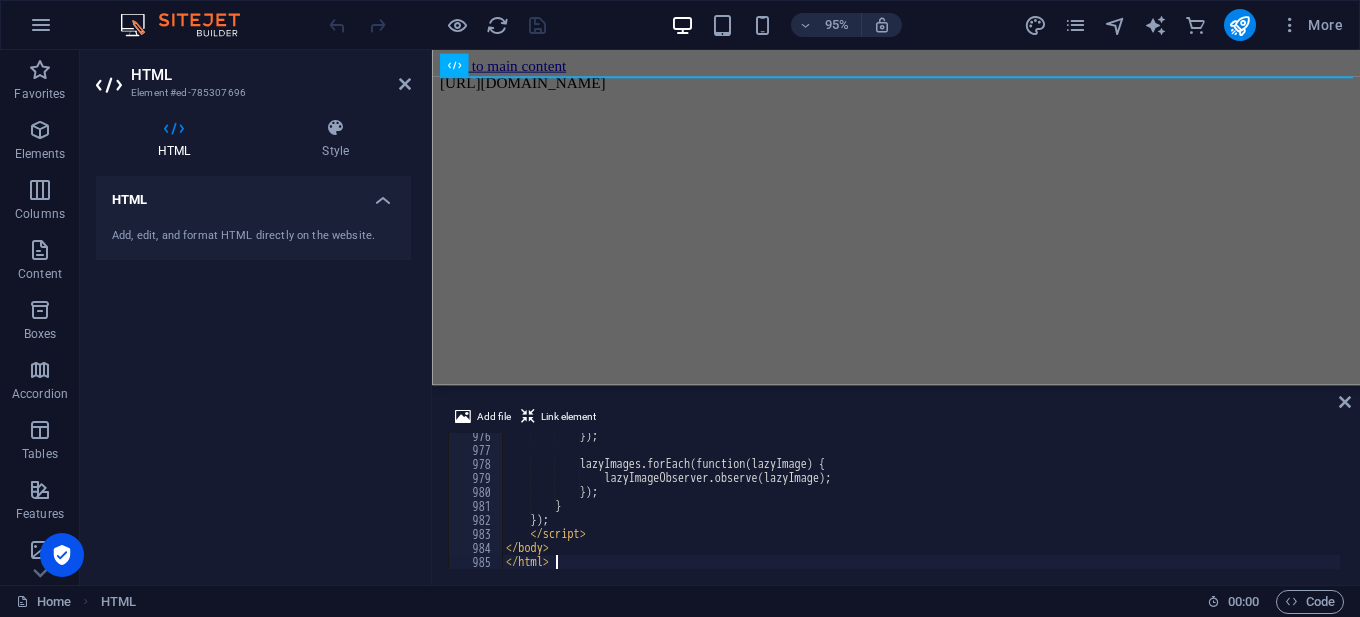 scroll, scrollTop: 27434, scrollLeft: 0, axis: vertical 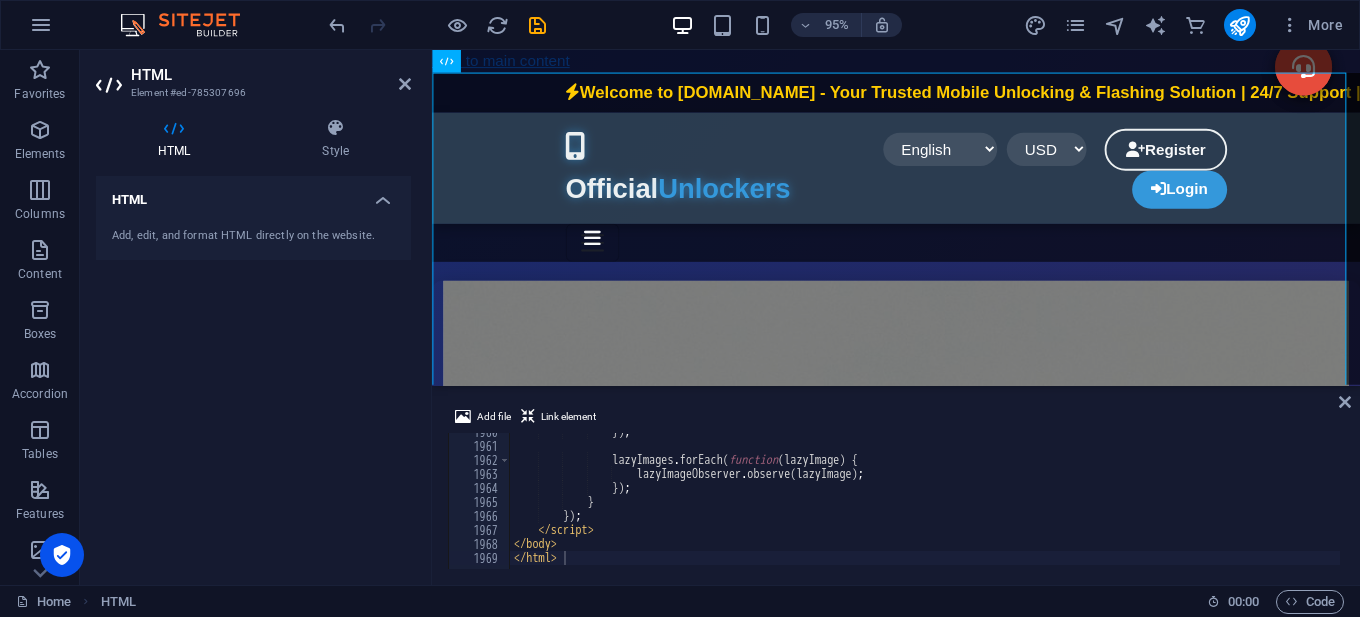 drag, startPoint x: 1342, startPoint y: 566, endPoint x: 1347, endPoint y: 465, distance: 101.12369 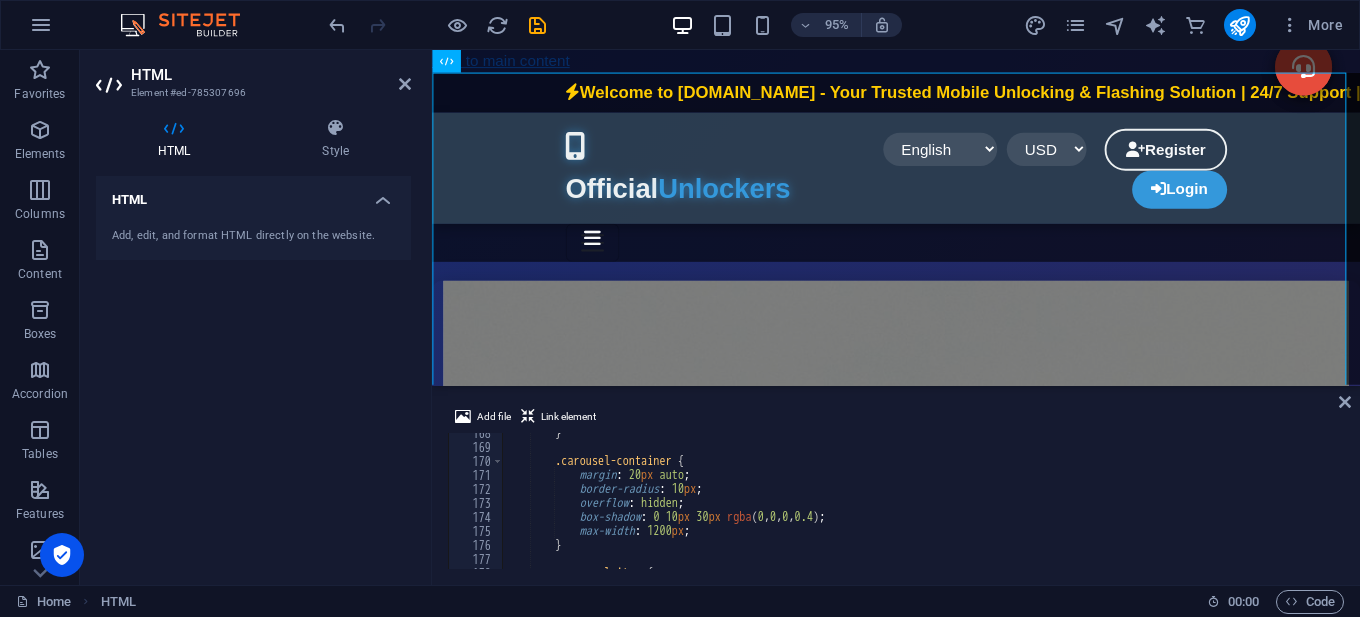 scroll, scrollTop: 0, scrollLeft: 0, axis: both 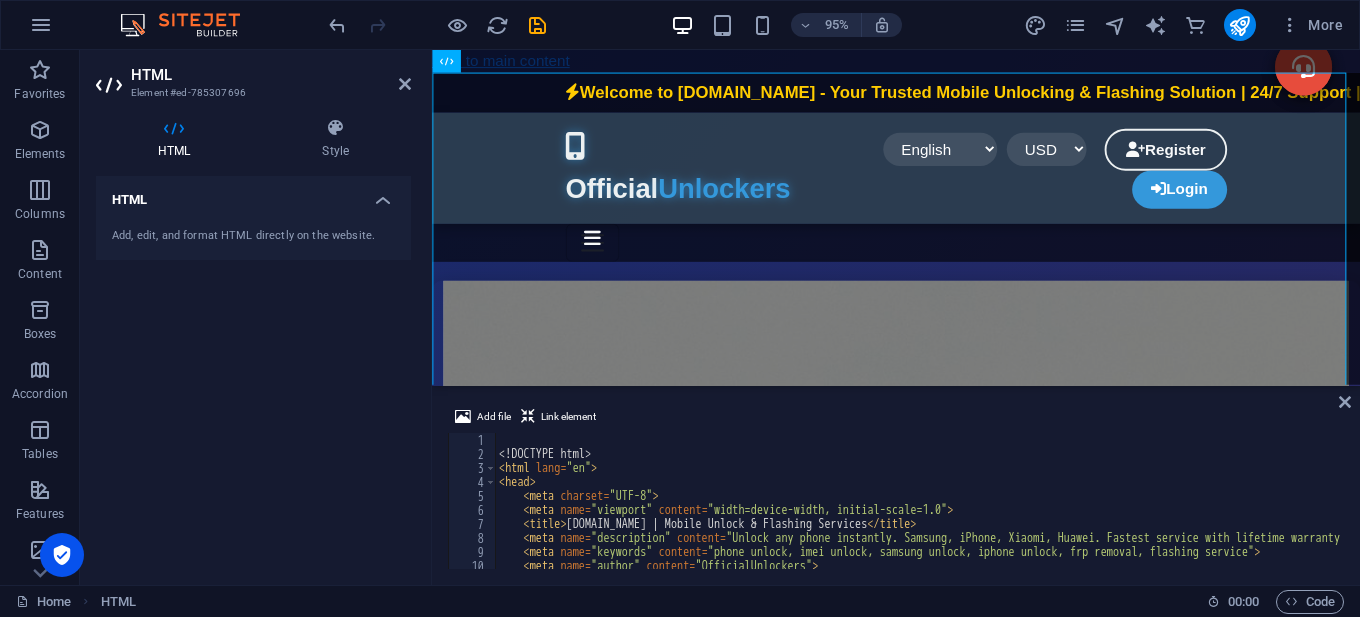type on "<!DOCTYPE html>" 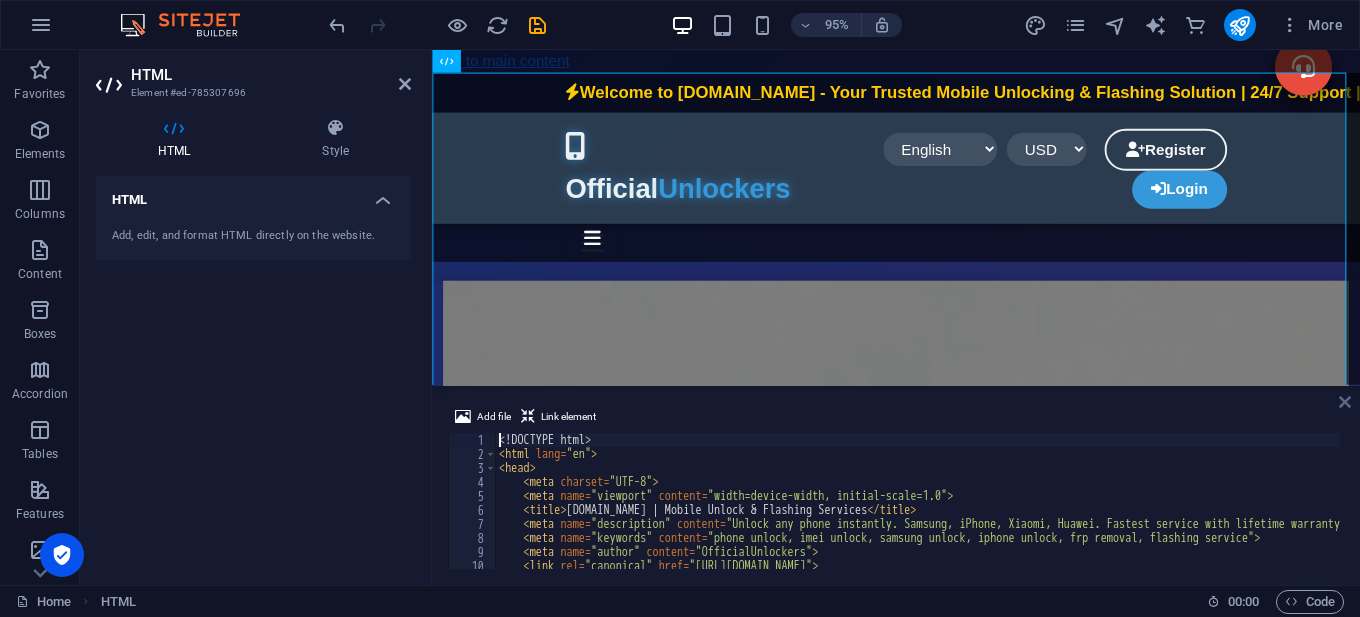 click at bounding box center (1345, 402) 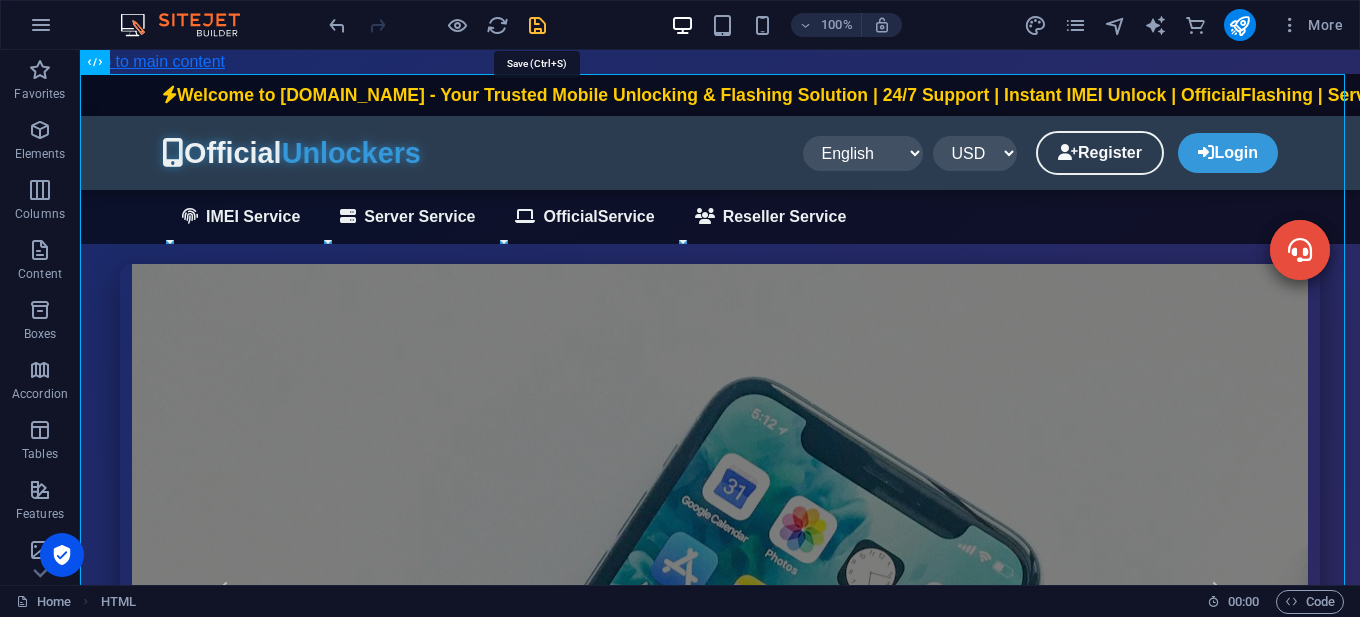click at bounding box center [537, 25] 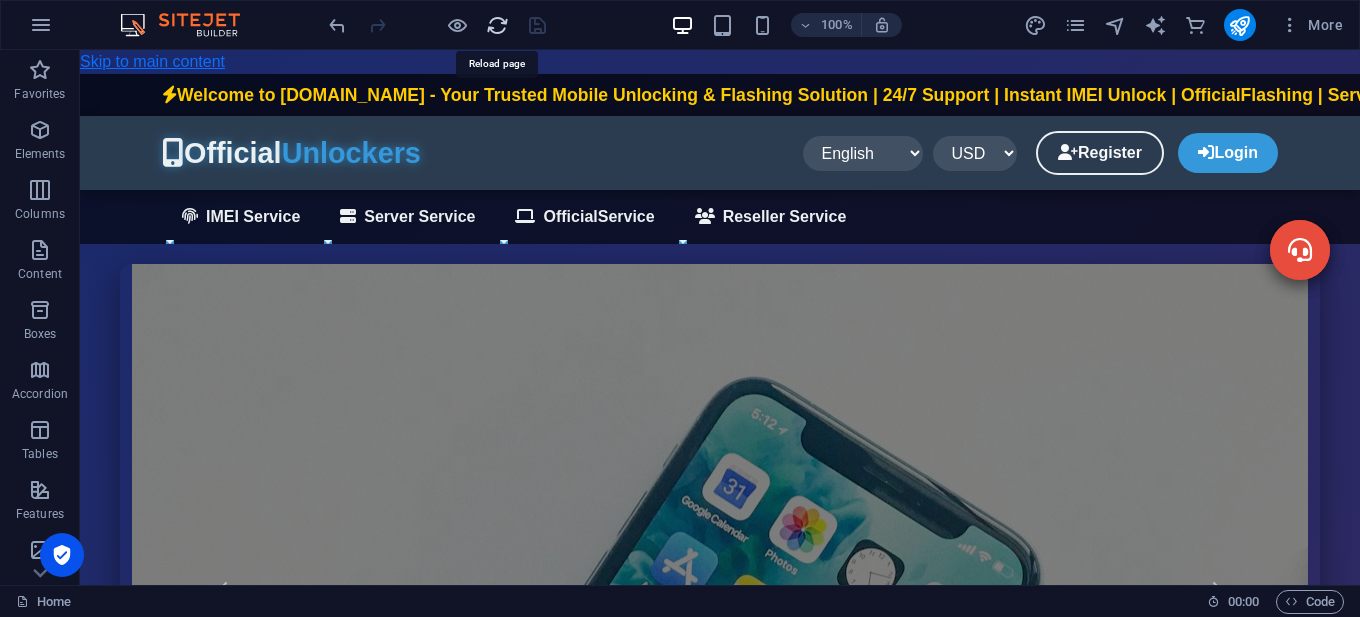 click at bounding box center (497, 25) 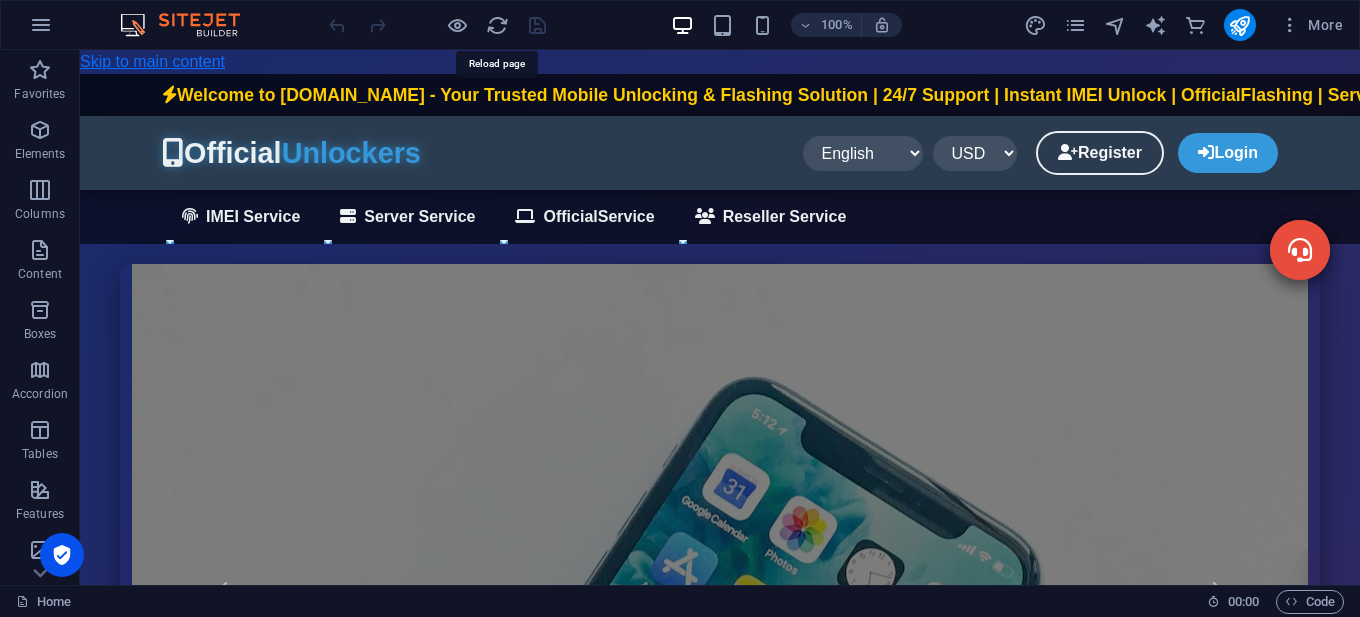 scroll, scrollTop: 0, scrollLeft: 0, axis: both 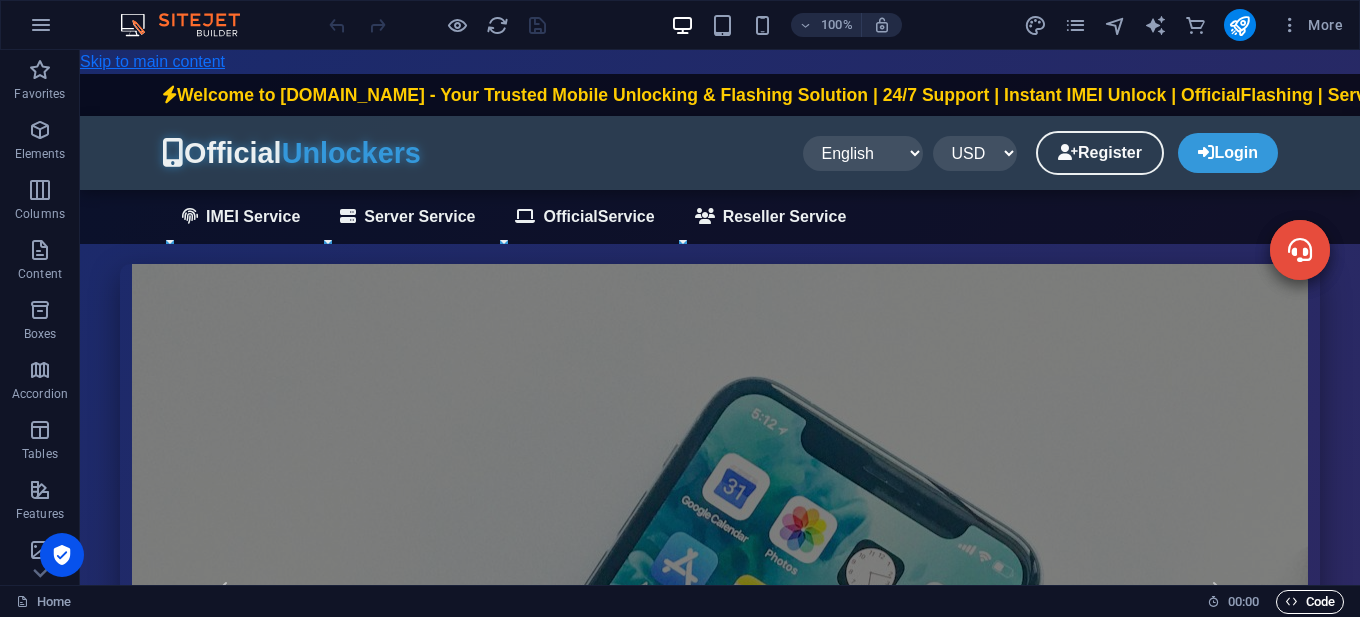 click on "Code" at bounding box center (1310, 602) 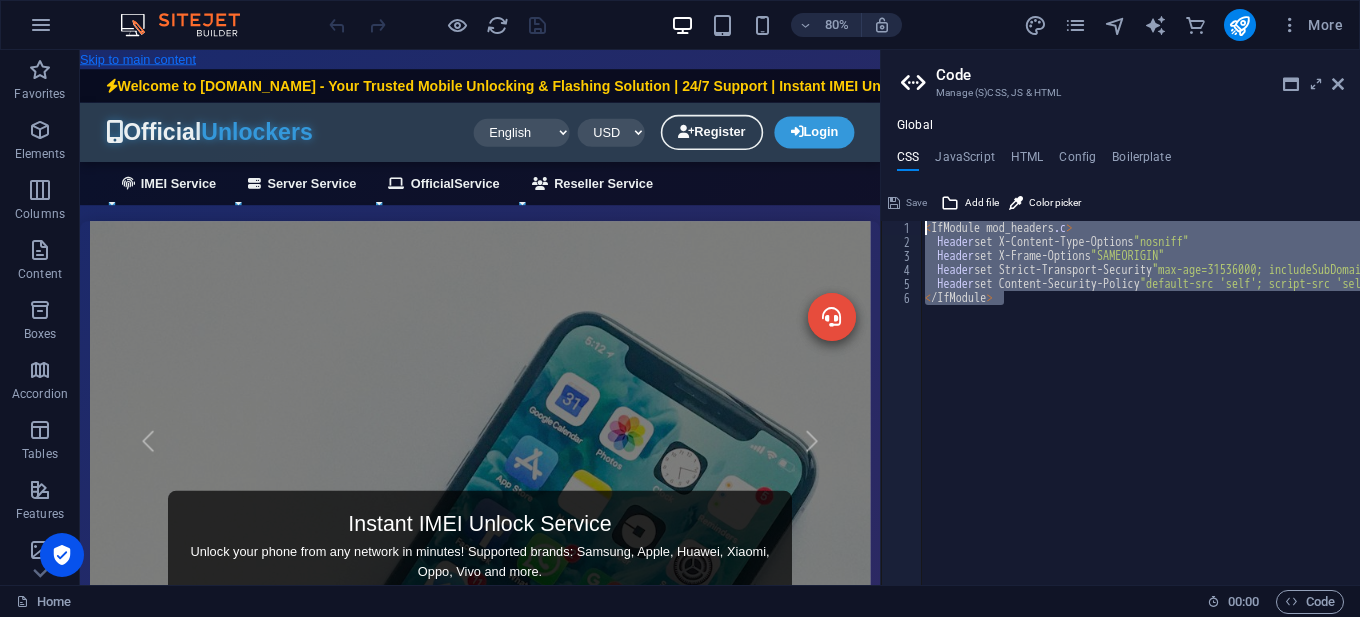 drag, startPoint x: 1086, startPoint y: 347, endPoint x: 906, endPoint y: 203, distance: 230.51247 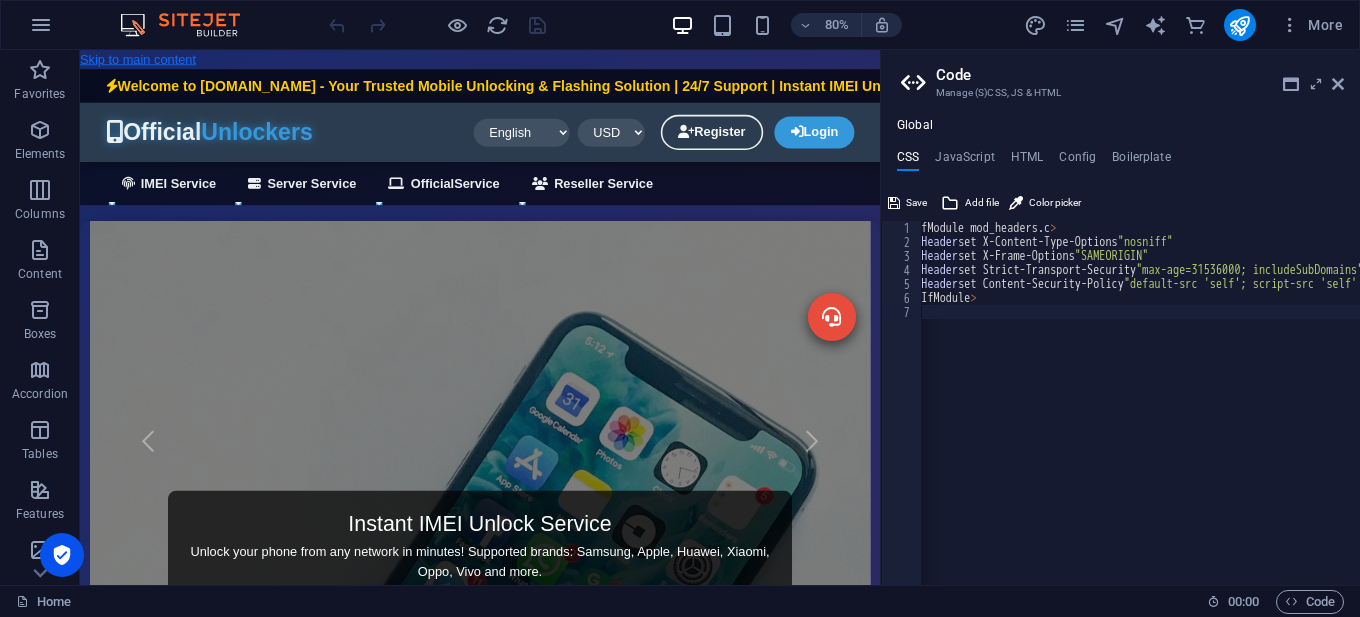 scroll, scrollTop: 0, scrollLeft: 0, axis: both 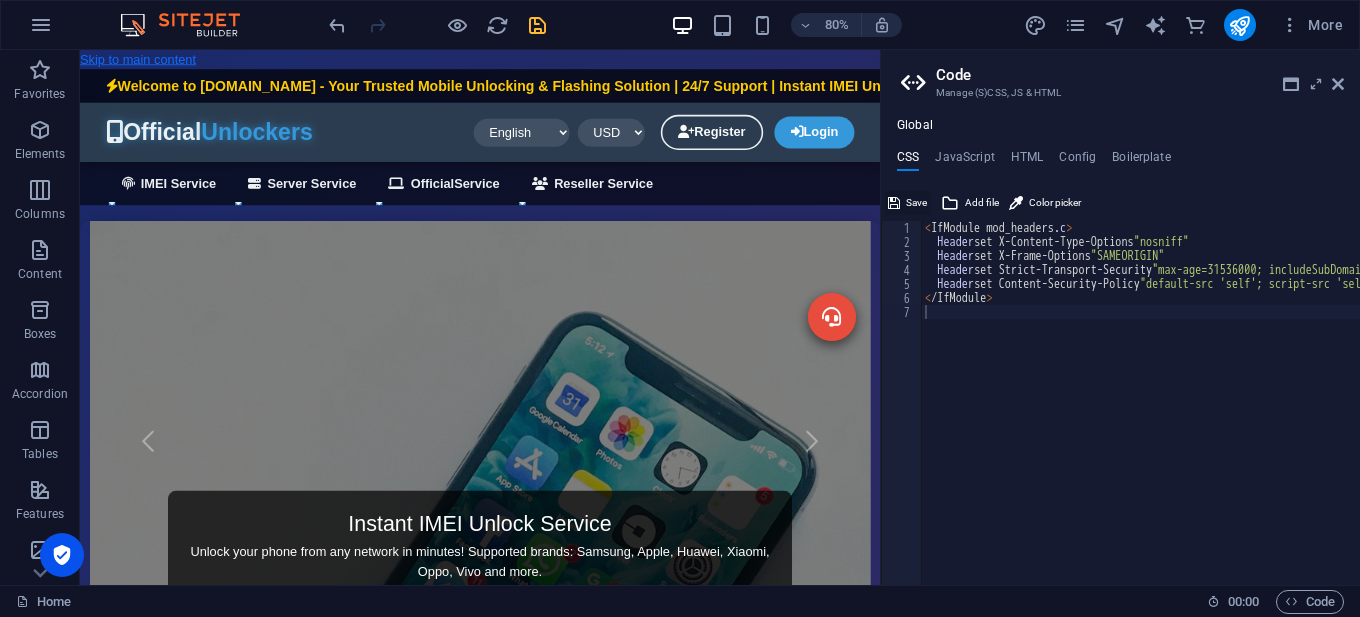 click at bounding box center (894, 203) 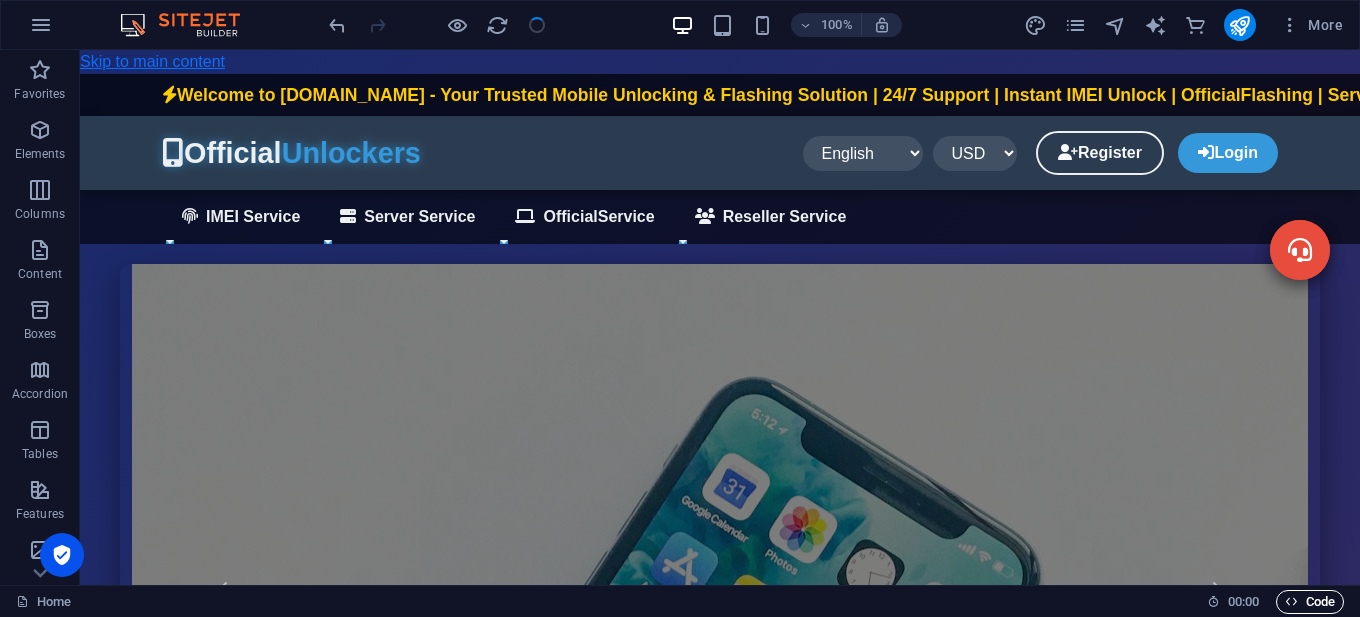 click on "Code" at bounding box center [1310, 602] 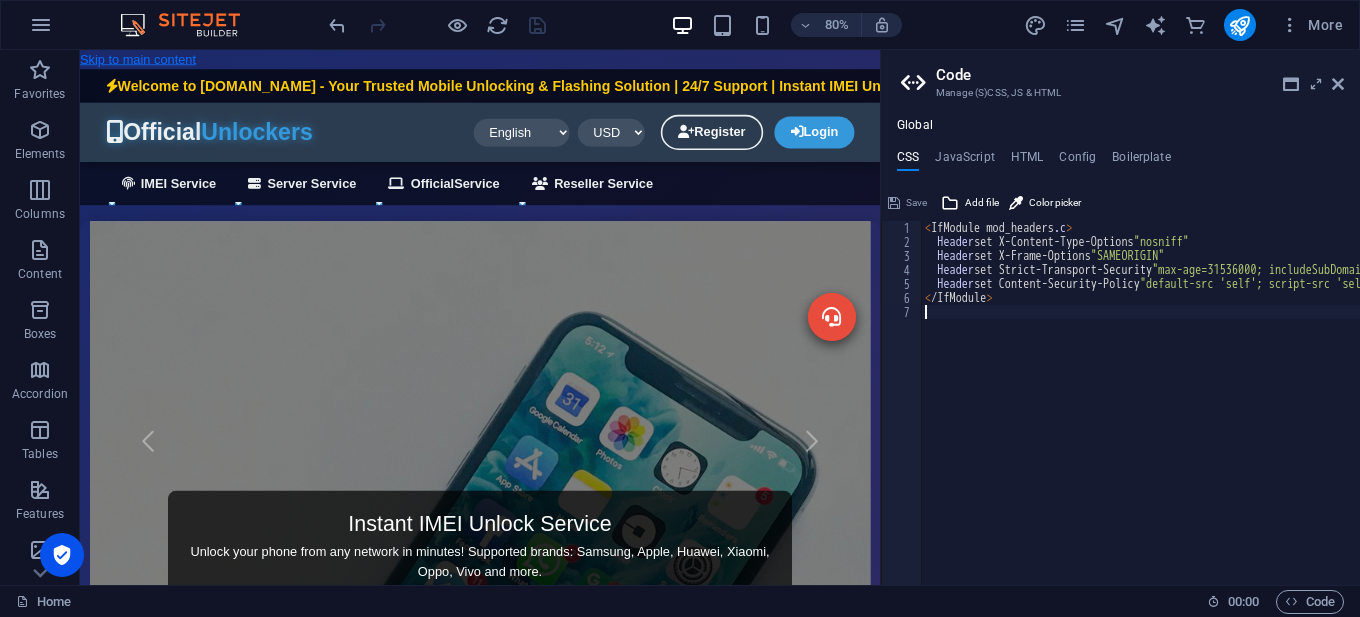 type on "</IfModule>" 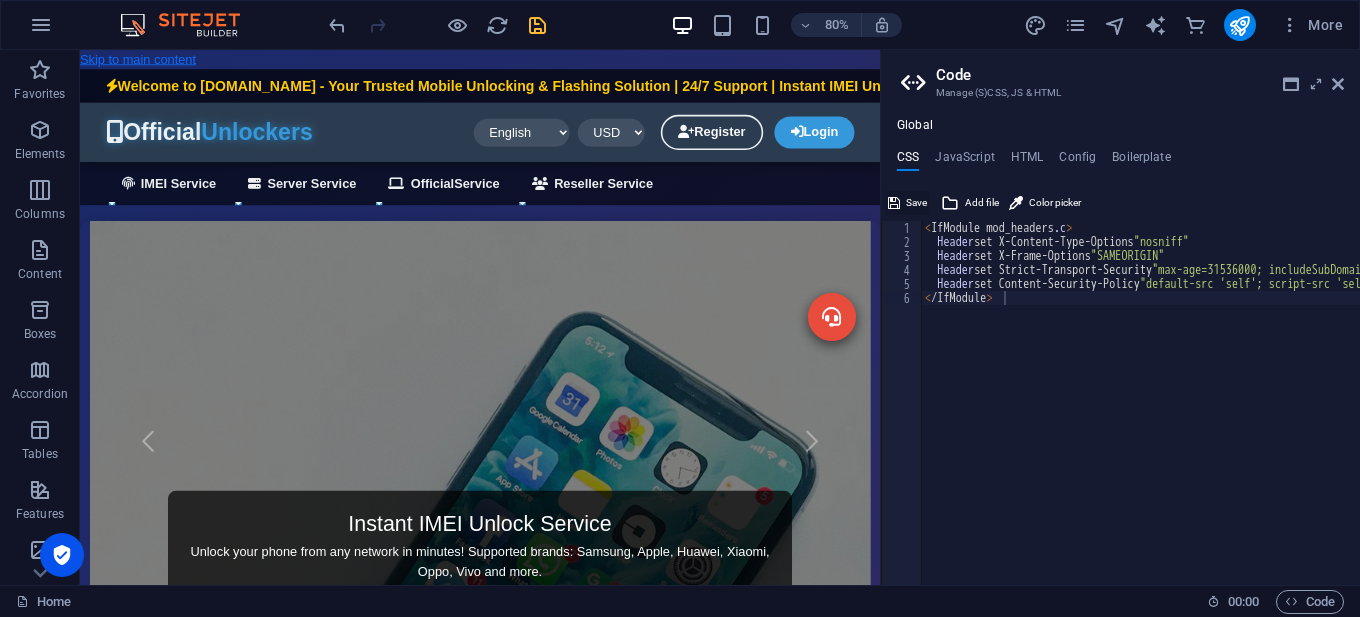 click on "Save" at bounding box center [916, 203] 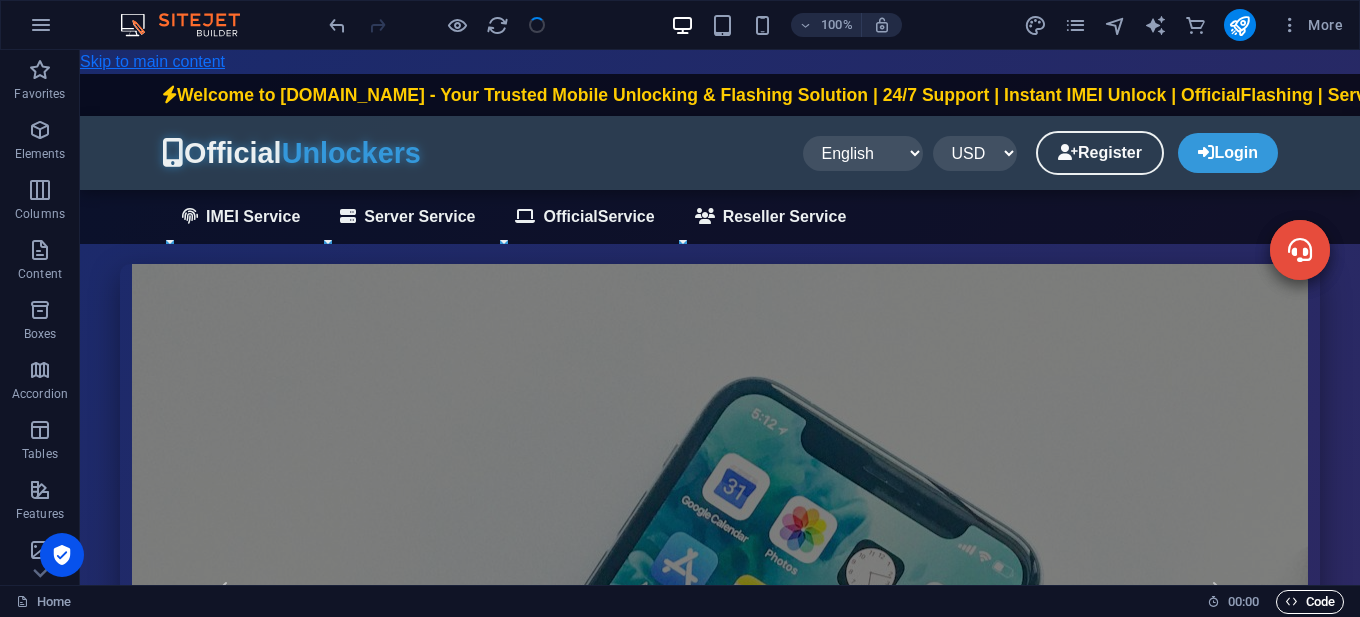 click on "Code" at bounding box center [1310, 602] 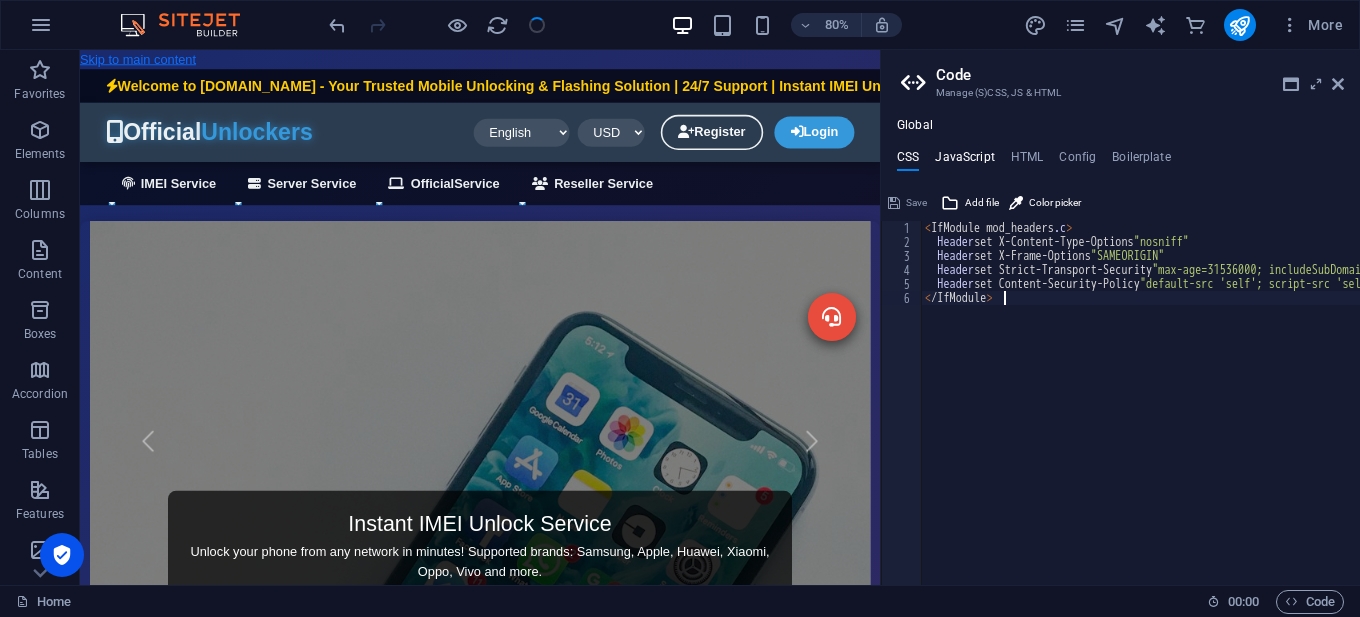 click on "JavaScript" at bounding box center [964, 161] 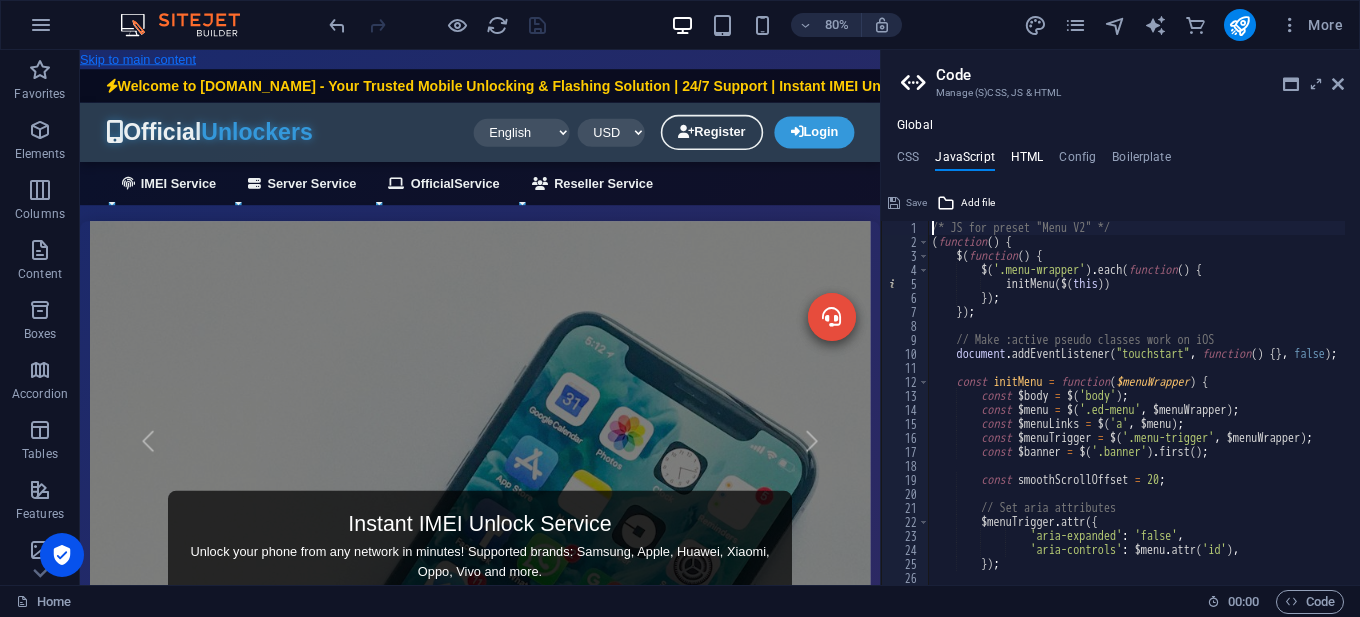 click on "HTML" at bounding box center (1027, 161) 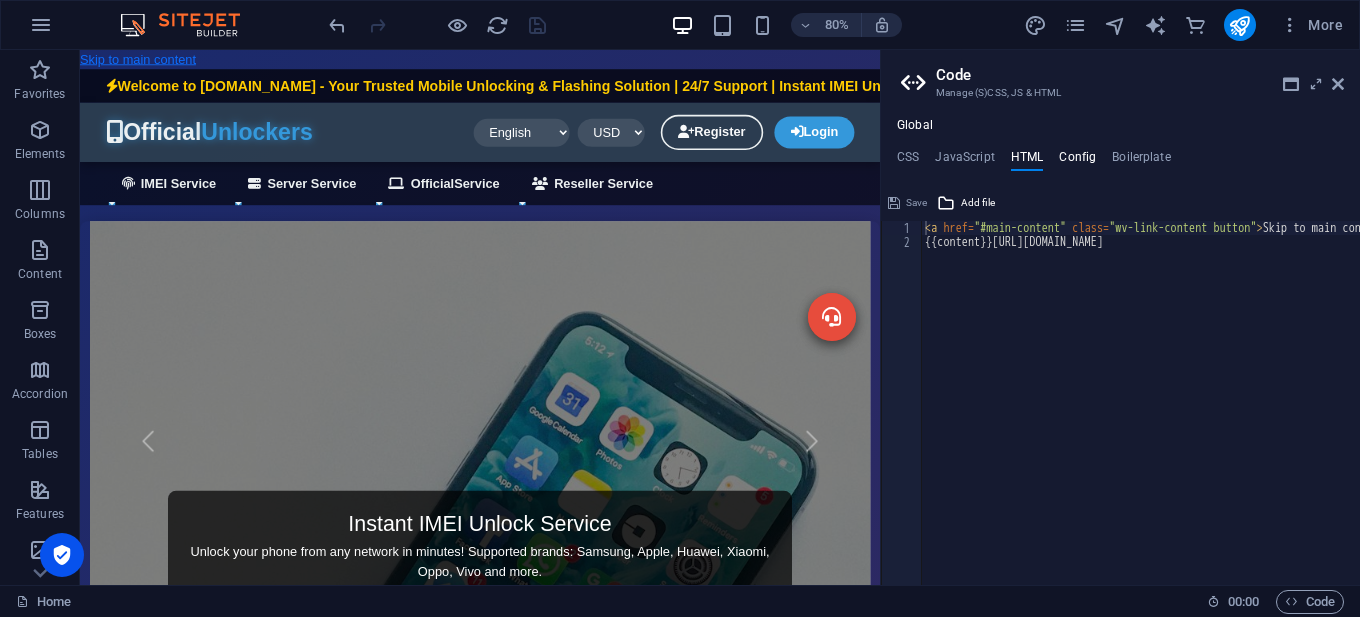 click on "Config" at bounding box center (1077, 161) 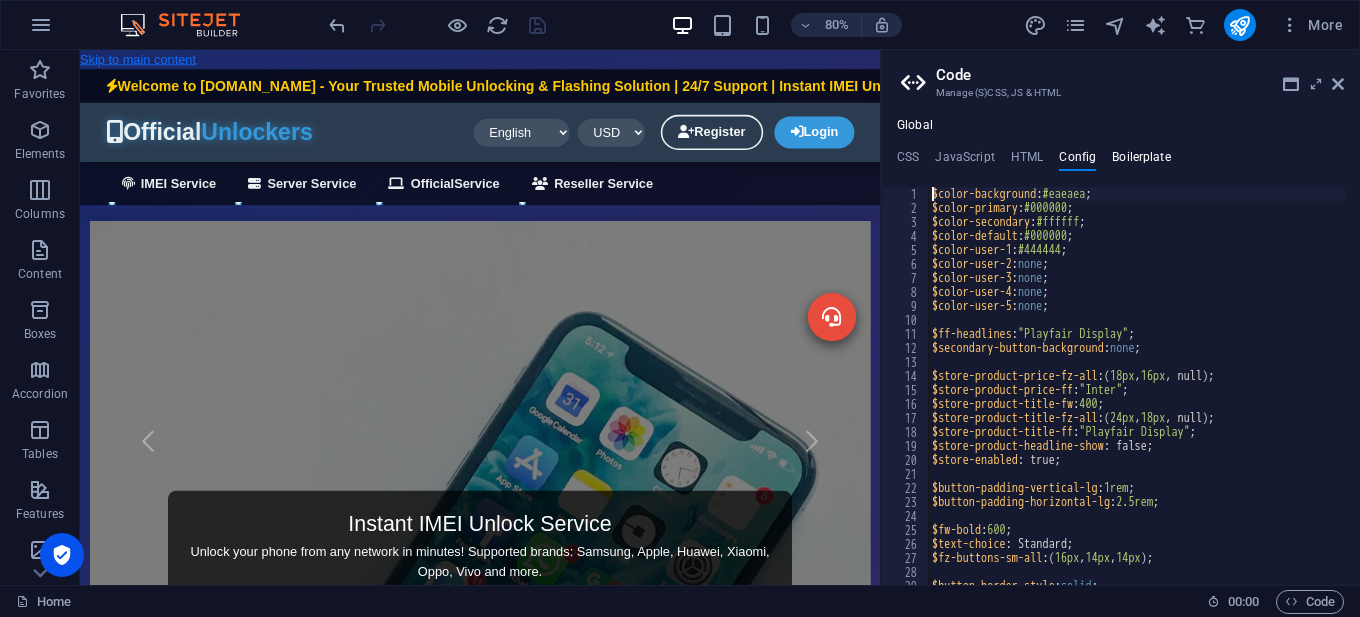 click on "Boilerplate" at bounding box center (1141, 161) 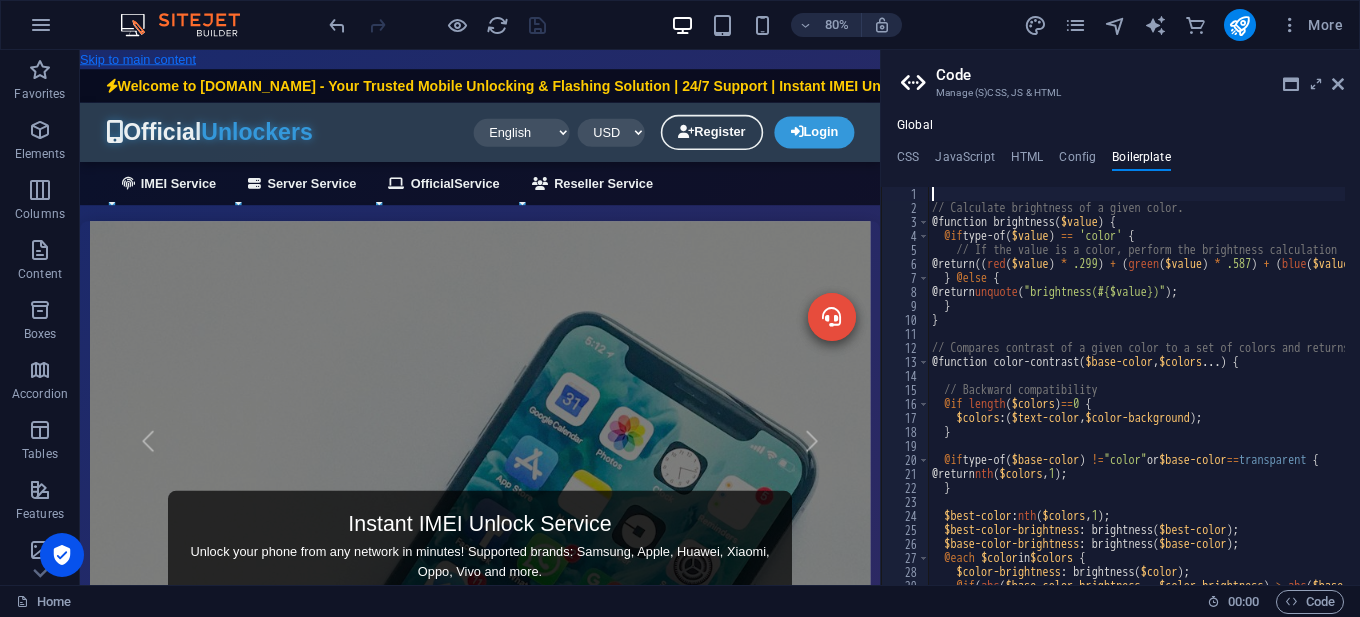 type 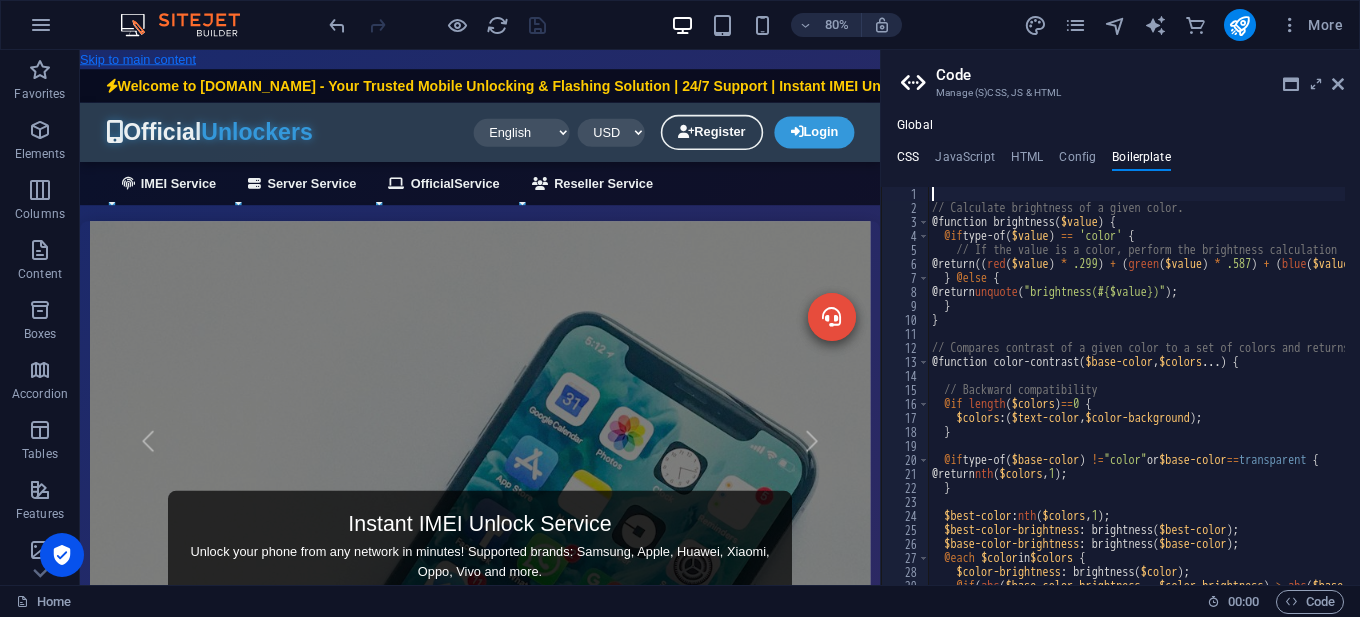 click on "CSS" at bounding box center [908, 161] 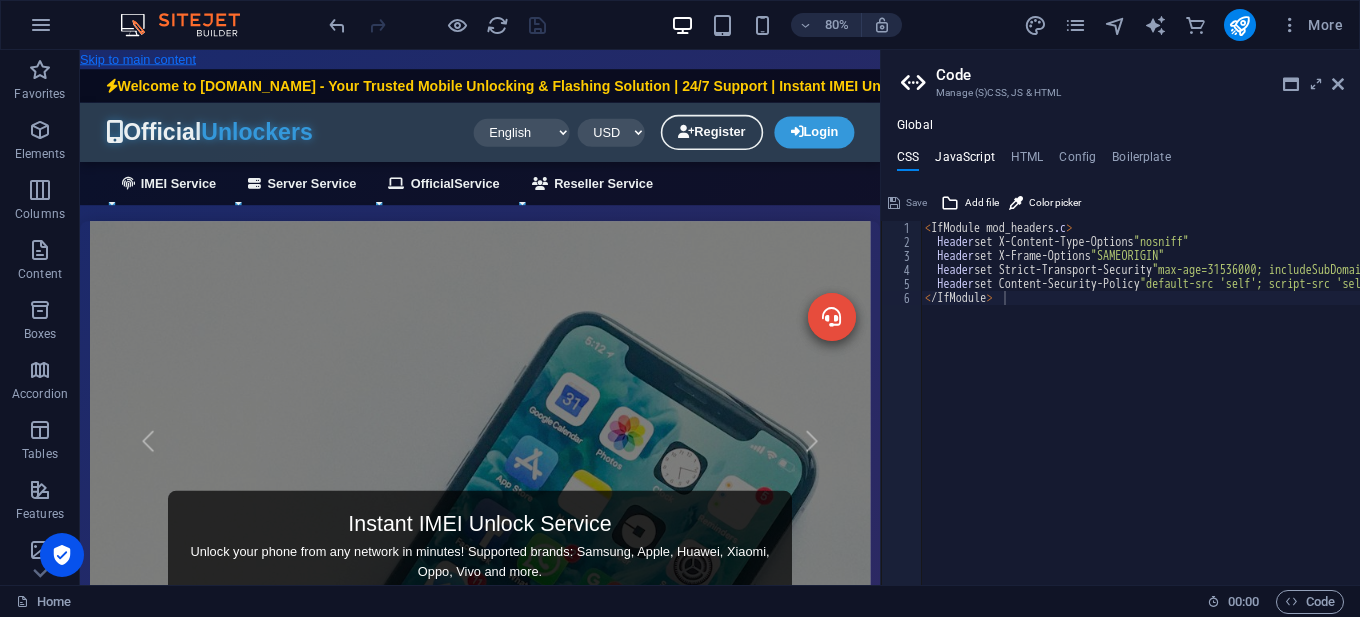click on "JavaScript" at bounding box center [964, 161] 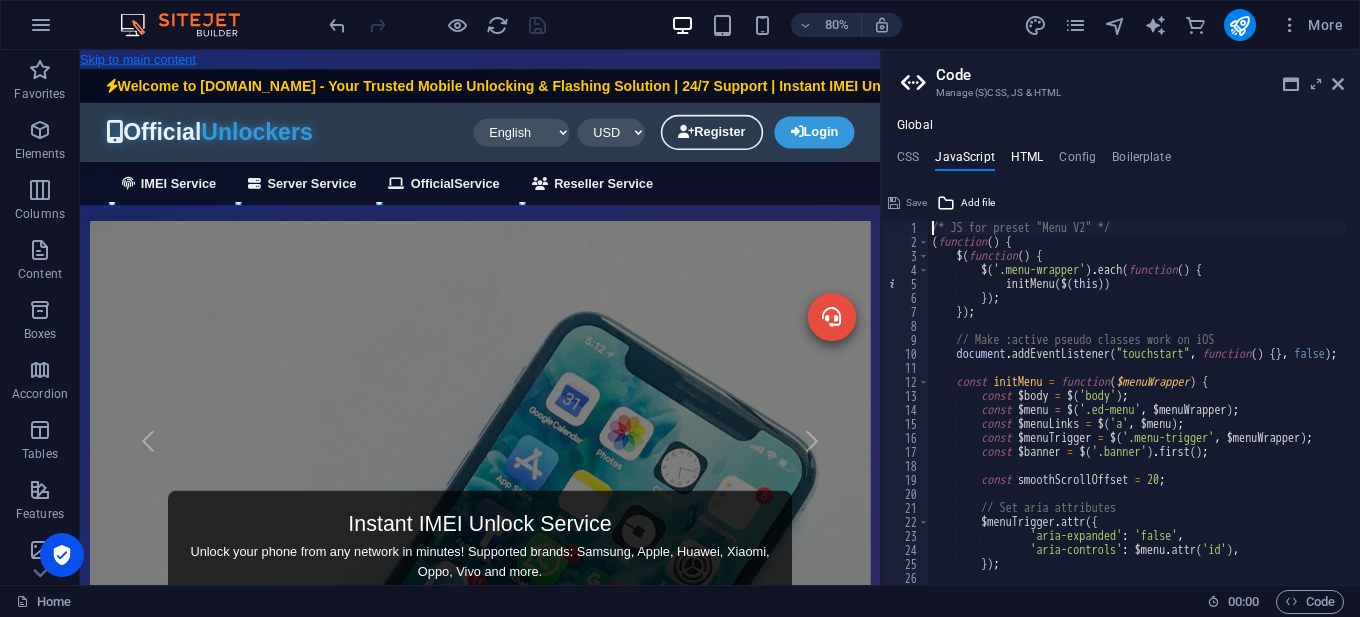 click on "HTML" at bounding box center (1027, 161) 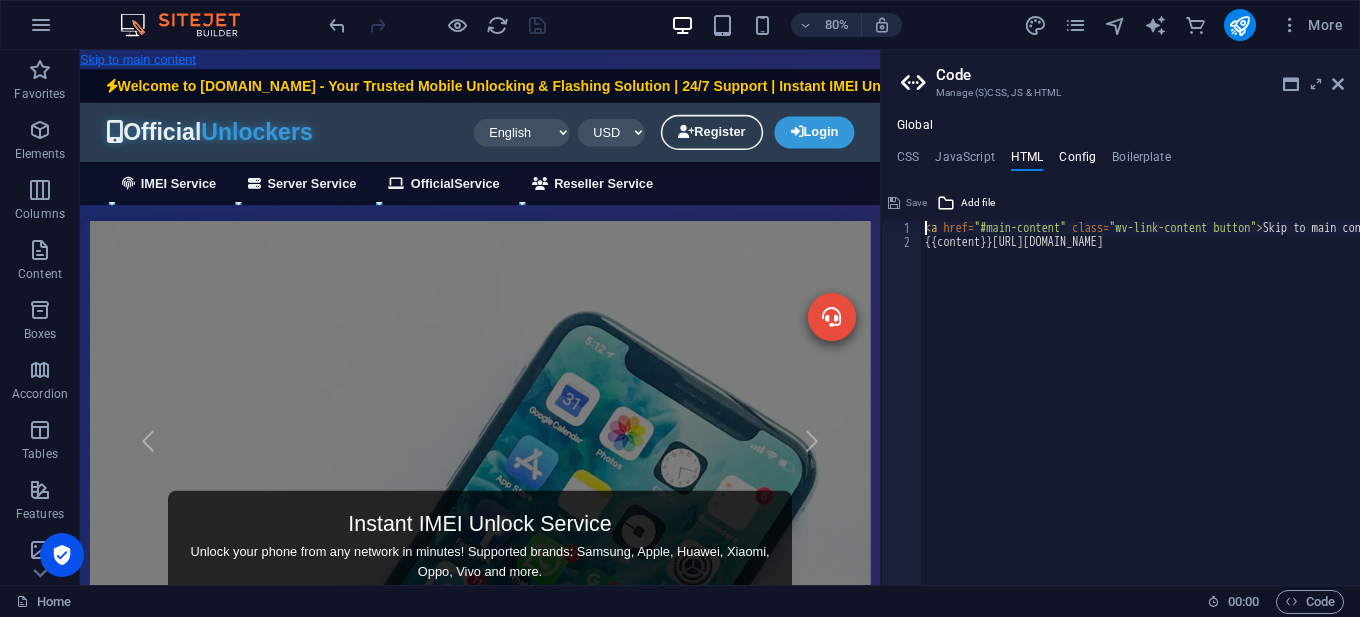 click on "Config" at bounding box center (1077, 161) 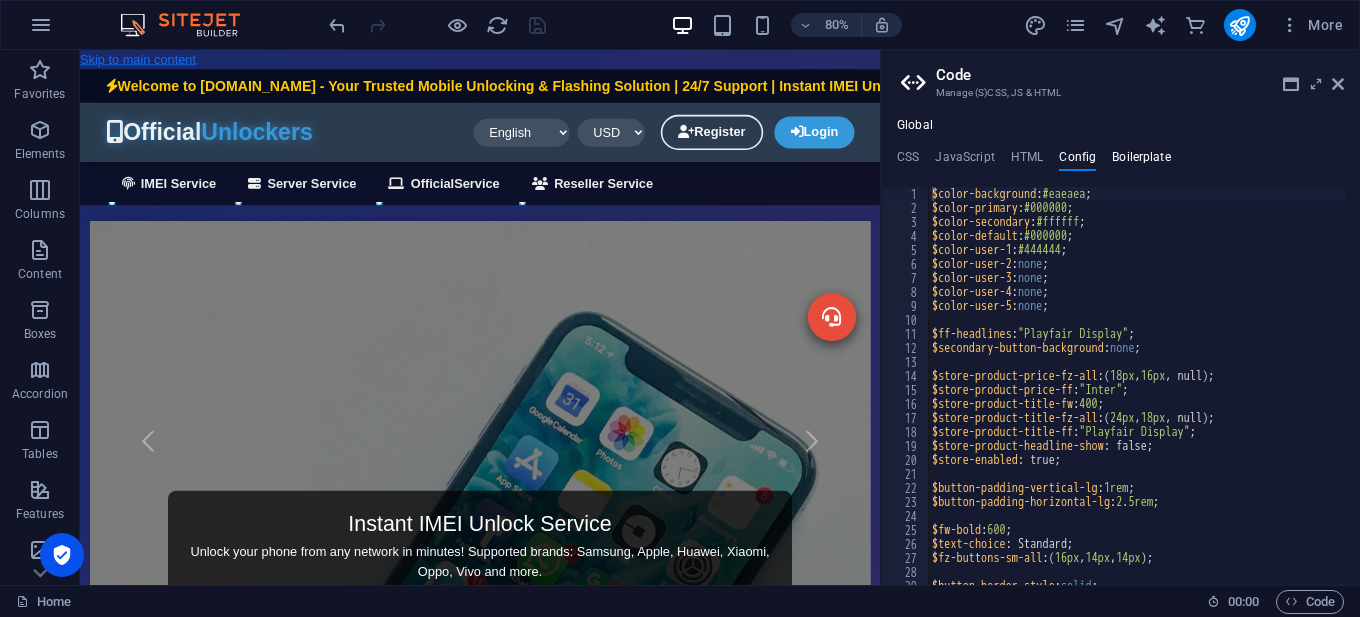 click on "Boilerplate" at bounding box center [1141, 161] 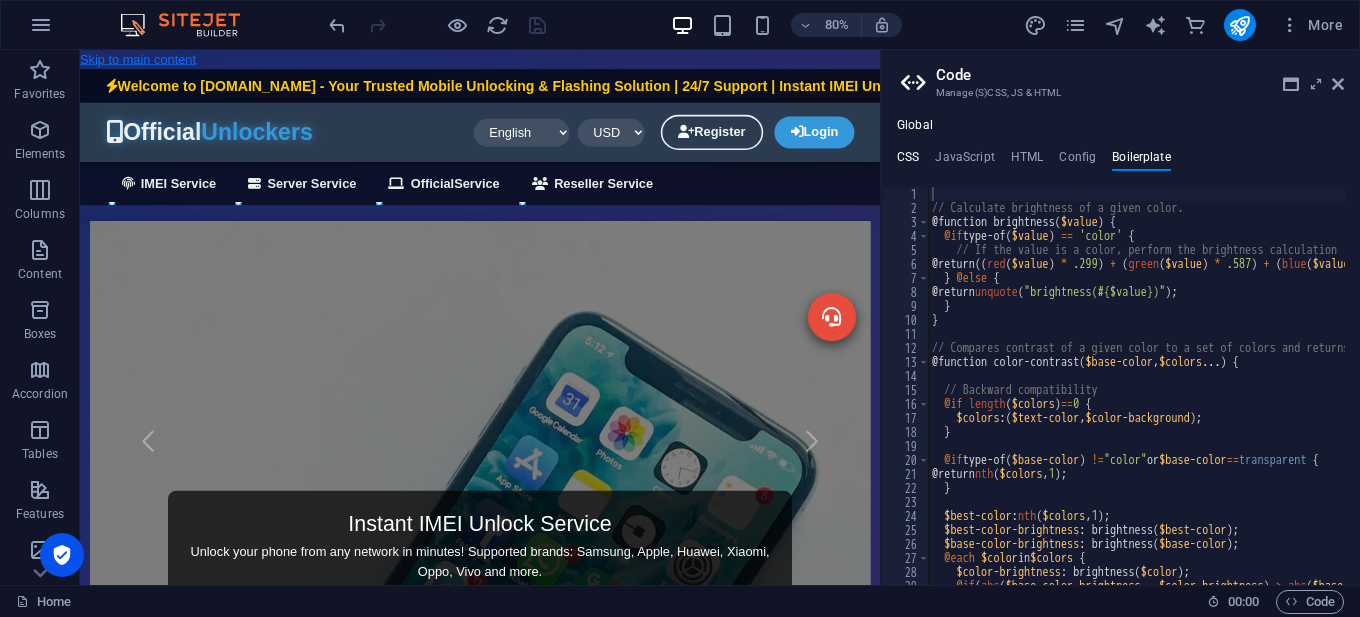 click on "CSS" at bounding box center [908, 161] 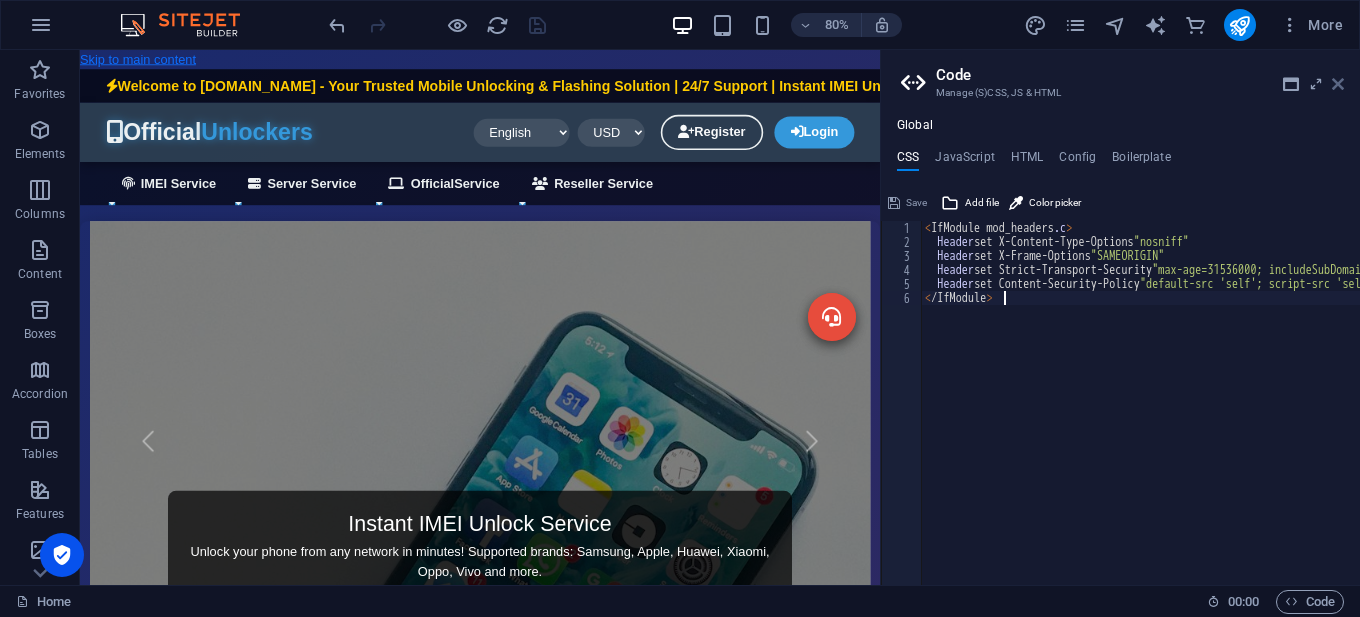 click at bounding box center [1338, 84] 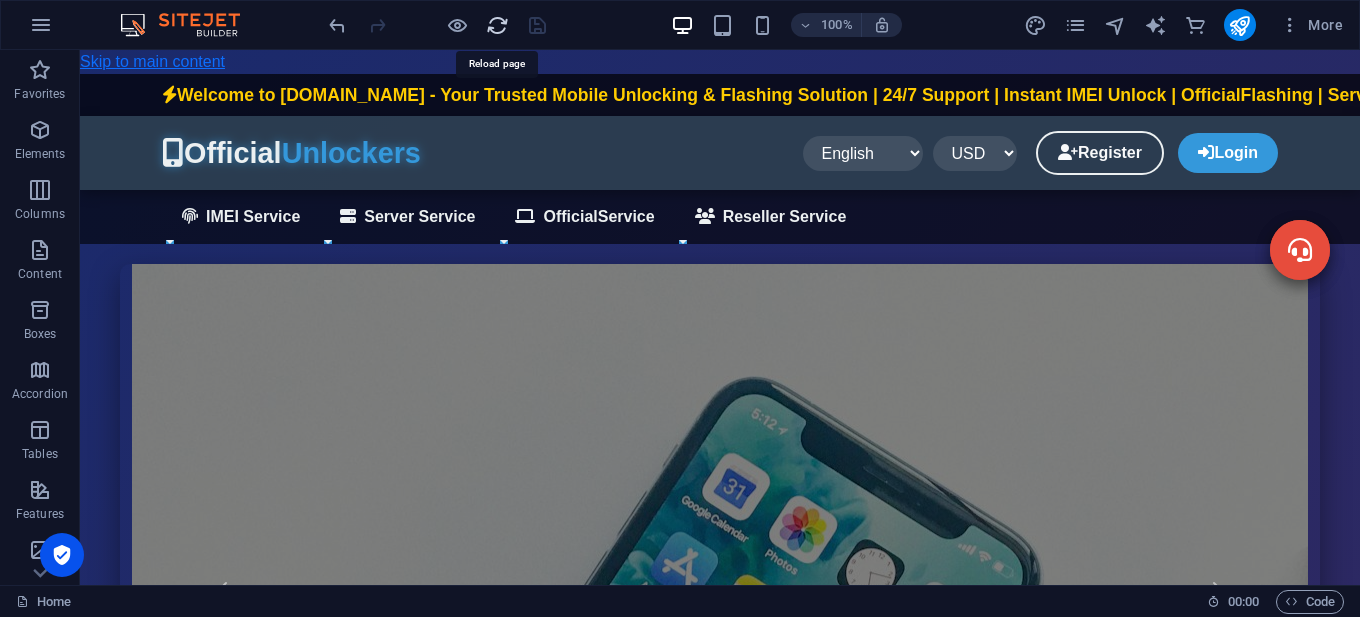 click at bounding box center [497, 25] 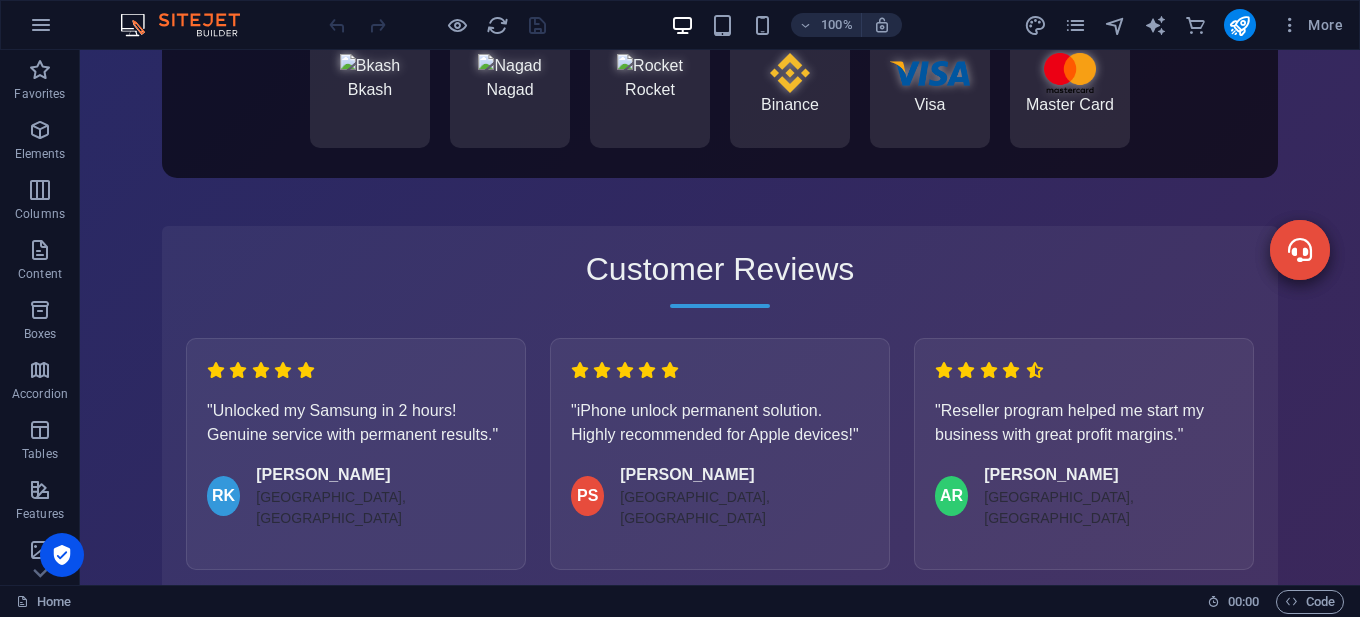 scroll, scrollTop: 1400, scrollLeft: 0, axis: vertical 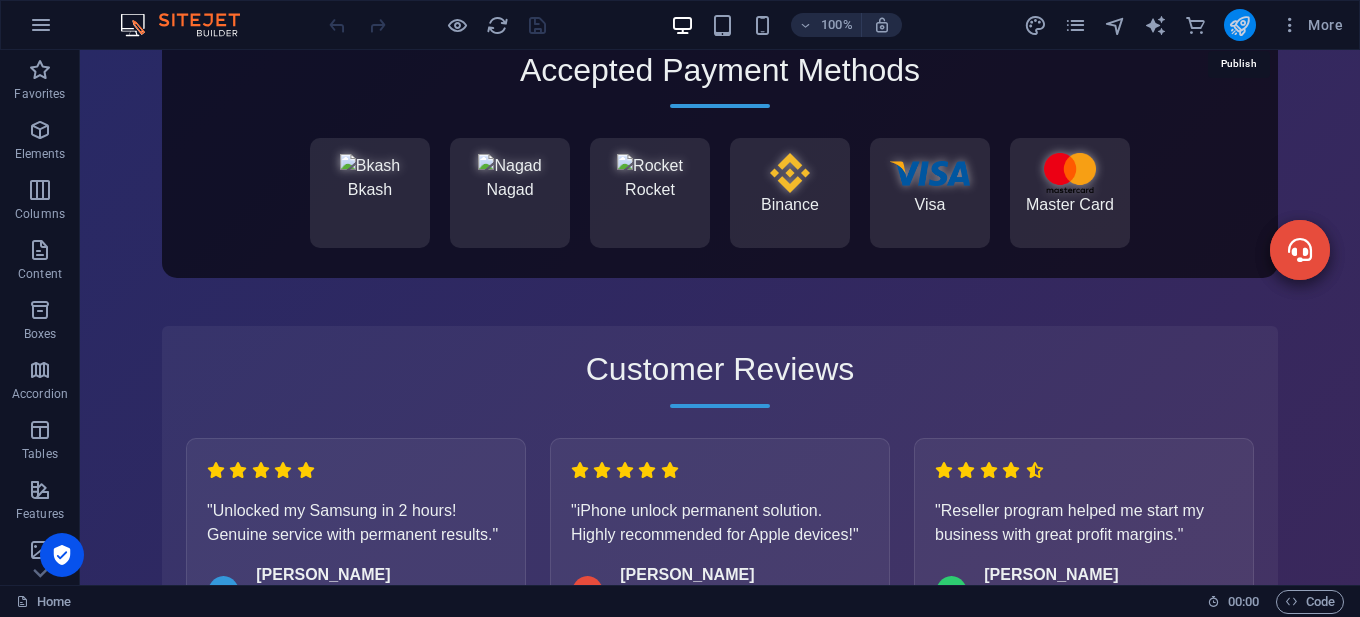click at bounding box center (1239, 25) 